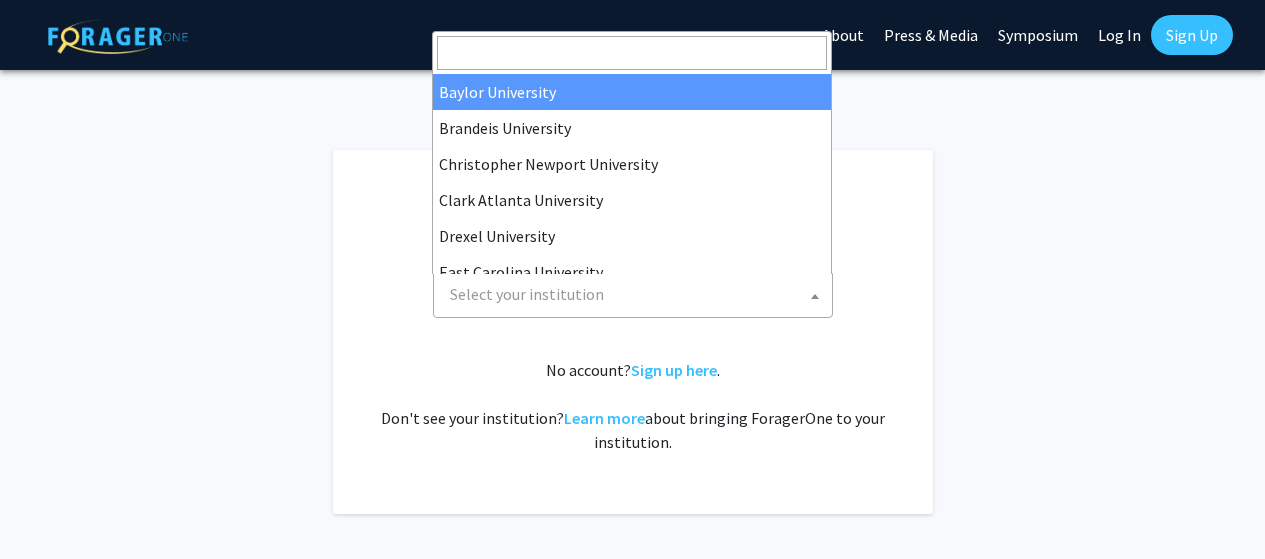 scroll, scrollTop: 0, scrollLeft: 0, axis: both 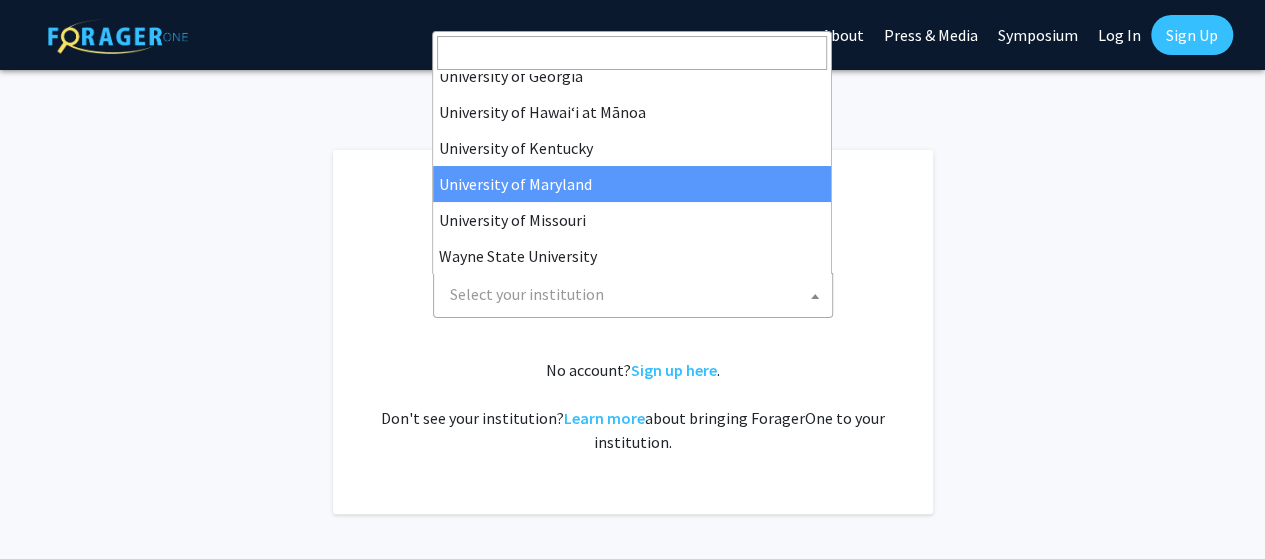 select on "31" 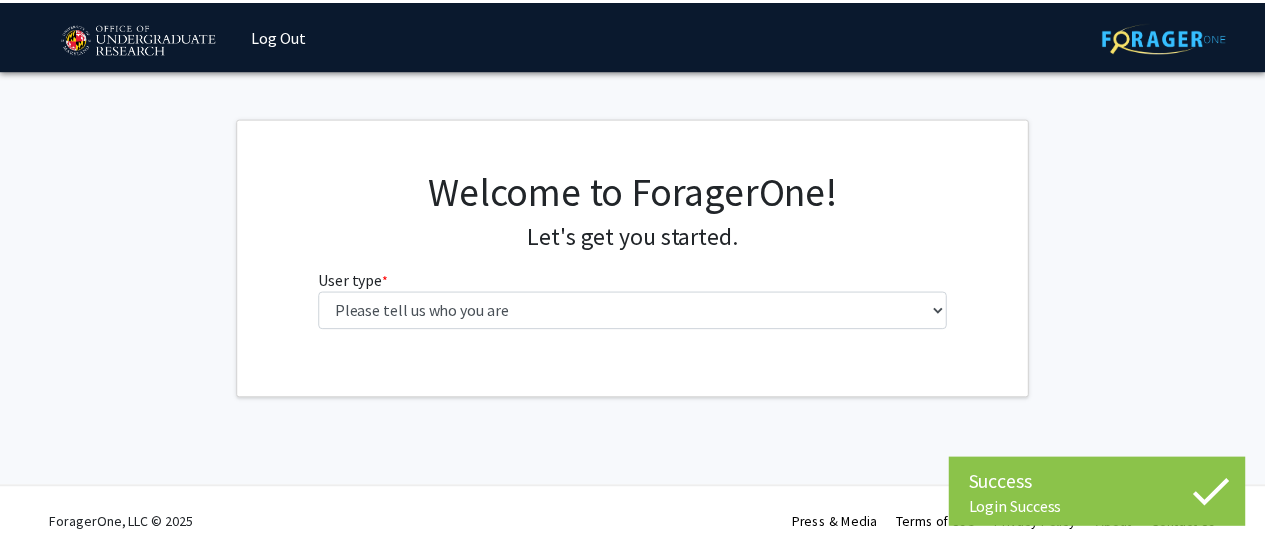 scroll, scrollTop: 0, scrollLeft: 0, axis: both 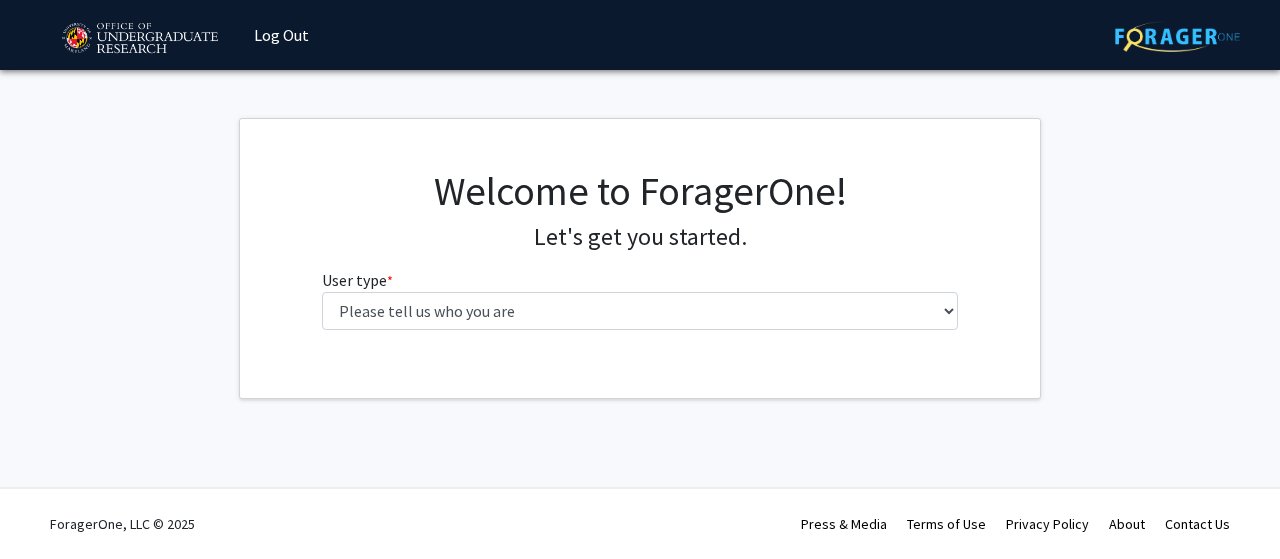 click on "Welcome to ForagerOne! Let's get you started.  User type  * required Please tell us who you are  Undergraduate Student   Master's Student   Doctoral Candidate (PhD, MD, DMD, PharmD, etc.)   Postdoctoral Researcher / Research Staff / Medical Resident / Medical Fellow   Faculty   Administrative Staff" 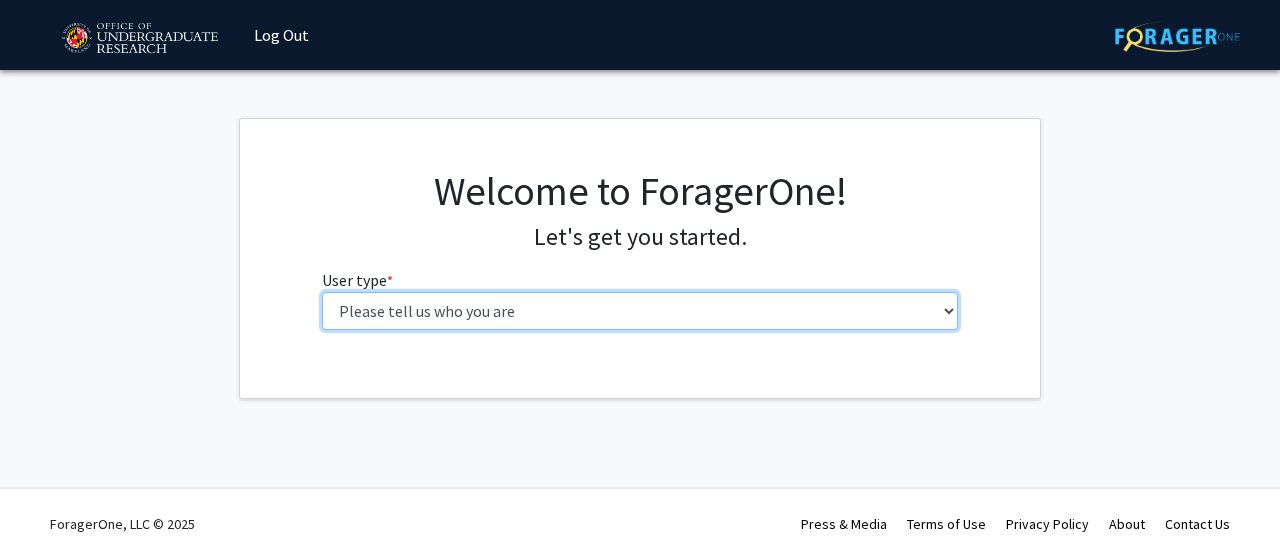 click on "Please tell us who you are  Undergraduate Student   Master's Student   Doctoral Candidate (PhD, MD, DMD, PharmD, etc.)   Postdoctoral Researcher / Research Staff / Medical Resident / Medical Fellow   Faculty   Administrative Staff" at bounding box center [640, 311] 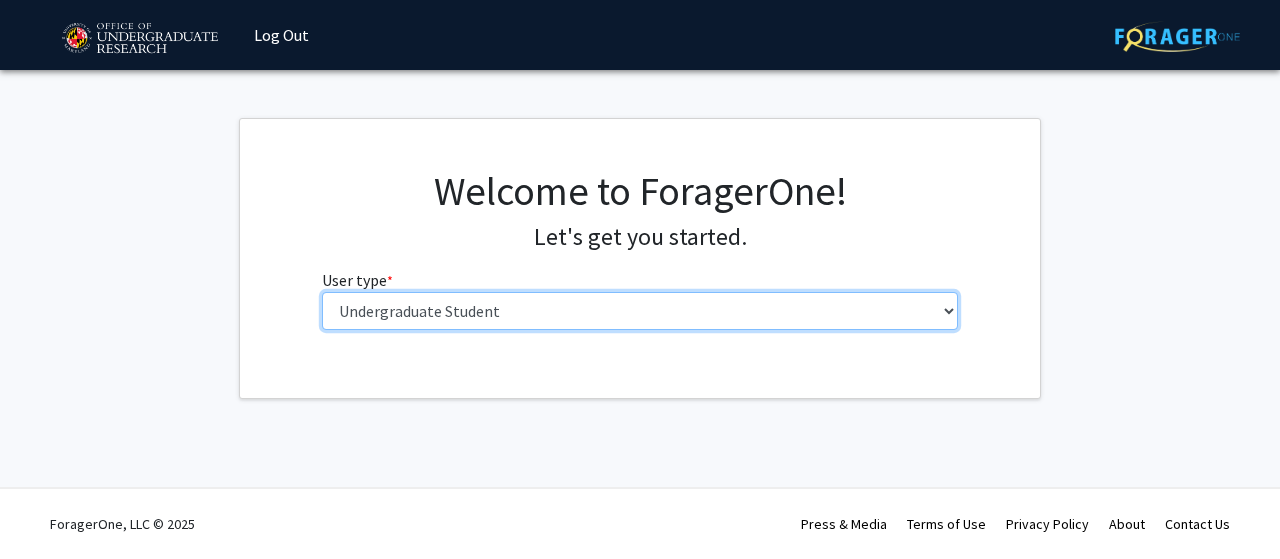 click on "Please tell us who you are  Undergraduate Student   Master's Student   Doctoral Candidate (PhD, MD, DMD, PharmD, etc.)   Postdoctoral Researcher / Research Staff / Medical Resident / Medical Fellow   Faculty   Administrative Staff" at bounding box center (640, 311) 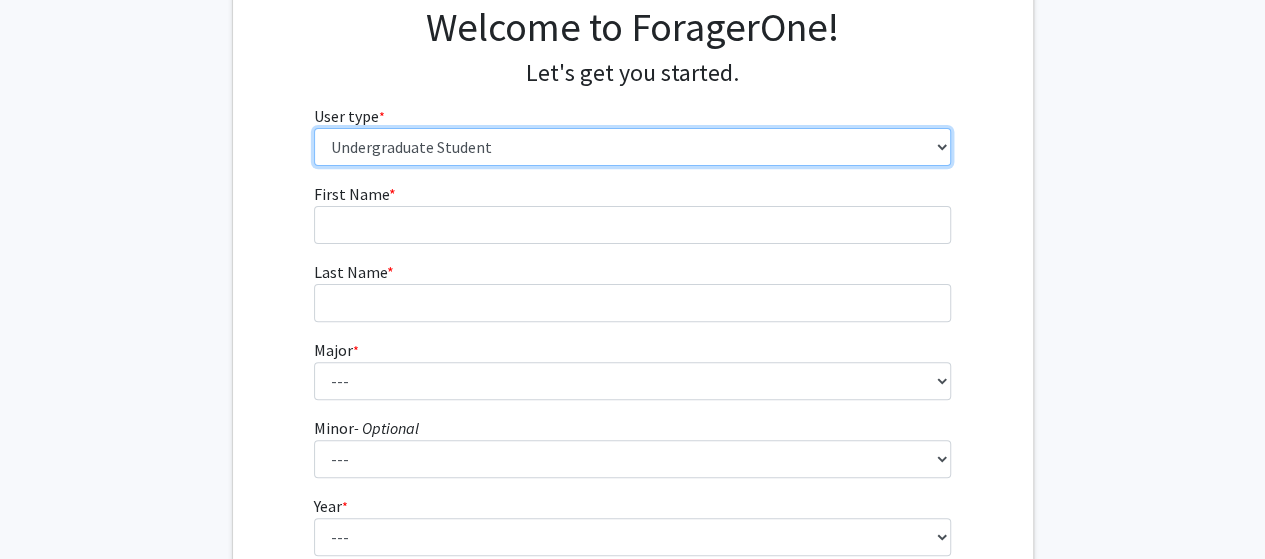 scroll, scrollTop: 166, scrollLeft: 0, axis: vertical 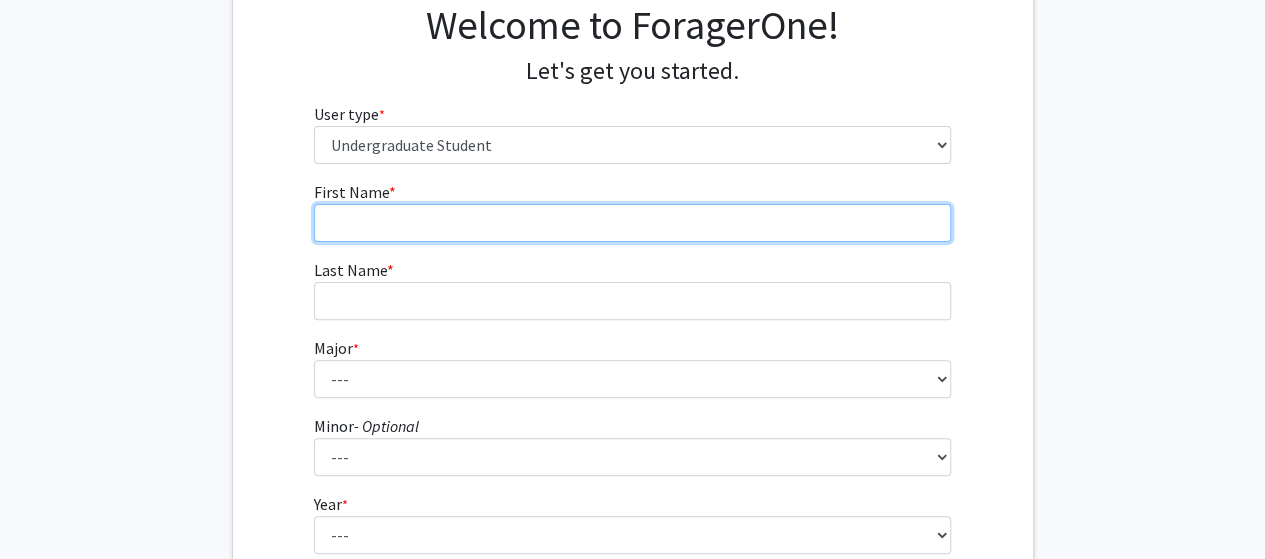 click on "First Name * required" at bounding box center [632, 223] 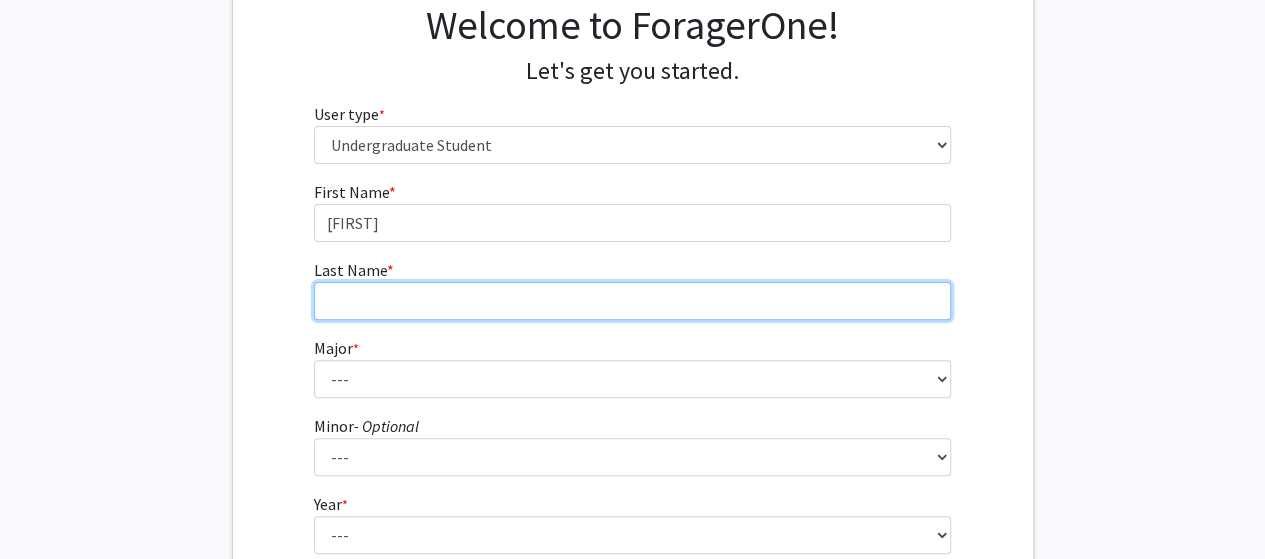 type on "Haran" 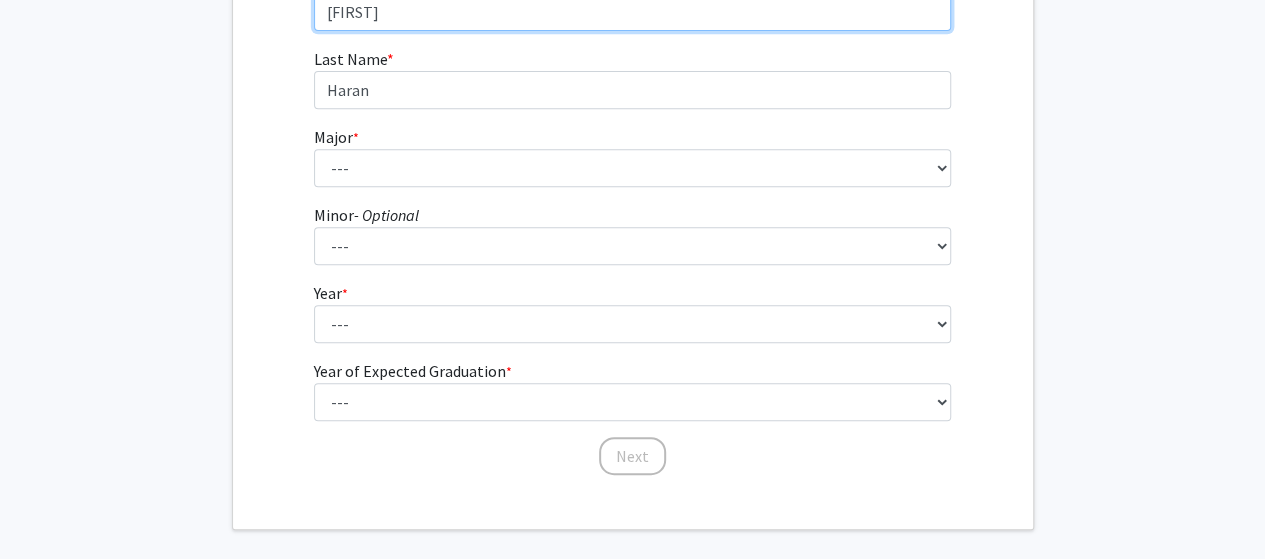 scroll, scrollTop: 418, scrollLeft: 0, axis: vertical 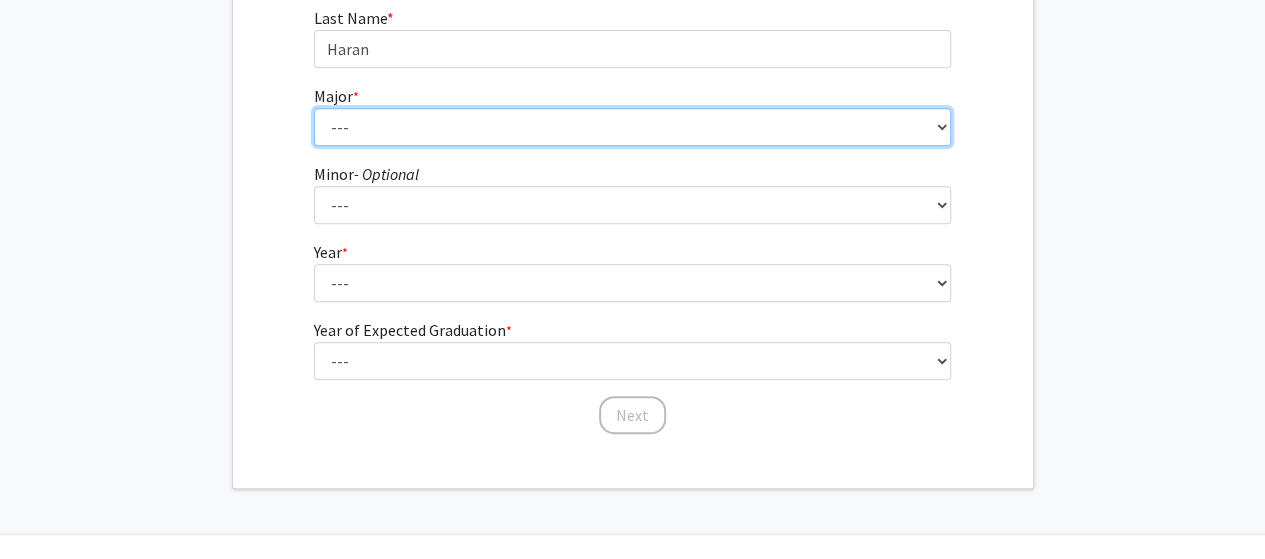 click on "--- Accounting Aerospace Engineering African American and Africana Studies Agricultural and Resource Economics Agricultural Science and Technology American Studies Animal Sciences Anthropology Arabic Studies Architecture Art History Astronomy Atmospheric and Oceanic Science Biochemistry Biocomputational Engineering Bioengineering Biological Sciences Central European, Russian and Eurasian Studies Chemical Engineering Chemistry Chinese Cinema and Media Studies Cinema and Media Studies Civil Engineering Classical Languages and Literatures Communication Computer Engineering Computer Science Criminology and Criminal Justice Cyber-Physical Systems Engineering Dance Early Childhood/Early Childhood Special Education Economics Electrical Engineering Elementary Education Elementary/Middle Special Education English Language and Literature Environmental Science and Policy Environmental Science and Technology Family Science Finance Geology" at bounding box center [632, 127] 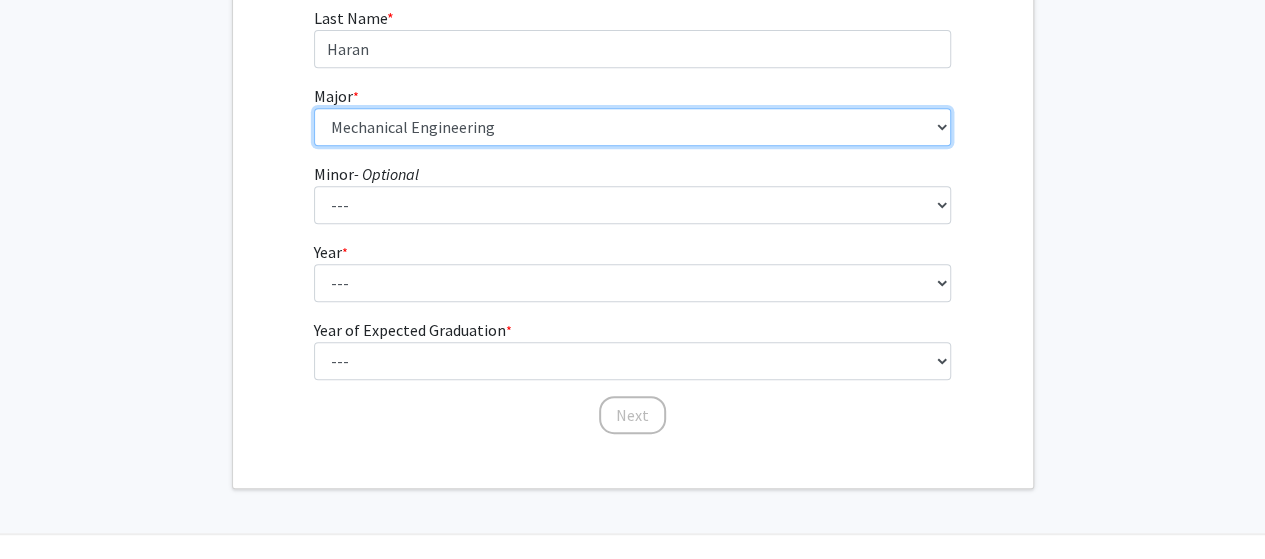 click on "--- Accounting Aerospace Engineering African American and Africana Studies Agricultural and Resource Economics Agricultural Science and Technology American Studies Animal Sciences Anthropology Arabic Studies Architecture Art History Astronomy Atmospheric and Oceanic Science Biochemistry Biocomputational Engineering Bioengineering Biological Sciences Central European, Russian and Eurasian Studies Chemical Engineering Chemistry Chinese Cinema and Media Studies Cinema and Media Studies Civil Engineering Classical Languages and Literatures Communication Computer Engineering Computer Science Criminology and Criminal Justice Cyber-Physical Systems Engineering Dance Early Childhood/Early Childhood Special Education Economics Electrical Engineering Elementary Education Elementary/Middle Special Education English Language and Literature Environmental Science and Policy Environmental Science and Technology Family Science Finance Geology" at bounding box center [632, 127] 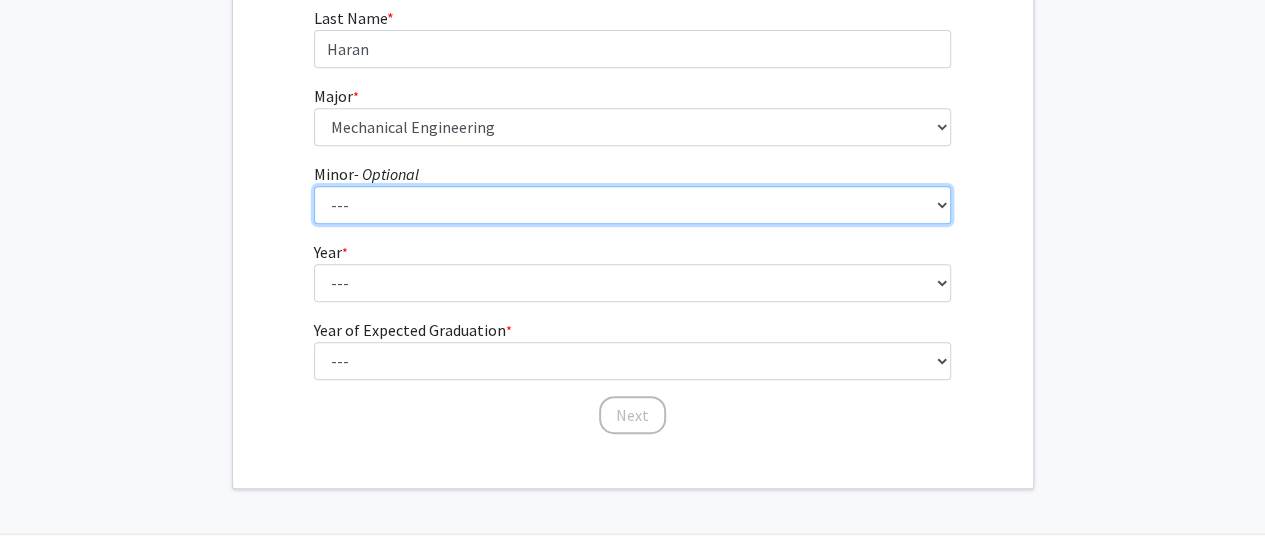 click on "--- Actuarial Mathematics Advanced Cybersecurity Experience for Students African Studies Agricultural Science and Technology Anti-Black Racism Arabic Archaeology Army Leadership Studies Art History Arts Leadership Asian American Studies Astronomy Atmospheric Chemistry Atmospheric Sciences Black Women's Studies Business Analytics Chinese Language Classical Mythology Computational Finance Computer Engineering Computer Science Construction Project Management Creative Placemaking Creative Writing Data Science Demography Digital Storytelling and Poetics Disability Studies Earth History Earth Material Properties Economics Entomology French Studies General Business Geochemistry Geographic Information Science Geophysics German Studies Global Engineering Leadership Global Poverty Global Studies Global Terrorism Studies Greek Language and Culture Hearing and Speech Sciences Hebrew Studies History Human Development Hydrology" at bounding box center (632, 205) 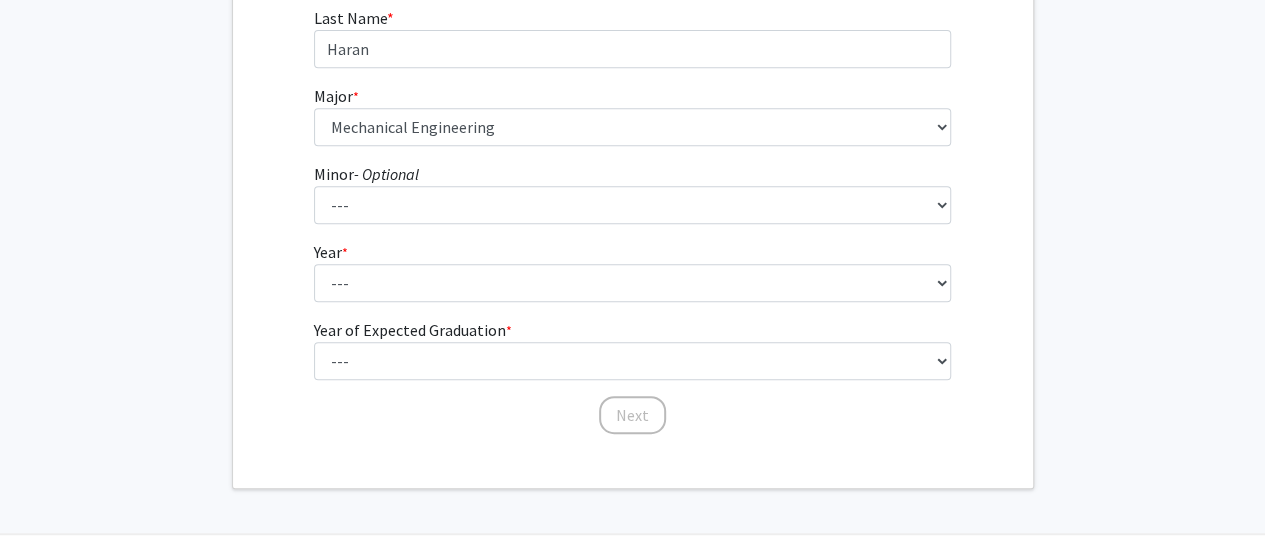click on "Welcome to ForagerOne! Let's get you started. User type * required Please tell us who you are Undergraduate Student Master's Student Doctoral Candidate (PhD, MD, DMD, PharmD, etc.) Postdoctoral Researcher / Research Staff / Medical Resident / Medical Fellow Faculty Administrative Staff First Name * required [FIRST] Last Name * required [LAST] Major * required --- Accounting Aerospace Engineering African American and Africana Studies Agricultural and Resource Economics Agricultural Science and Technology American Studies Animal Sciences Anthropology Arabic Studies Architecture Art History Astronomy Atmospheric and Oceanic Science Biochemistry Biocomputational Engineering Bioengineering Biological Sciences Central European, Russian and Eurasian Studies Chemical Engineering Chemistry Chinese Cinema and Media Studies Cinema and Media Studies Civil Engineering Classical Languages and Literatures Communication Computer Engineering Dance Finance" 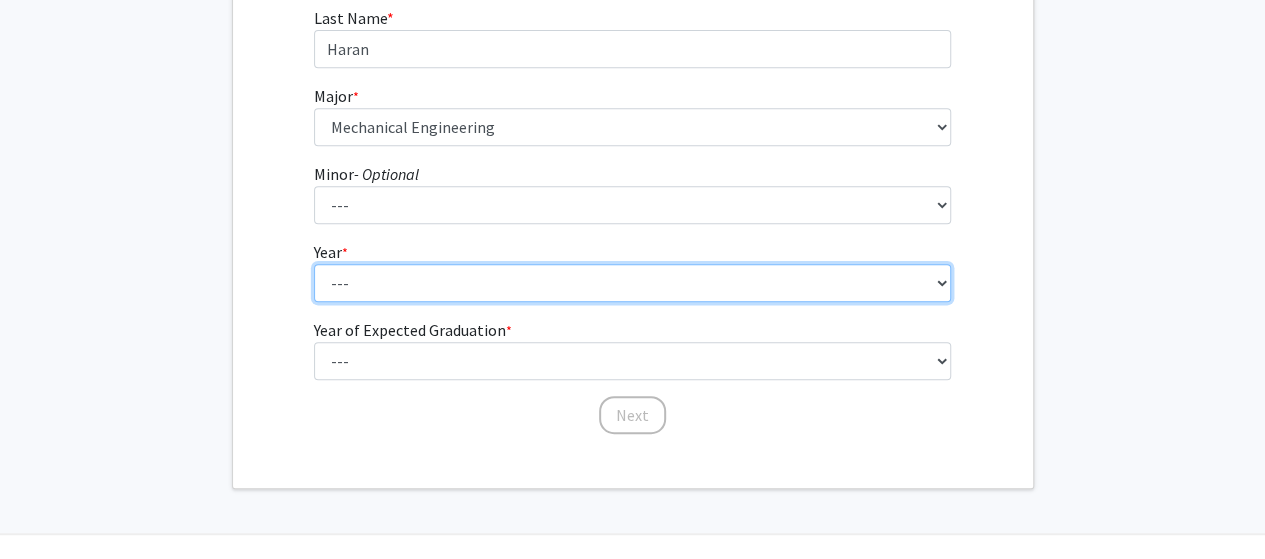 click on "---  First-year   Sophomore   Junior   Senior   Postbaccalaureate Certificate" at bounding box center [632, 283] 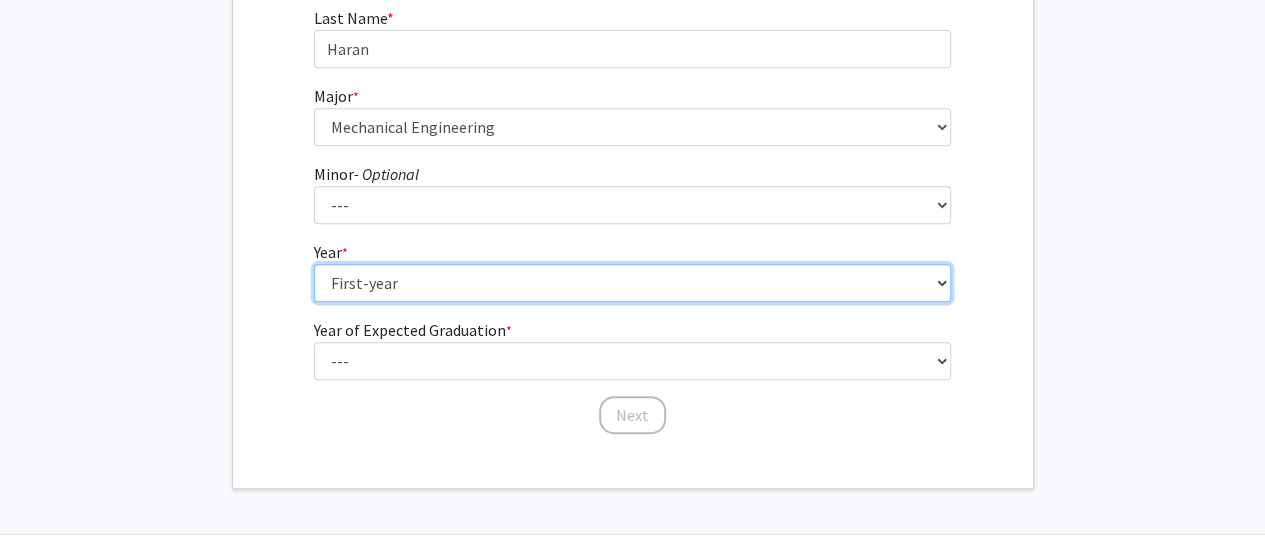 click on "---  First-year   Sophomore   Junior   Senior   Postbaccalaureate Certificate" at bounding box center [632, 283] 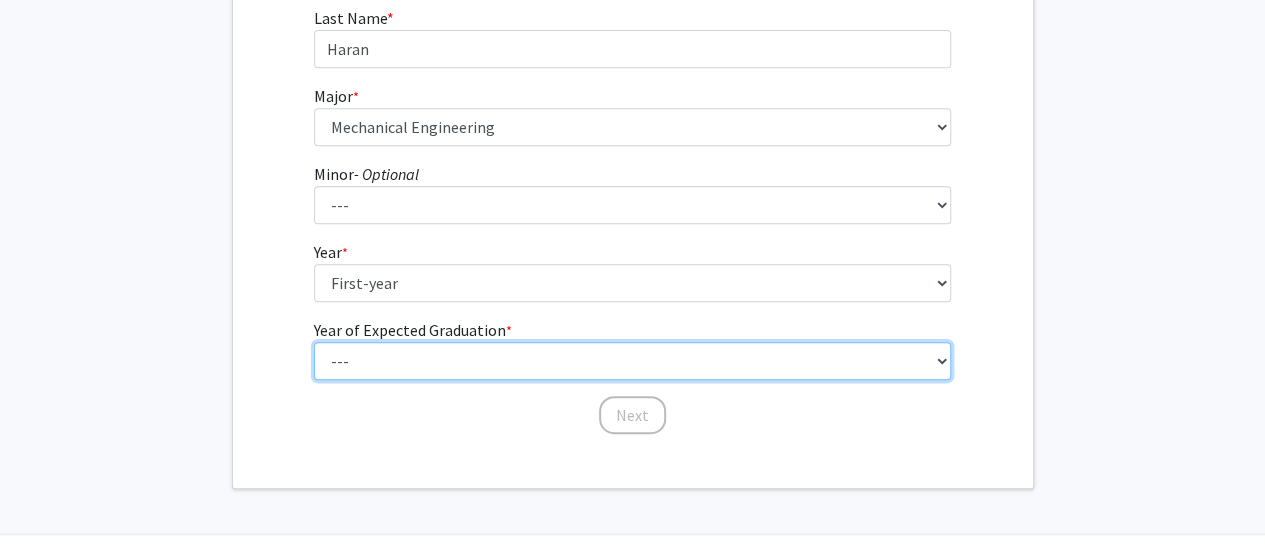 click on "---  2025   2026   2027   2028   2029   2030   2031   2032   2033   2034" at bounding box center [632, 361] 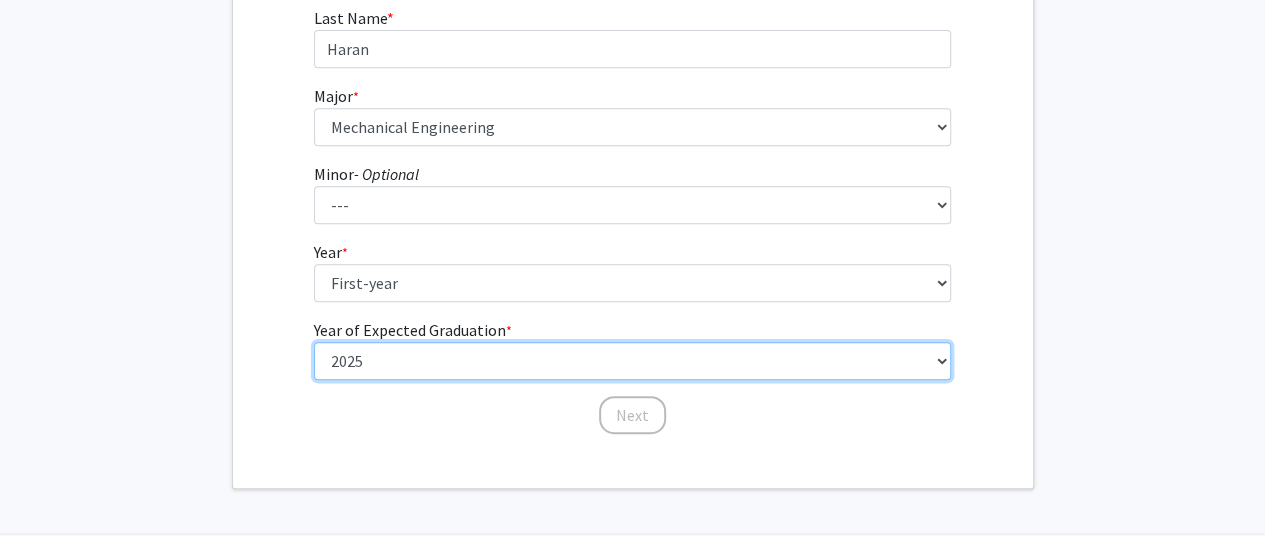 click on "---  2025   2026   2027   2028   2029   2030   2031   2032   2033   2034" at bounding box center (632, 361) 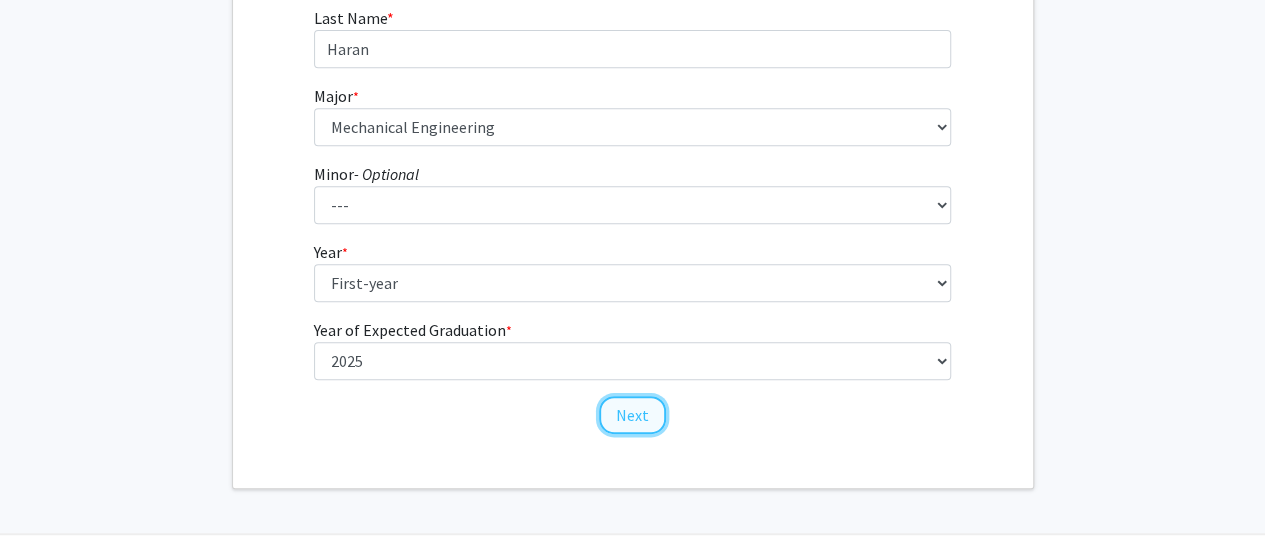 click on "Next" 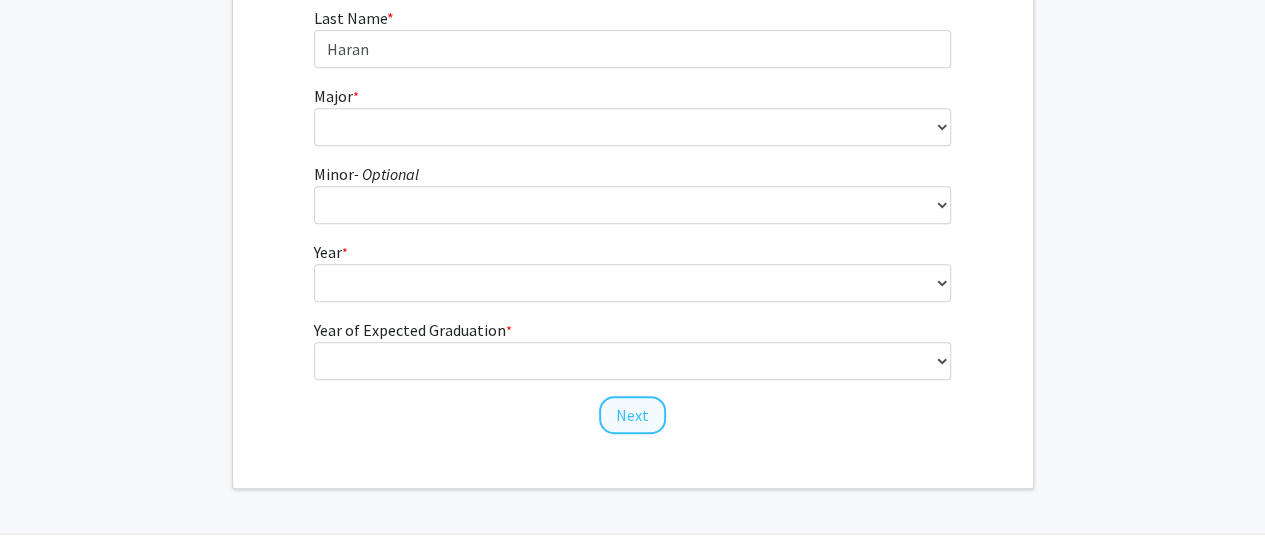scroll, scrollTop: 0, scrollLeft: 0, axis: both 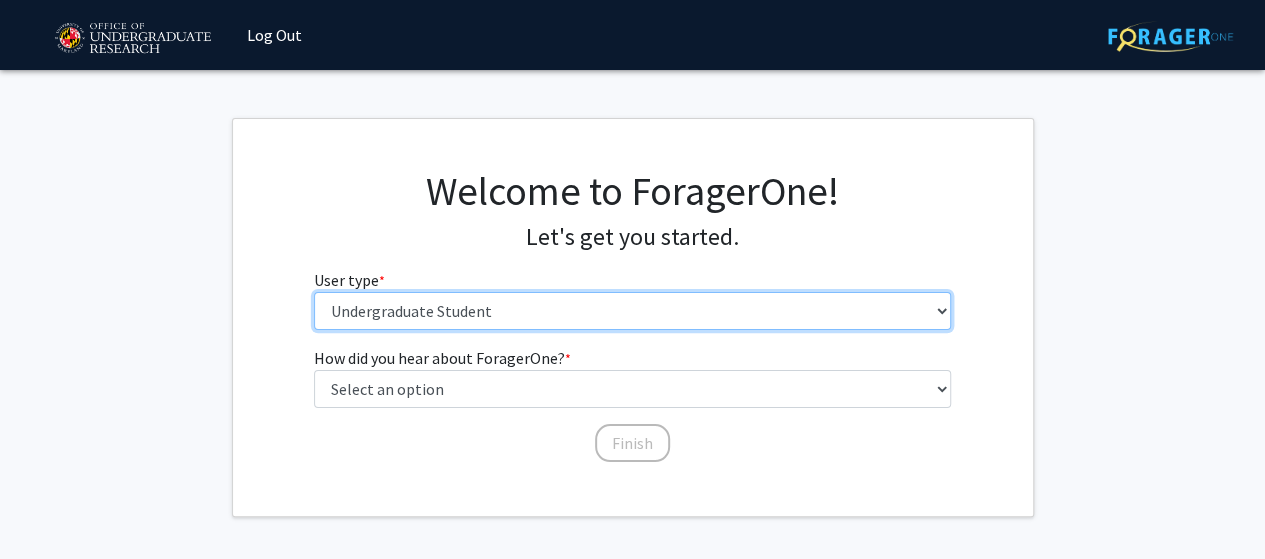 click on "Please tell us who you are  Undergraduate Student   Master's Student   Doctoral Candidate (PhD, MD, DMD, PharmD, etc.)   Postdoctoral Researcher / Research Staff / Medical Resident / Medical Fellow   Faculty   Administrative Staff" at bounding box center (632, 311) 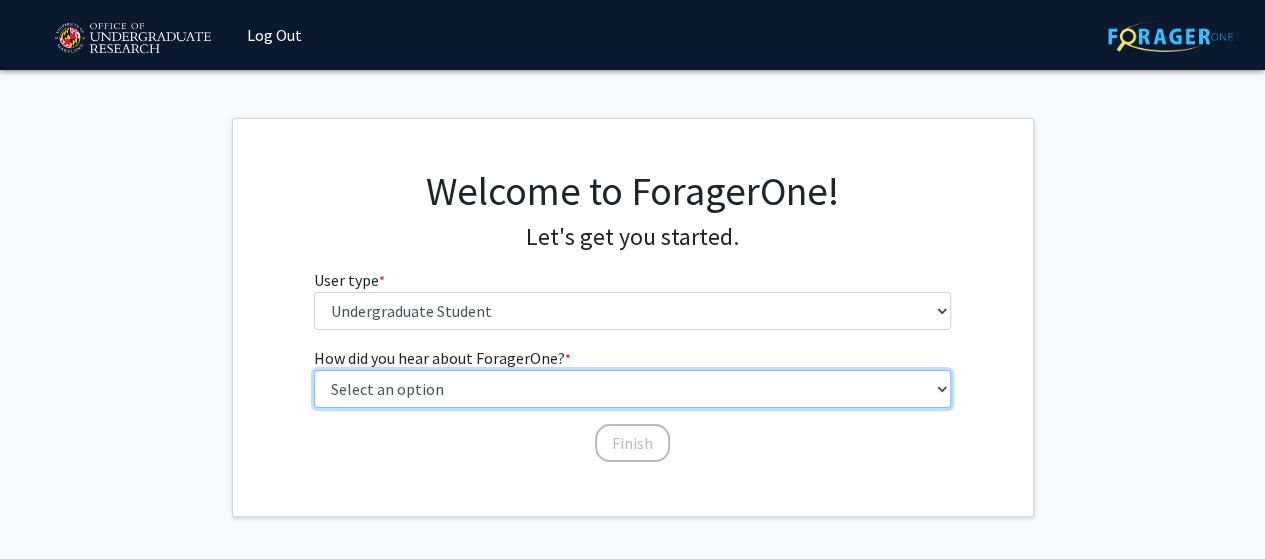 click on "Select an option  Peer/student recommendation   Faculty/staff recommendation   University website   University email or newsletter   Other" at bounding box center (632, 389) 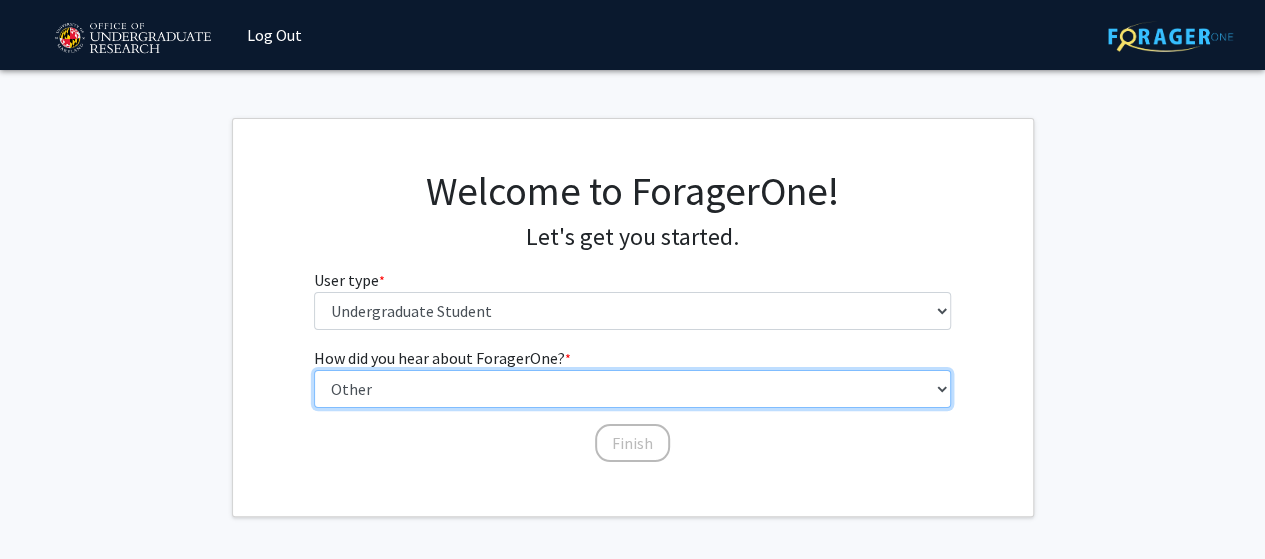 click on "Select an option  Peer/student recommendation   Faculty/staff recommendation   University website   University email or newsletter   Other" at bounding box center [632, 389] 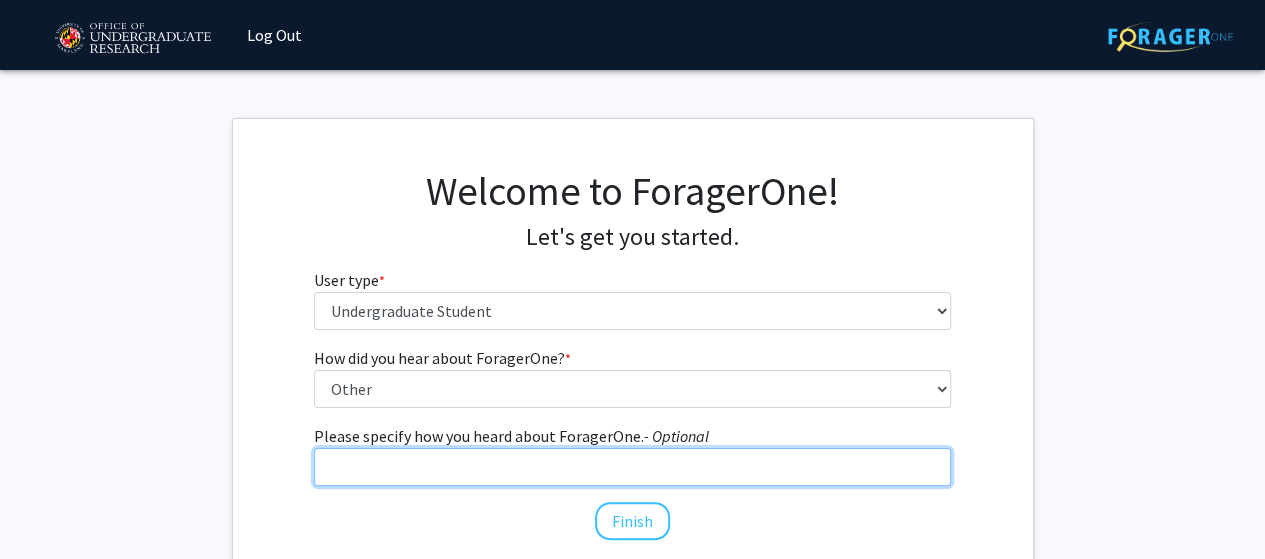 click on "Please specify how you heard about ForagerOne.  - Optional" at bounding box center (632, 467) 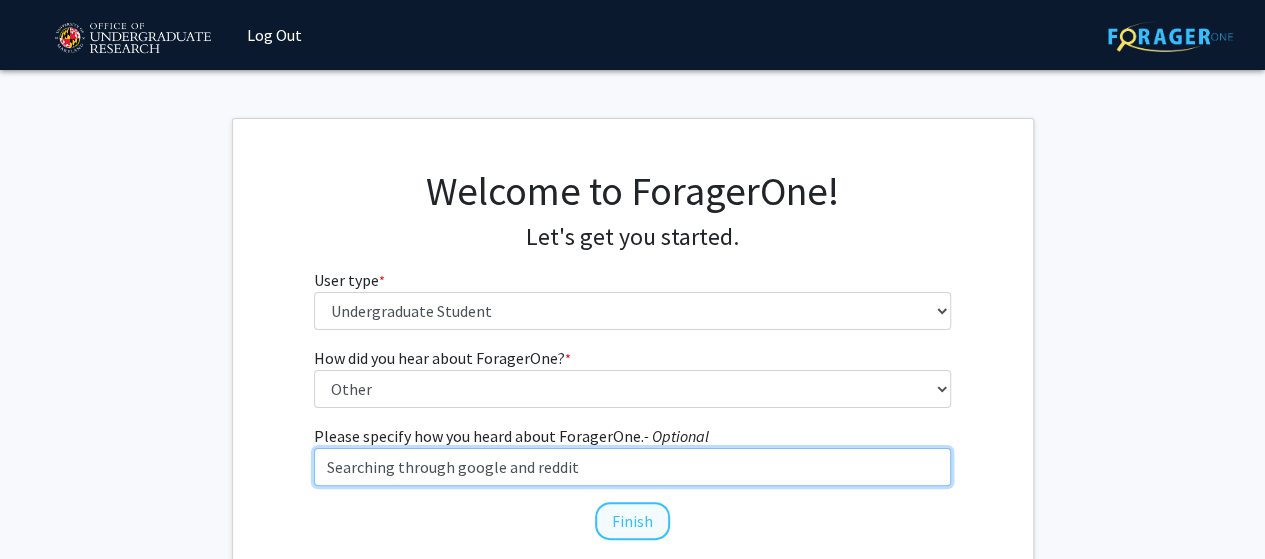 type on "Searching through google and reddit" 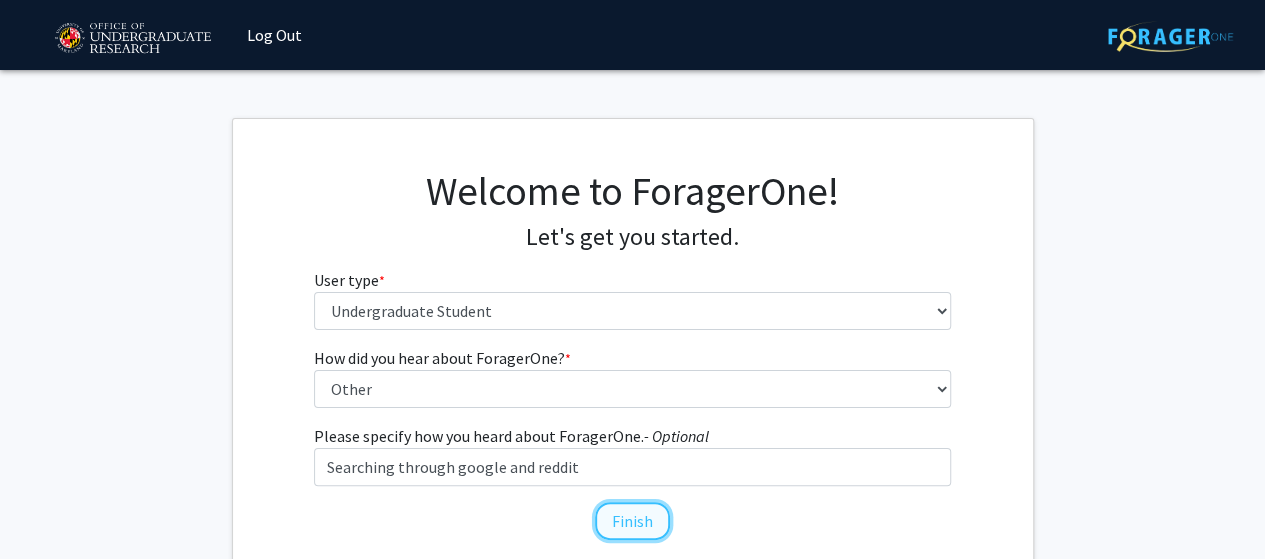 click on "Finish" 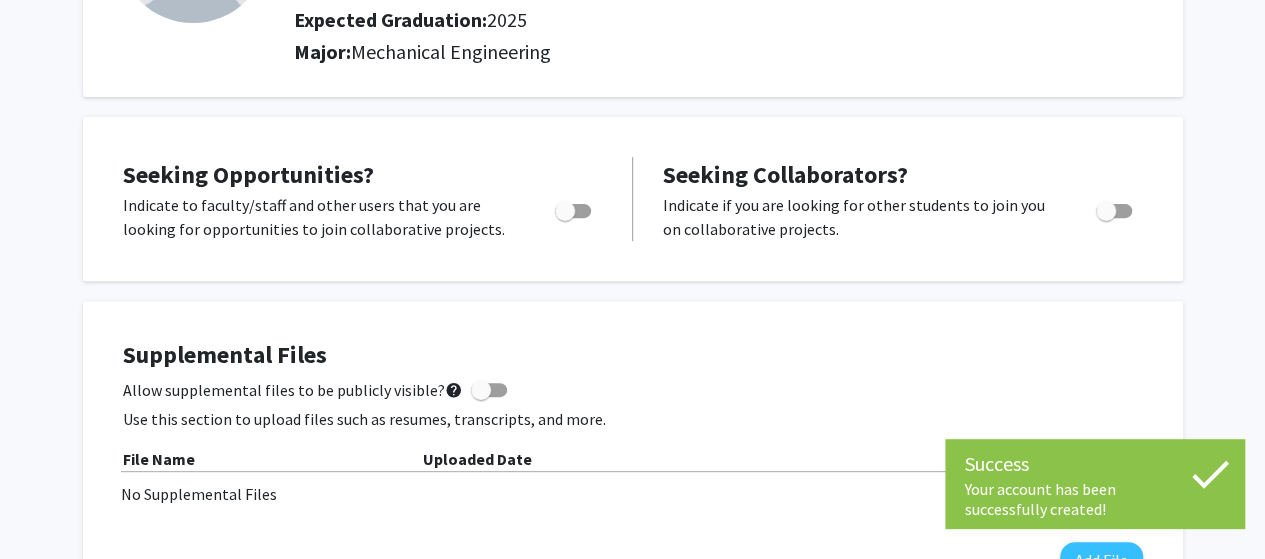 scroll, scrollTop: 260, scrollLeft: 0, axis: vertical 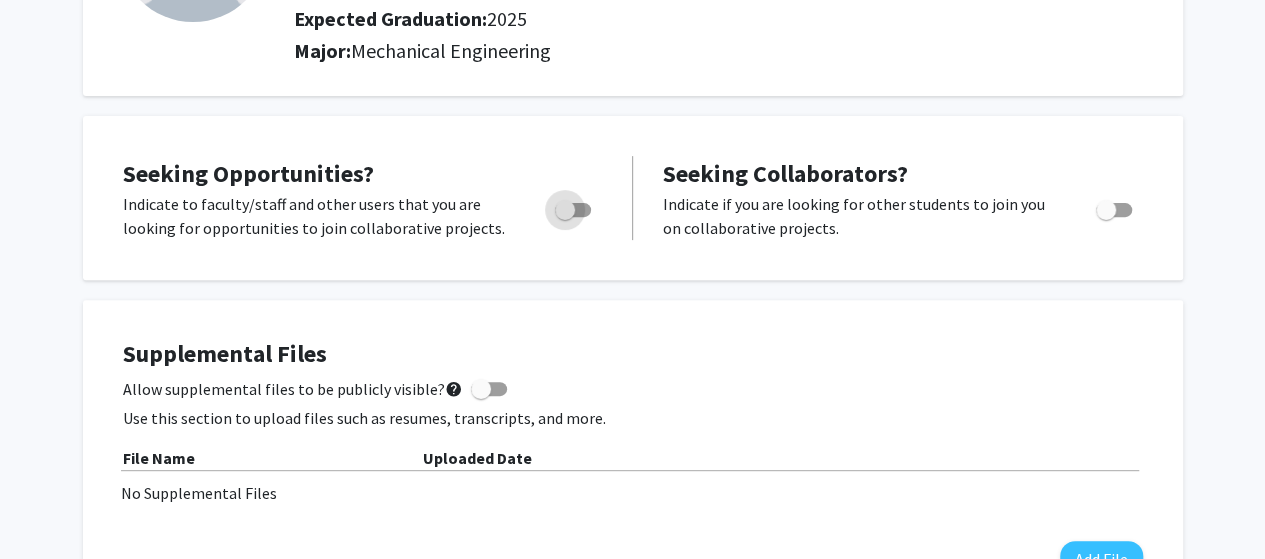 click at bounding box center [573, 210] 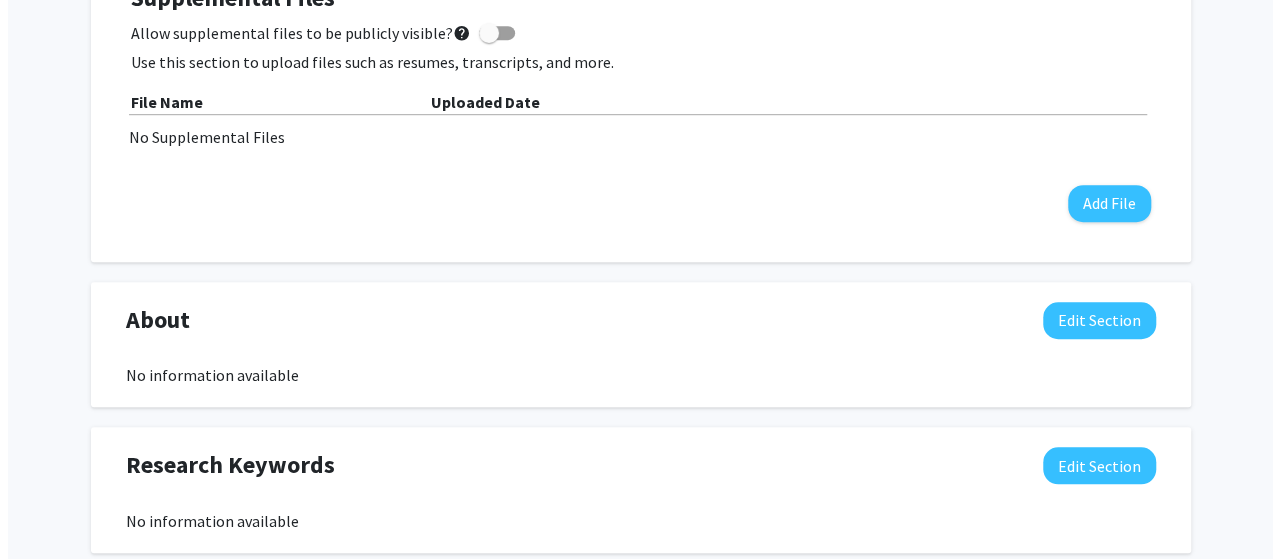 scroll, scrollTop: 627, scrollLeft: 0, axis: vertical 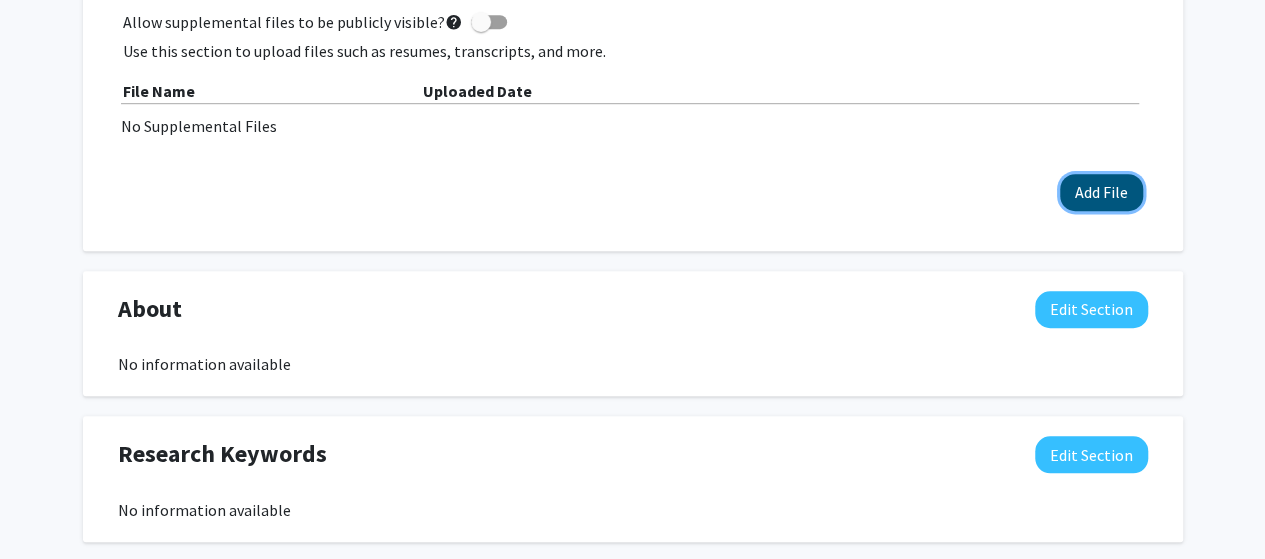 click on "Add File" 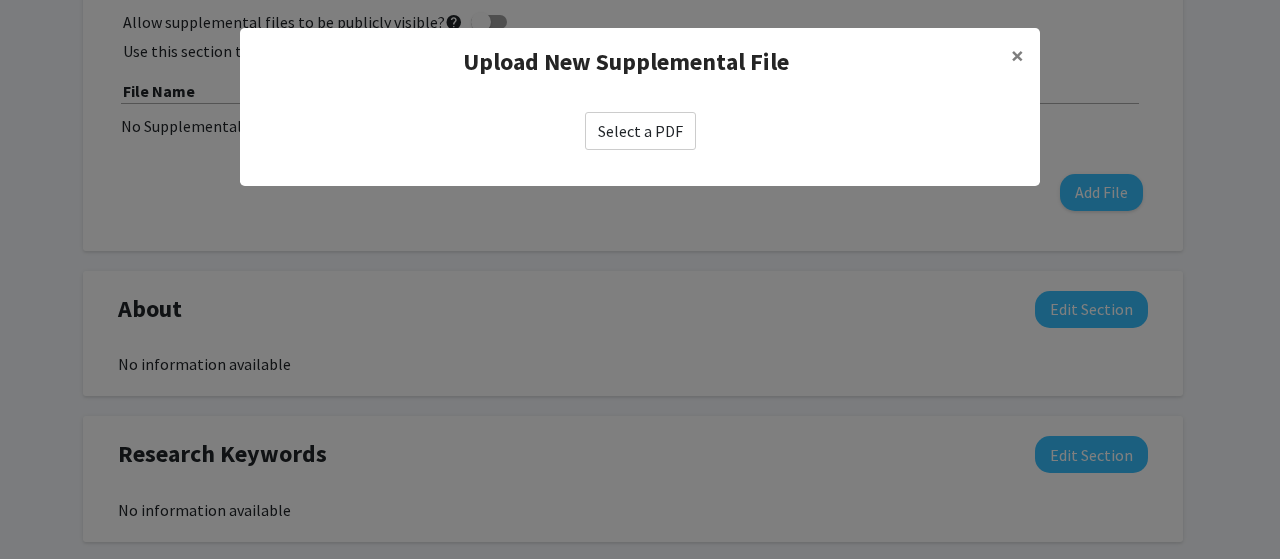 click on "Select a PDF" 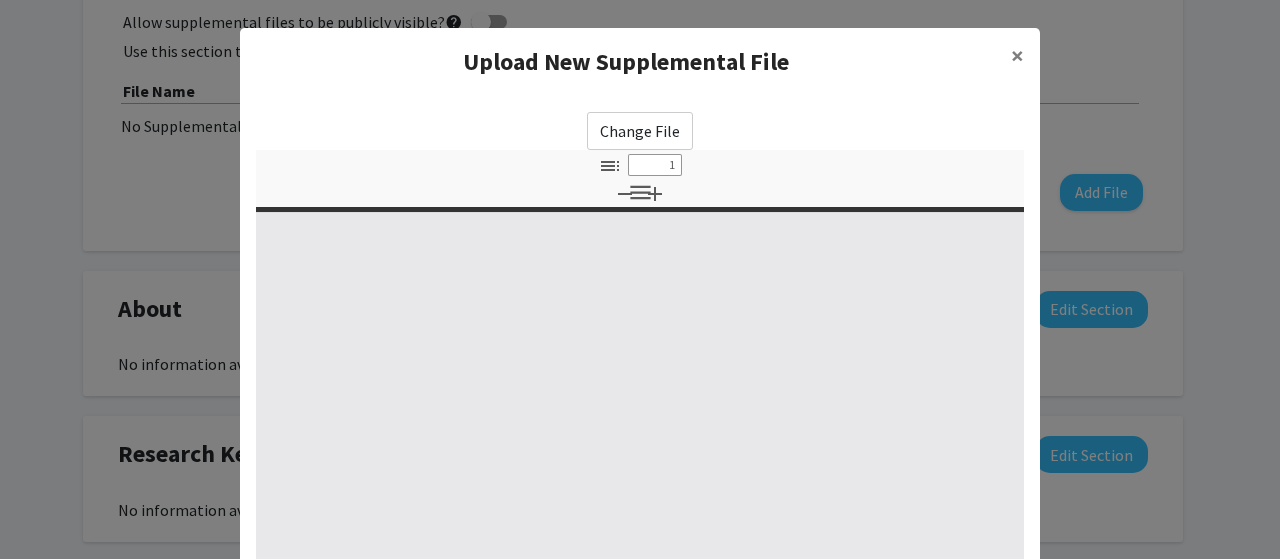 select on "custom" 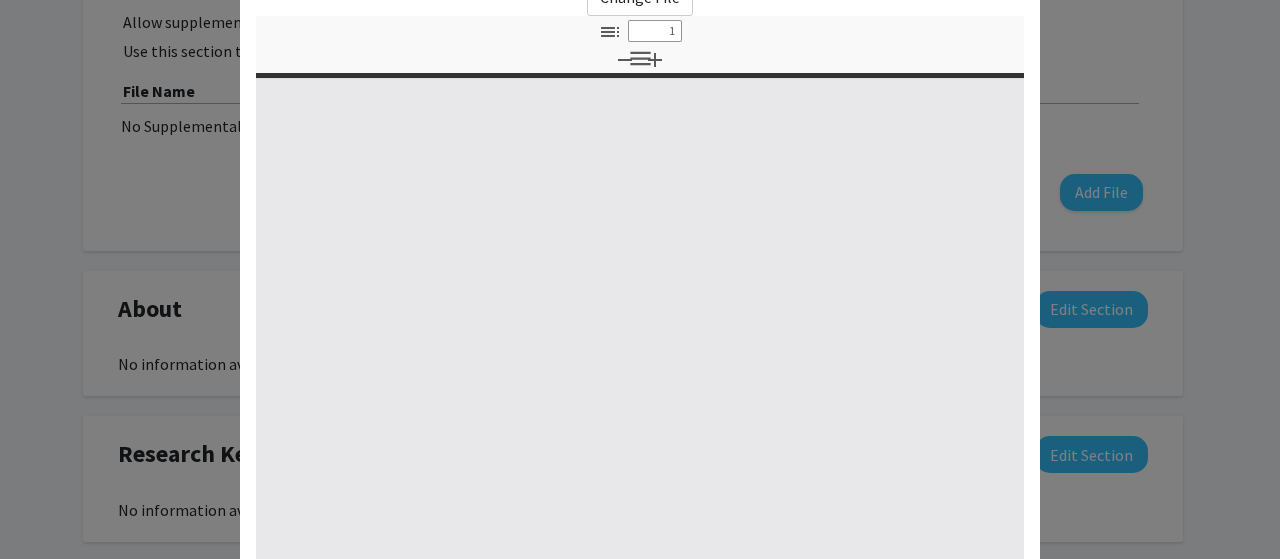 type on "0" 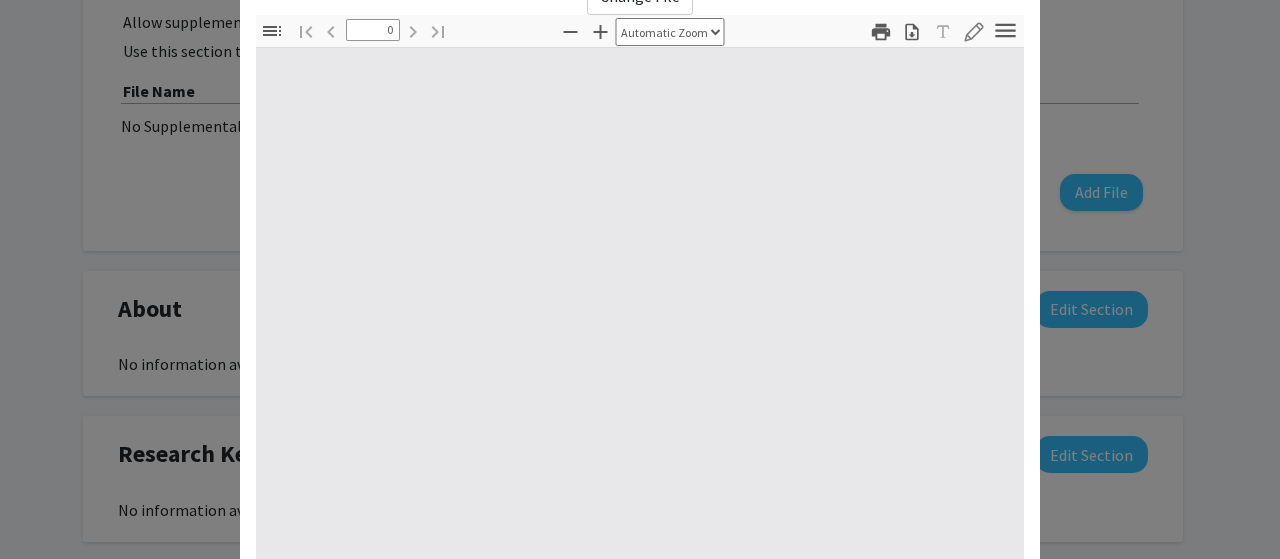 select on "custom" 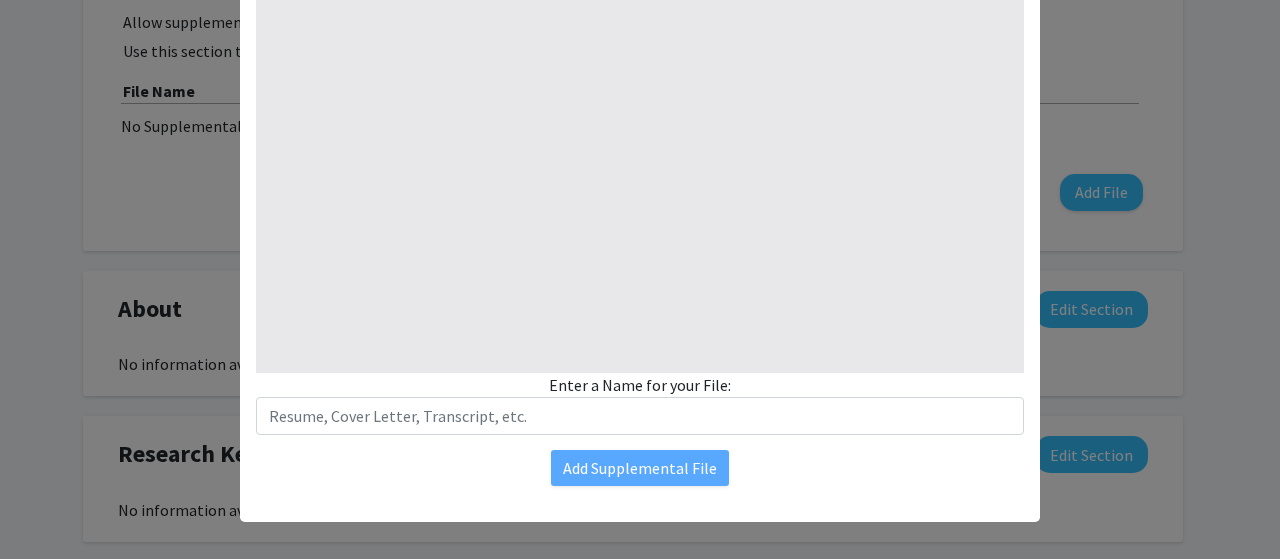 type on "1" 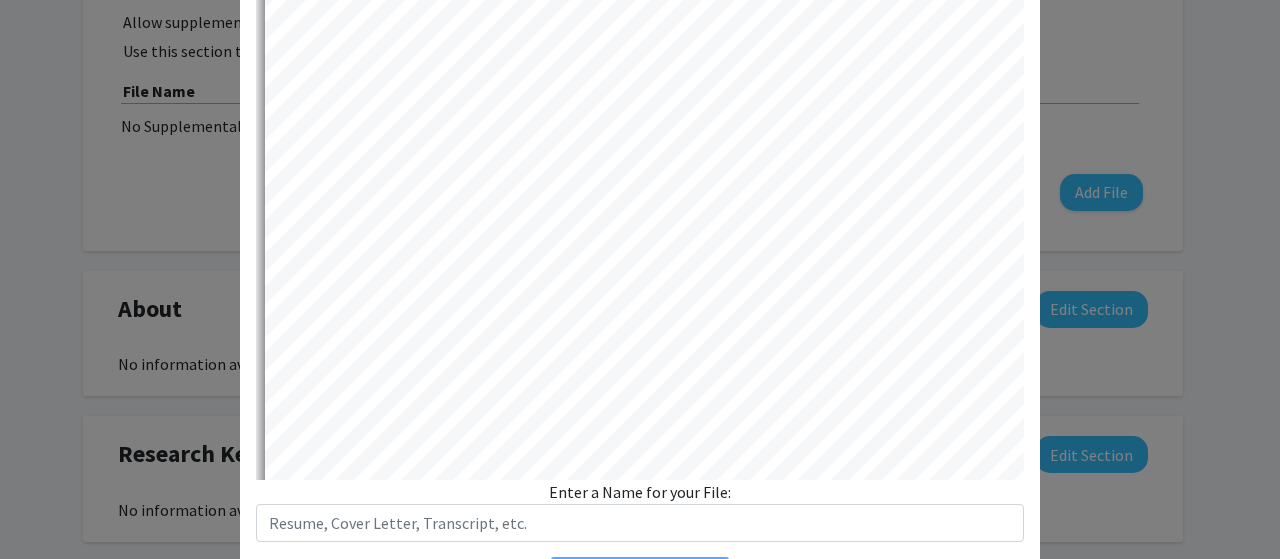 select on "auto" 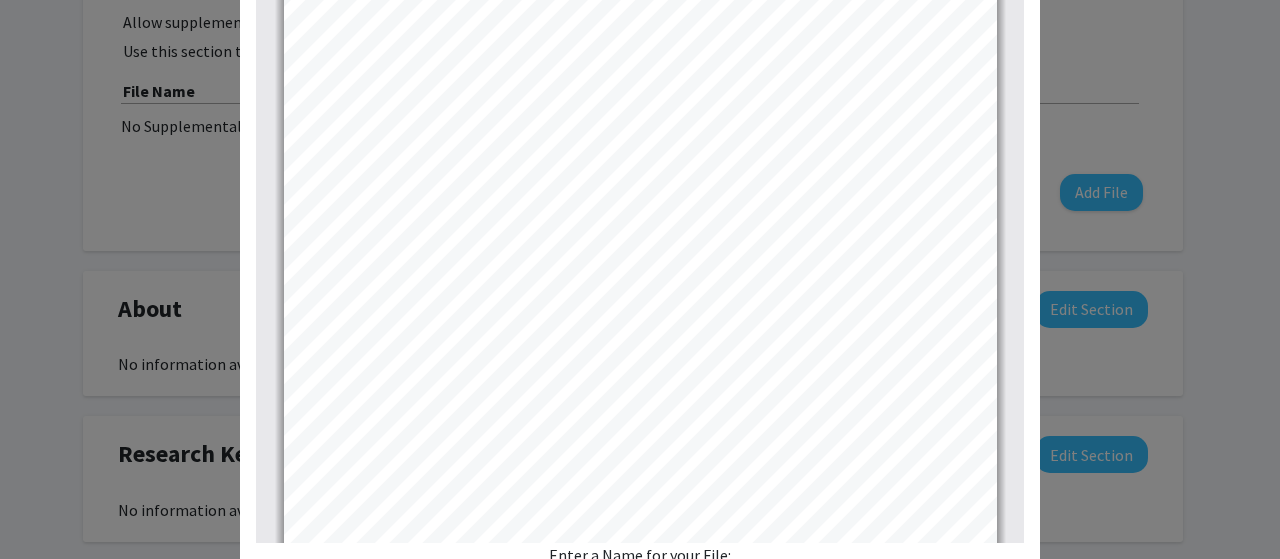 scroll, scrollTop: 374, scrollLeft: 0, axis: vertical 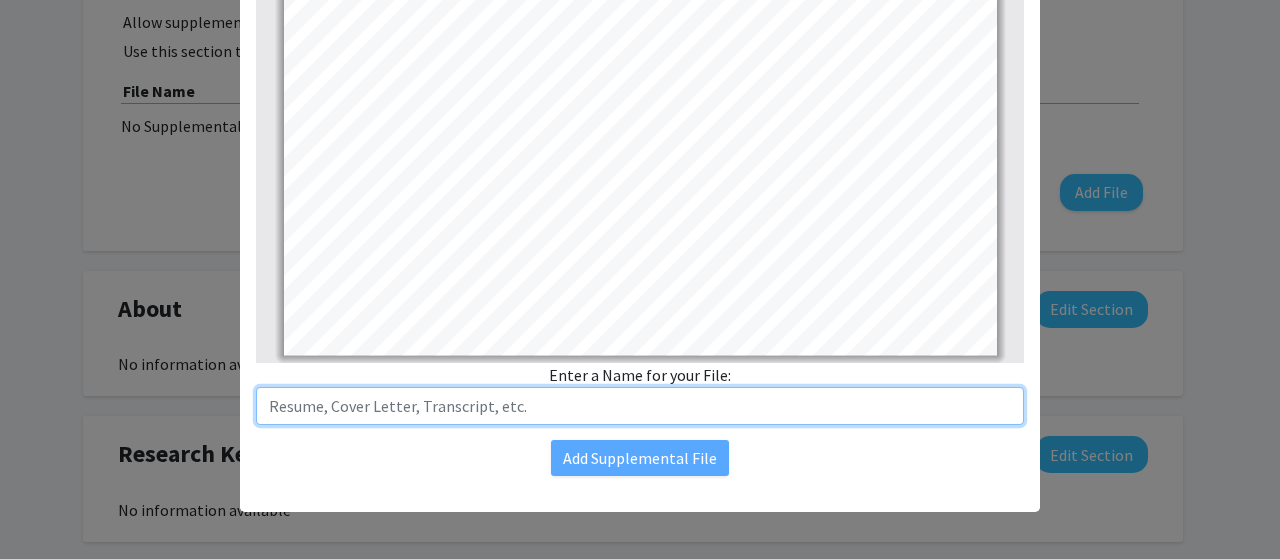 click at bounding box center (640, 406) 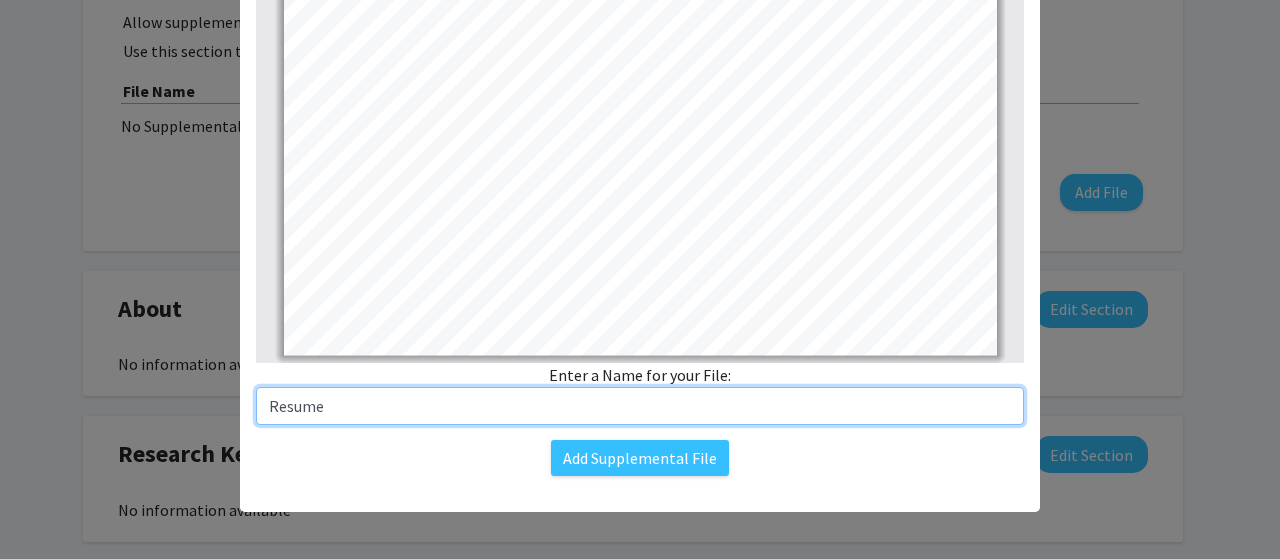 click on "Resume" at bounding box center (640, 406) 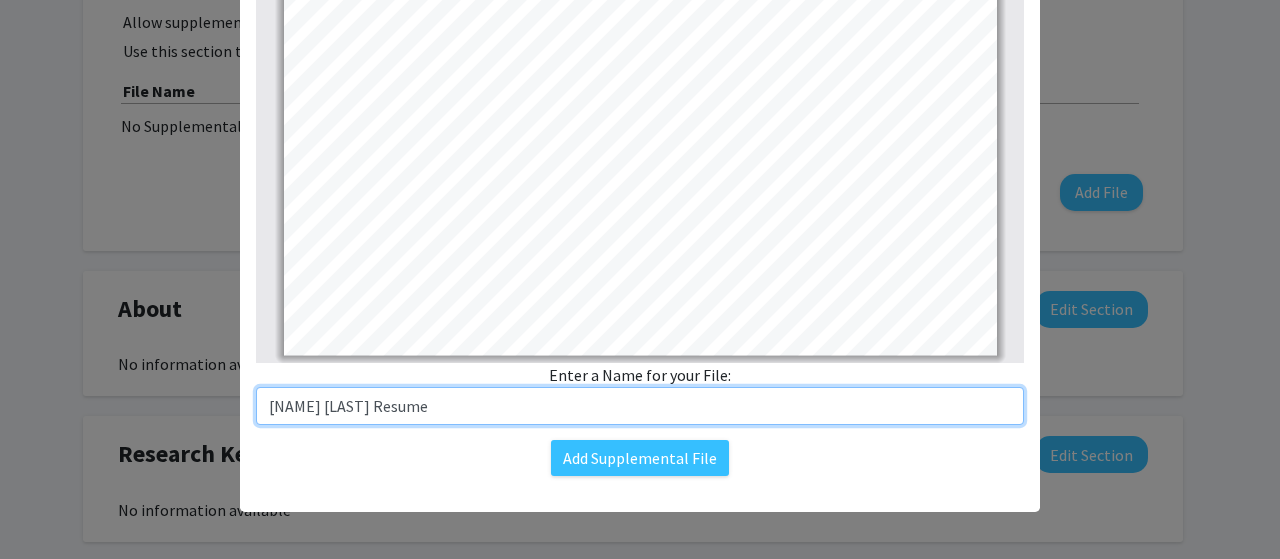 type on "[NAME] [LAST] Resume" 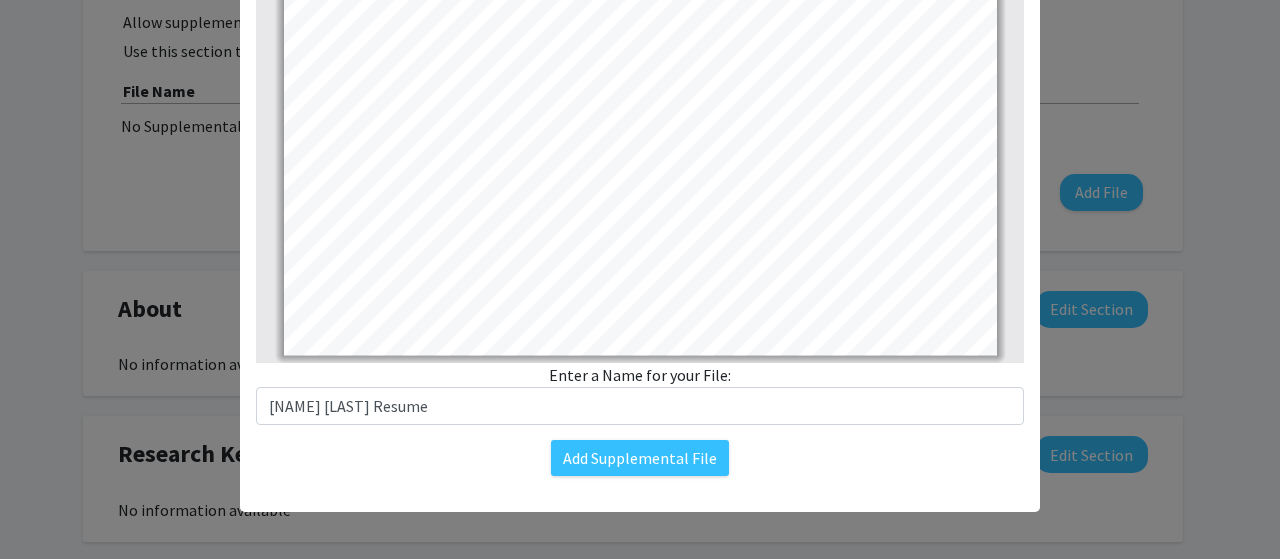 click on "Change File  Thumbnails Document Outline Attachments Layers Current Outline Item Toggle Sidebar Find Go to First Page Previous 1 of 1 Next Go to Last Page Zoom Out Zoom In Automatic Zoom Actual Size Page Fit Page Width 50% 100% 125% 150% 200% 300% 400% NaN% Hand Tool Text Selection Tool Presentation Mode Open Print Download Text Draw Tools Color #000000 Size Color #000000 Thickness Opacity Presentation Mode Open Print Download Go to First Page Previous Next Go to Last Page Rotate Clockwise Rotate Counterclockwise Text Selection Tool Hand Tool Page Scrolling Vertical Scrolling Horizontal Scrolling Wrapped Scrolling No Spreads Odd Spreads Even Spreads Document Properties… Multiple search terms. Each line is a search term. Previous Next Highlight All Match Case Current page only Pages (e.g. 6-10 or 2,4) Whole Words multiple search terms separated by word boundaries Ignore accents and diacritics Fuzzy search More Information Less Information Close Enter the password to open this PDF file. Cancel OK File name:" 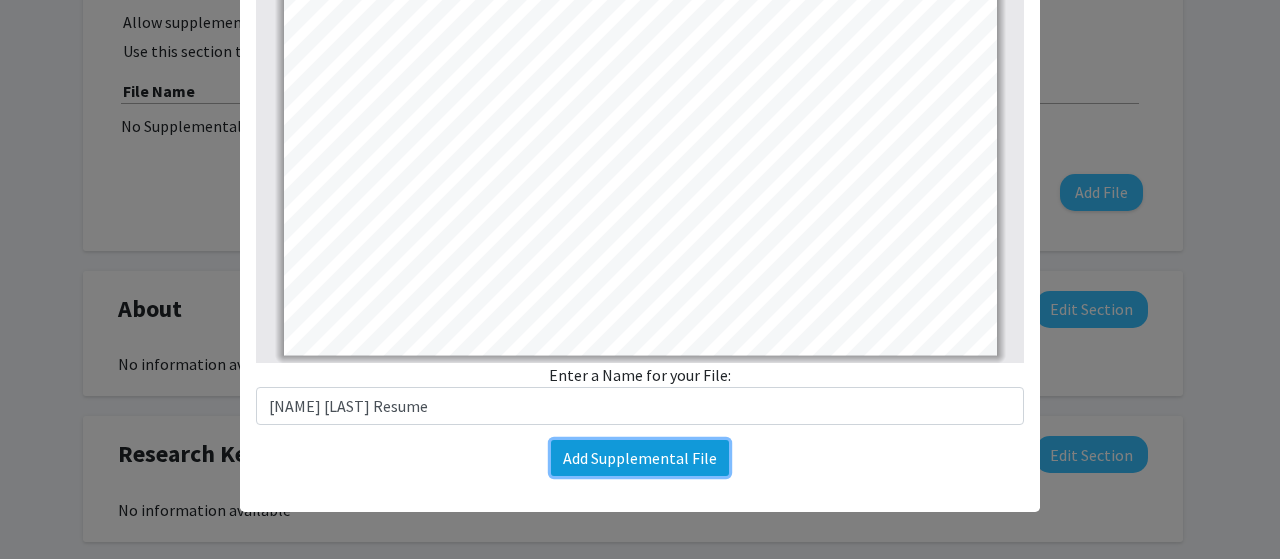 click on "Add Supplemental File" 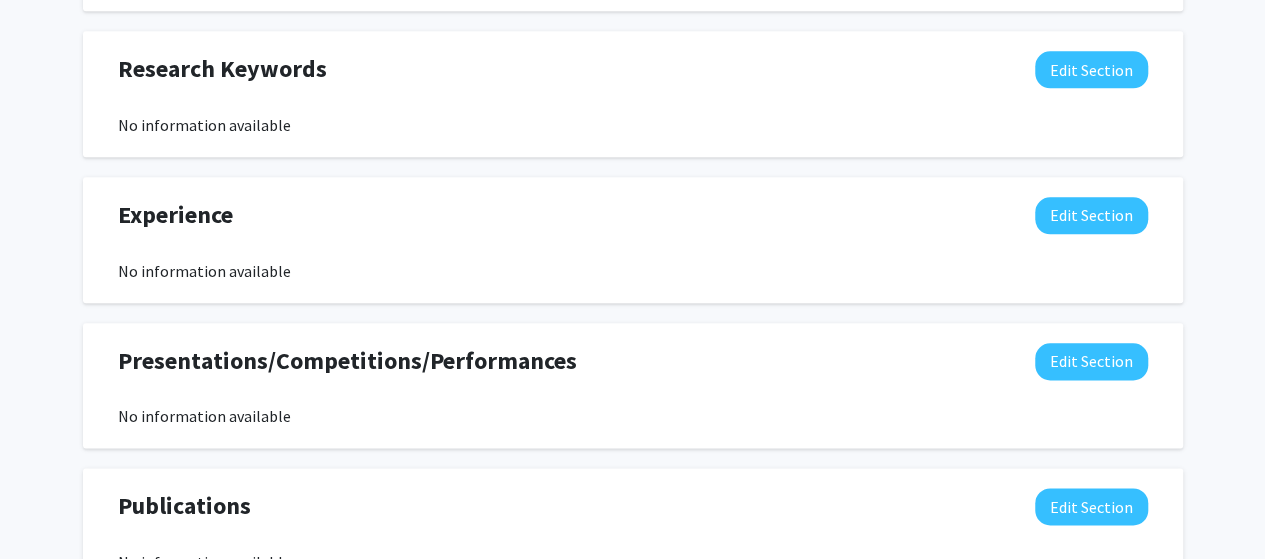 scroll, scrollTop: 1046, scrollLeft: 0, axis: vertical 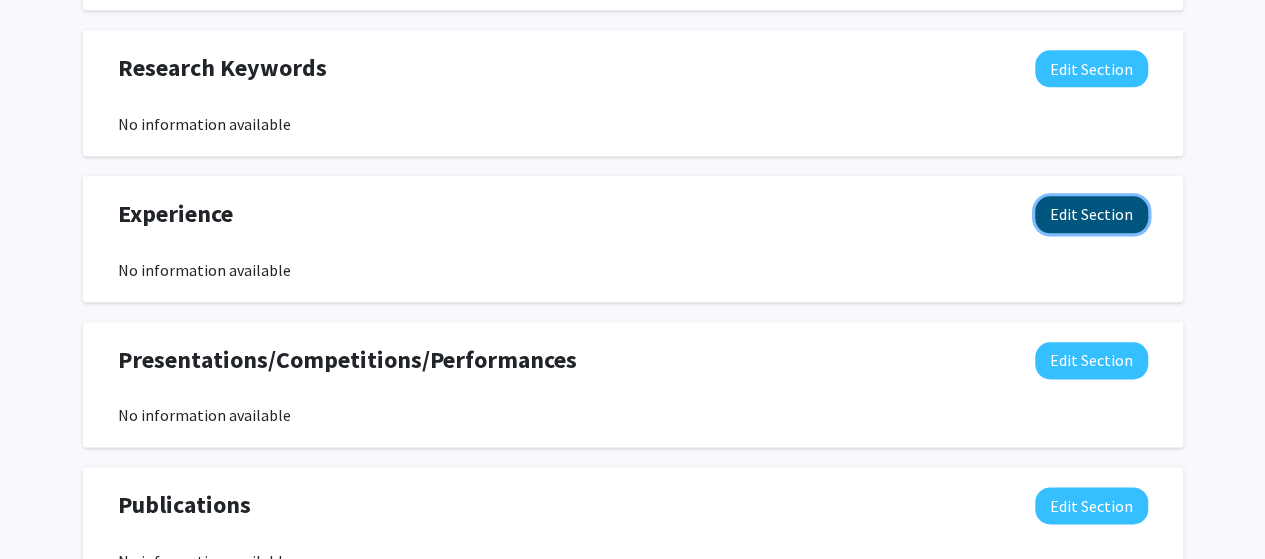 click on "Edit Section" 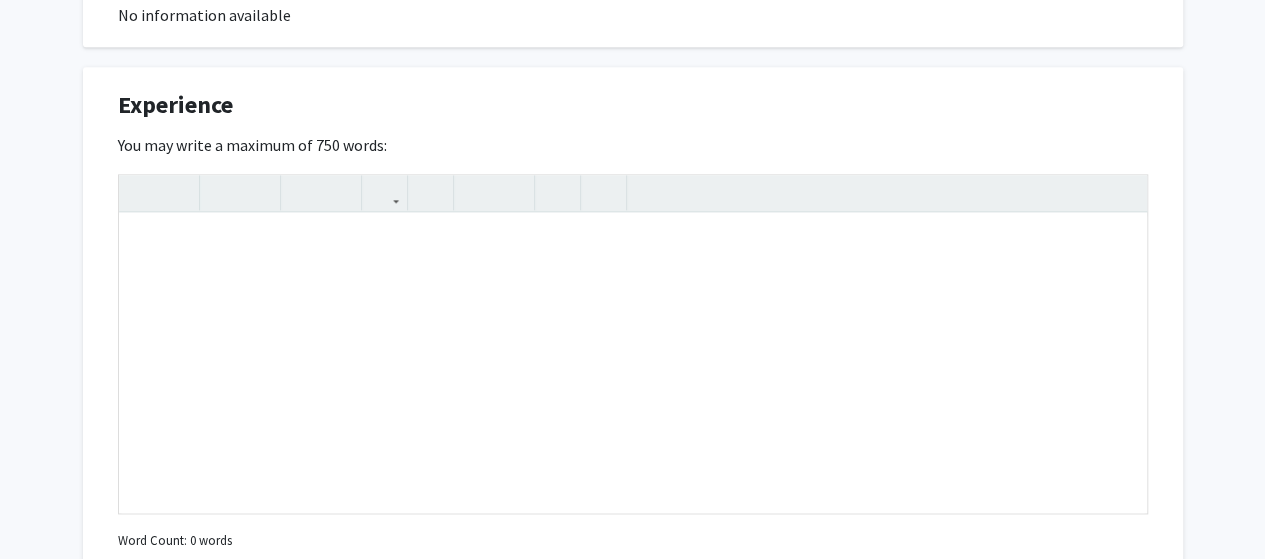 scroll, scrollTop: 1158, scrollLeft: 0, axis: vertical 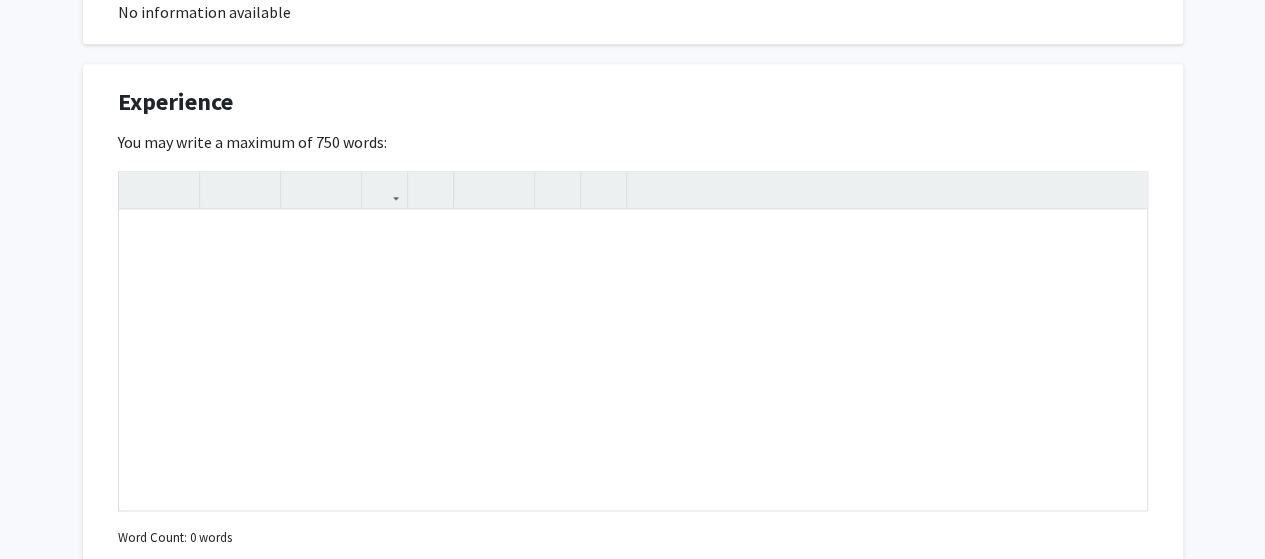 click on "[FIRST] [LAST]  Edit Section  See Public View  help  Degree Level:   Undergraduate Student   Year:   First-year   Expected Graduation:   2025   Major:  Mechanical Engineering Seeking Opportunities?  Indicate to faculty/staff and other users that you are looking for opportunities to join collaborative projects.    Seeking Collaborators?  Indicate if you are looking for other students to join you on collaborative projects.       Supplemental Files    Allow supplemental files to be publicly visible?  help  Use this section to upload files such as resumes, transcripts, and more. File Name Uploaded Date  [FIRST] [LAST] Resume   08/02/2025   Remove File   Add File  About  Edit Section  No information available  You may write a maximum of 1,000 words:  Insert link Remove link Word Count: 0 words Save  Cancel Edits  Research Keywords  Edit Section  No information available  You may write a maximum of 200 words:  Insert link Remove link Word Count: 0 words Save  Cancel Edits  Experience  Edit Section  Insert link Save" 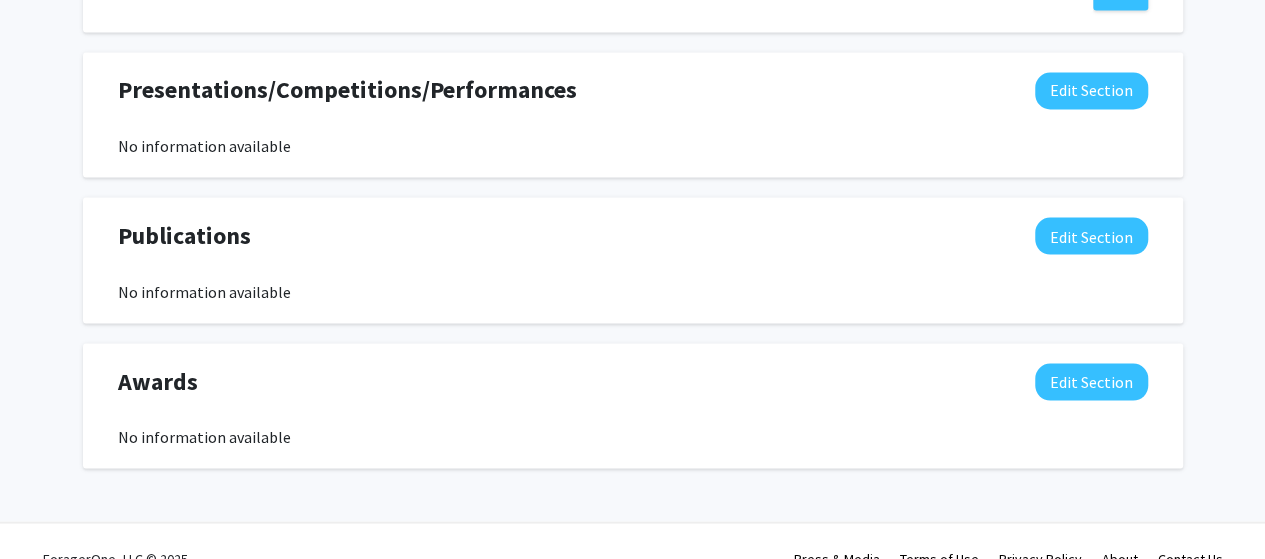 scroll, scrollTop: 1784, scrollLeft: 0, axis: vertical 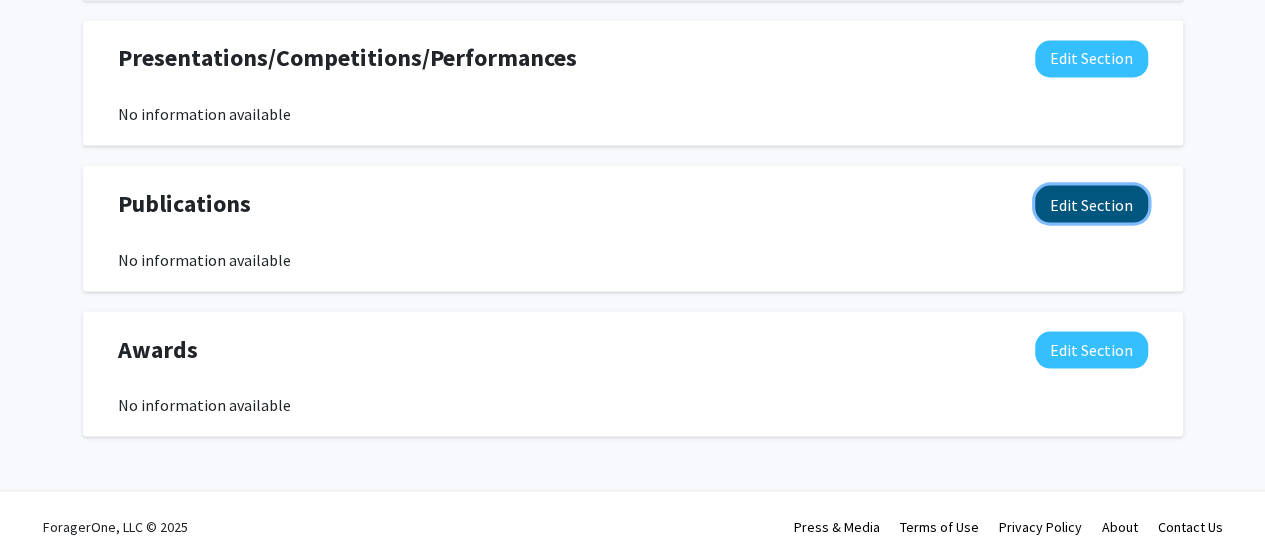 click on "Edit Section" 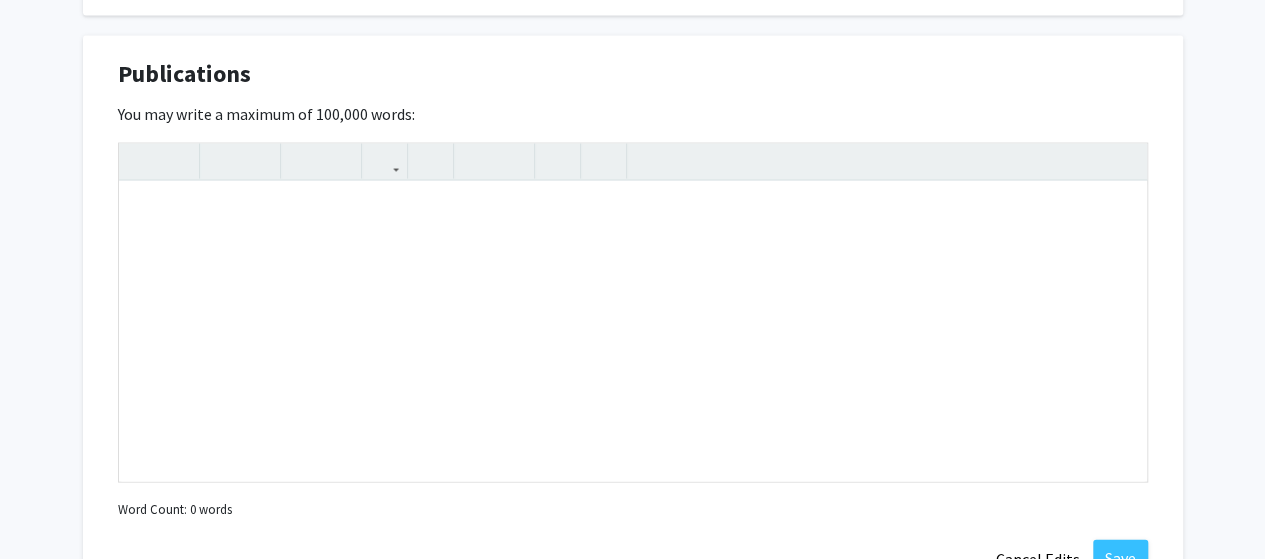 scroll, scrollTop: 1914, scrollLeft: 0, axis: vertical 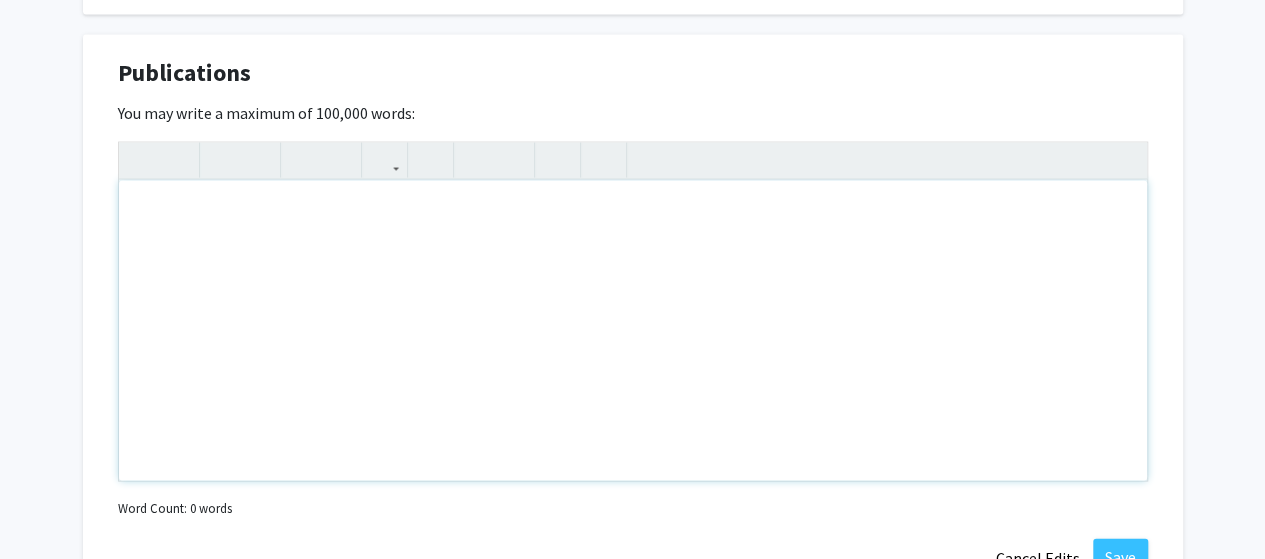 click at bounding box center (633, 331) 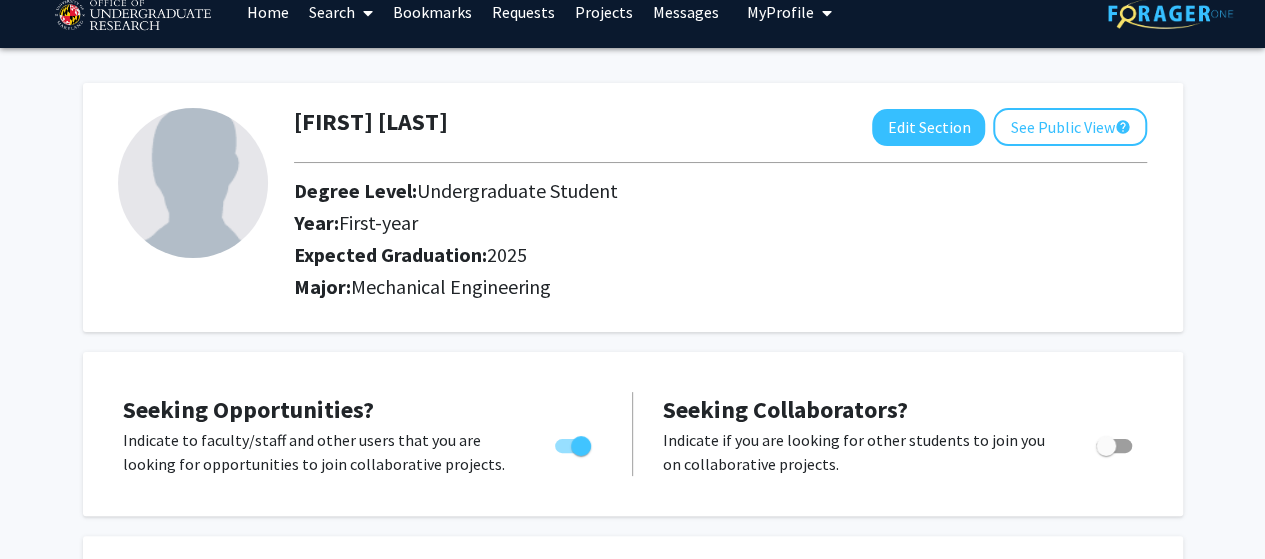 scroll, scrollTop: 0, scrollLeft: 0, axis: both 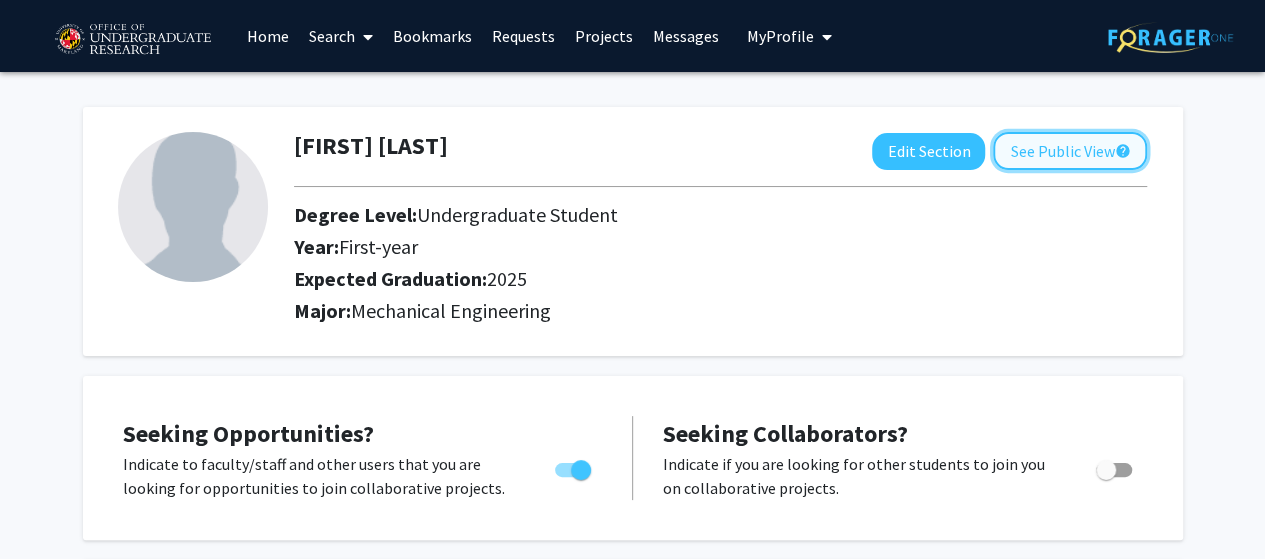 click on "See Public View  help" 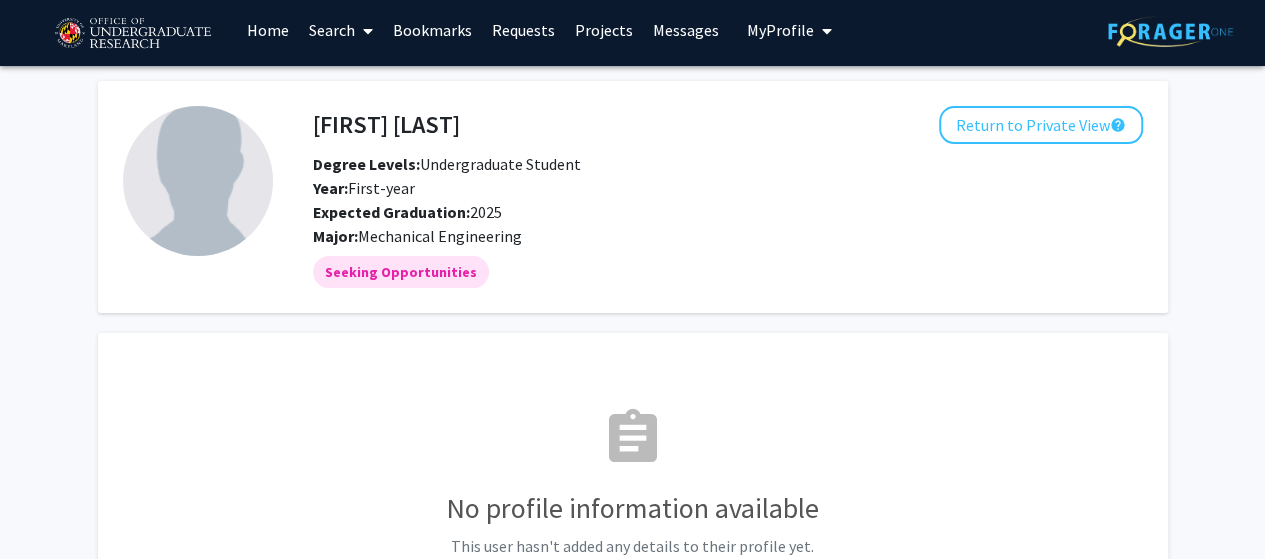 scroll, scrollTop: 0, scrollLeft: 0, axis: both 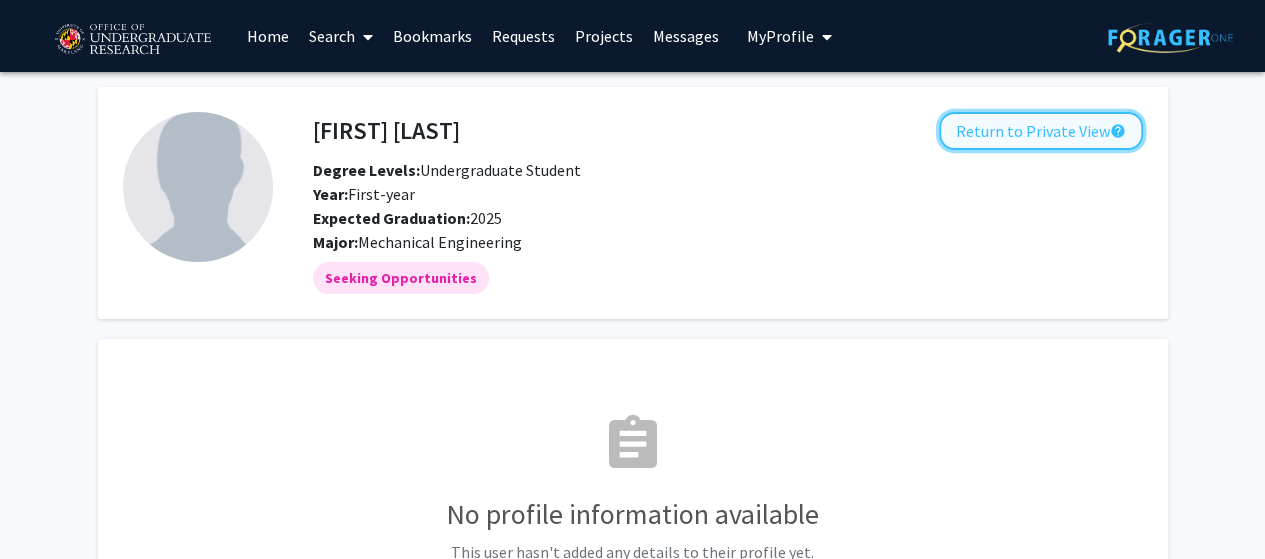 click on "Return to Private View  help" 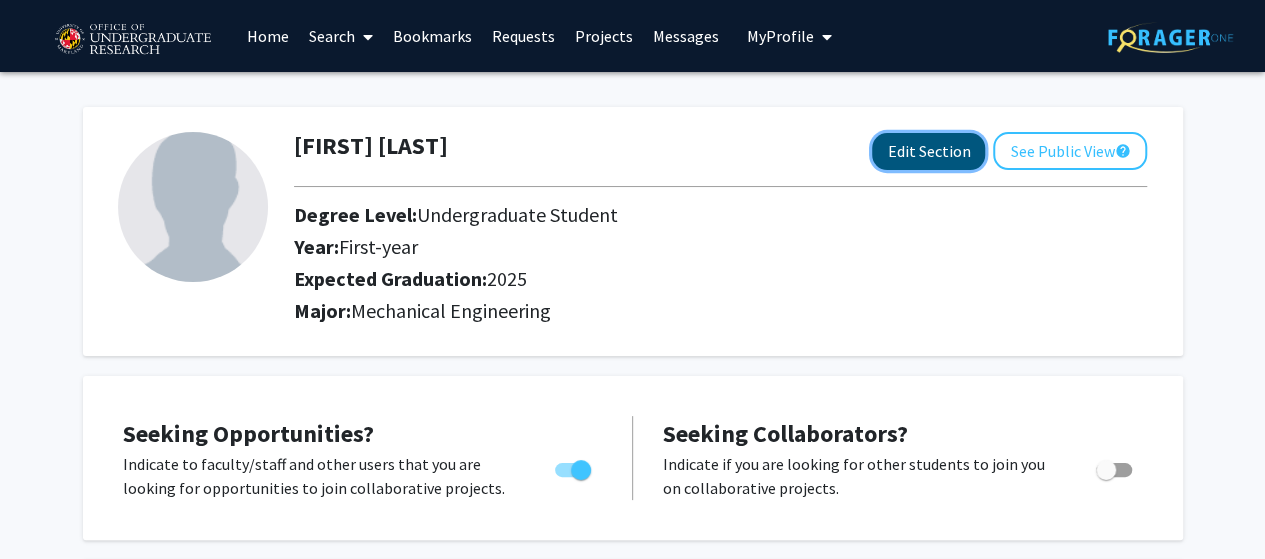 click on "Edit Section" 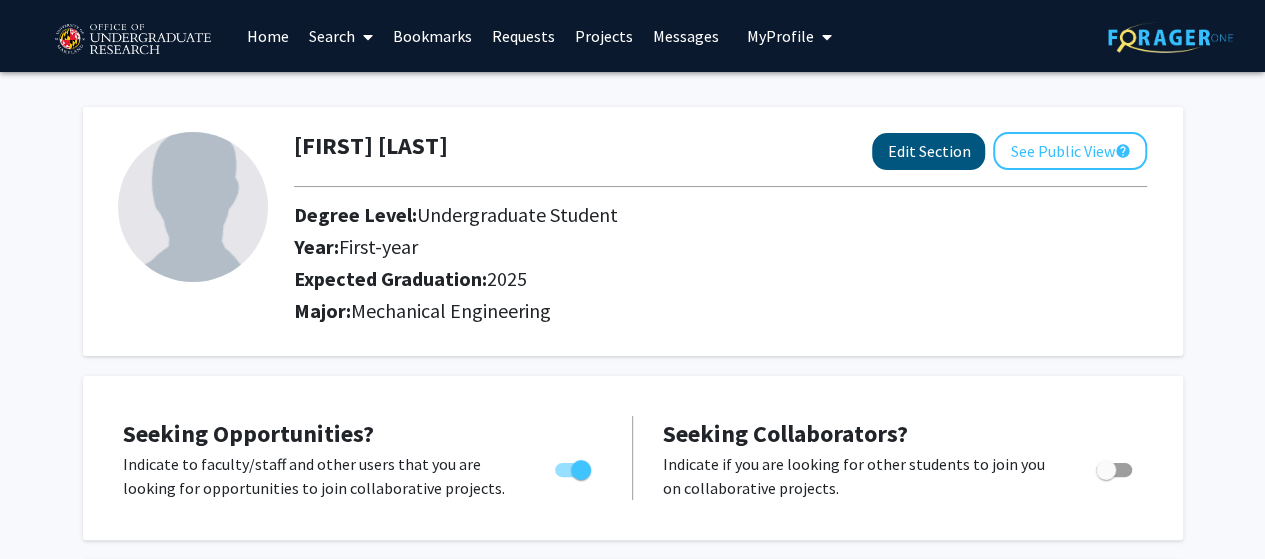 select on "first-year" 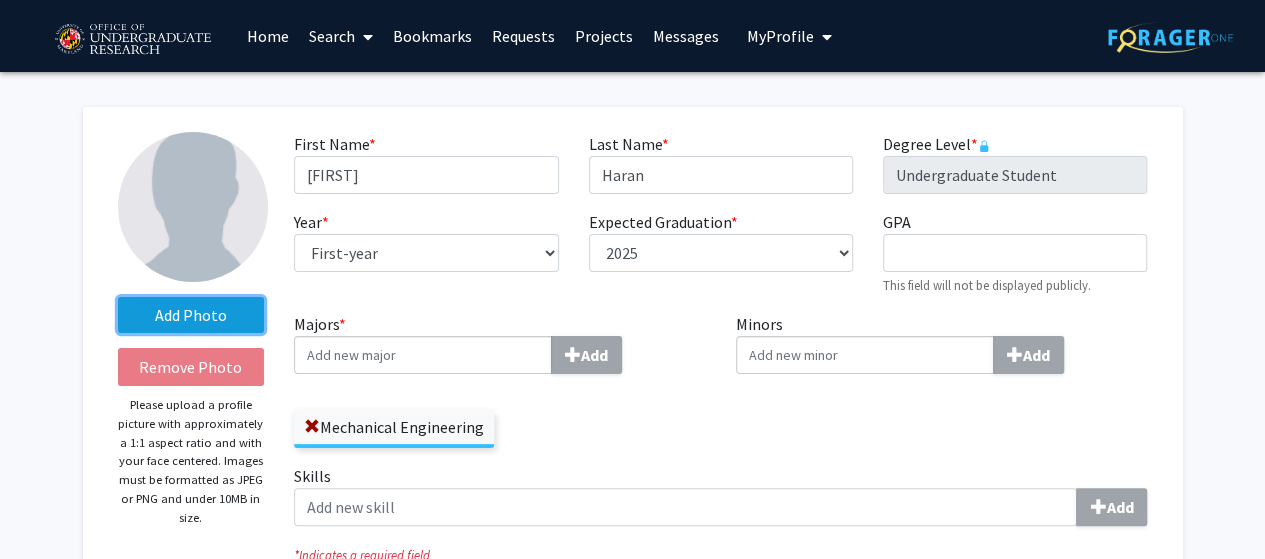 click on "Add Photo" 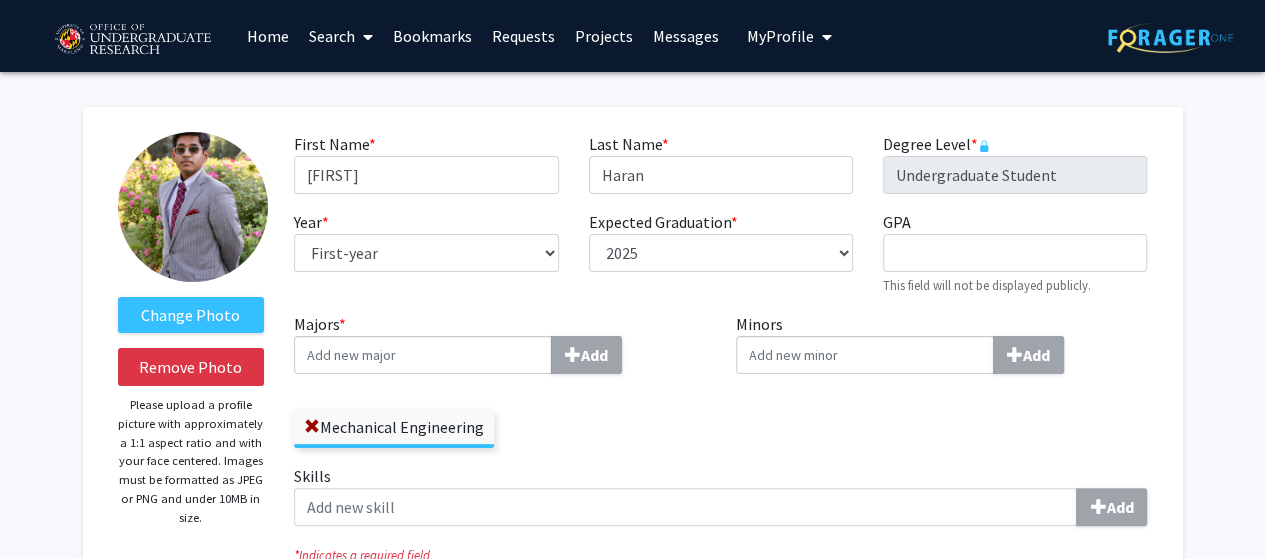 click 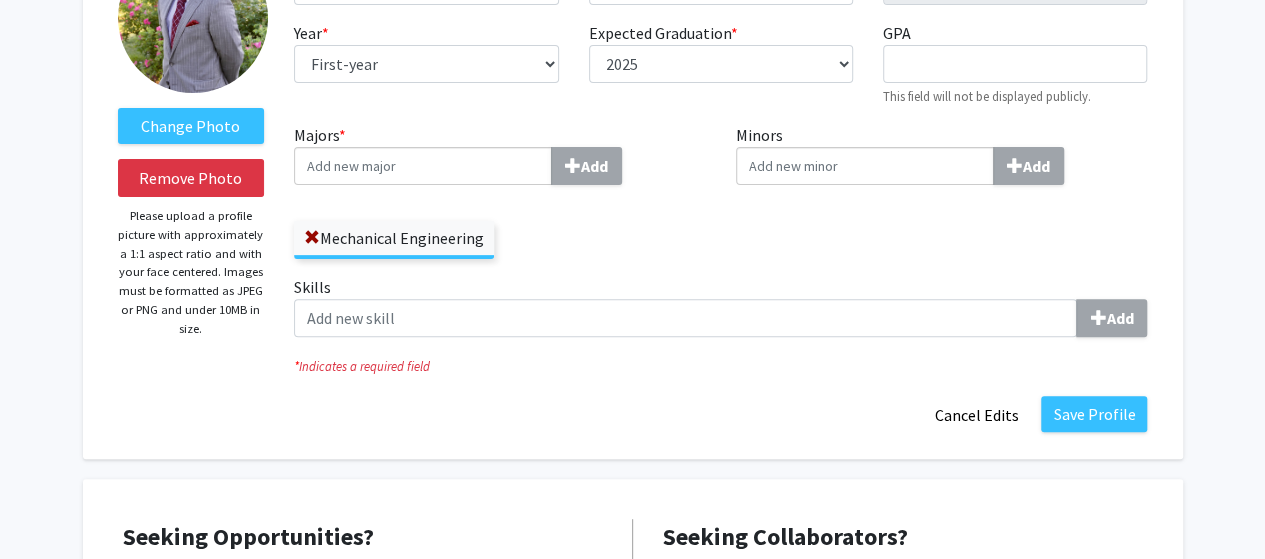 scroll, scrollTop: 192, scrollLeft: 0, axis: vertical 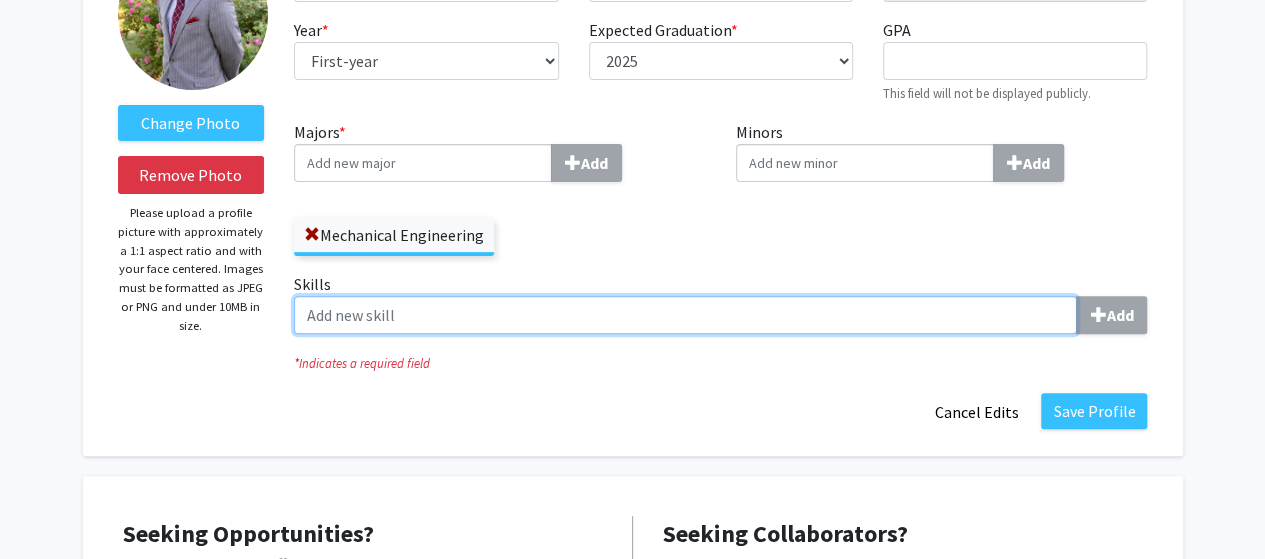 click on "Skills  Add" 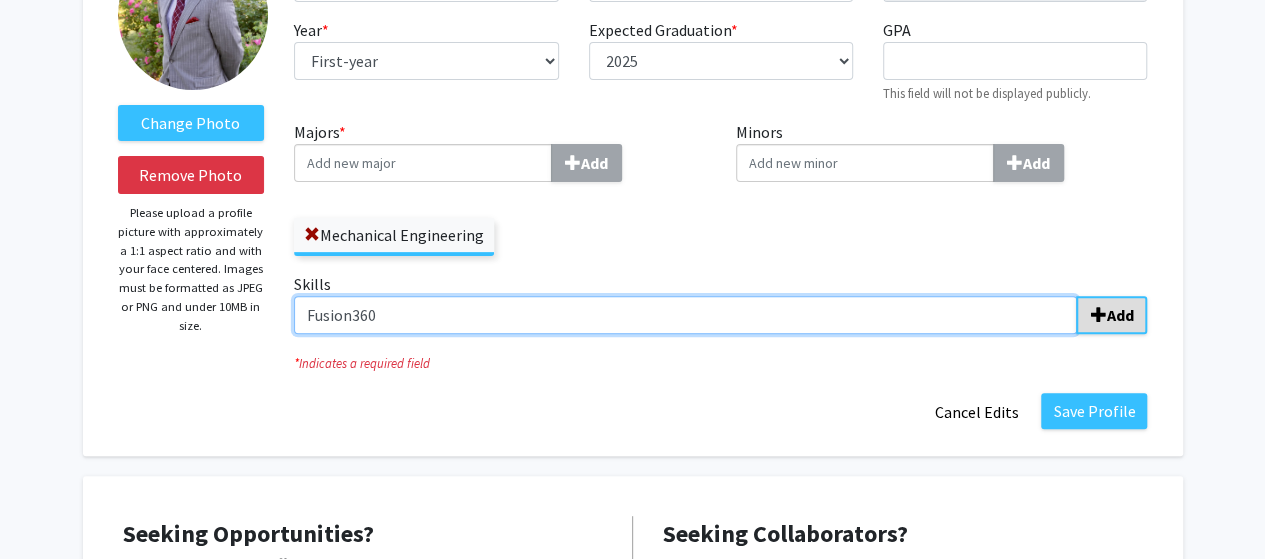type on "Fusion360" 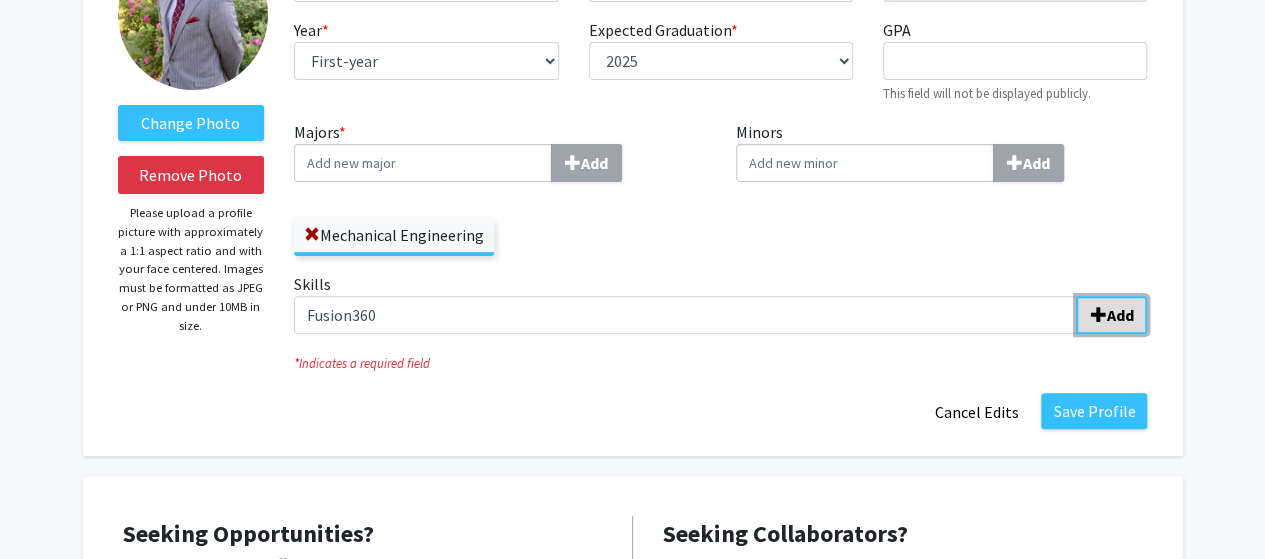 click 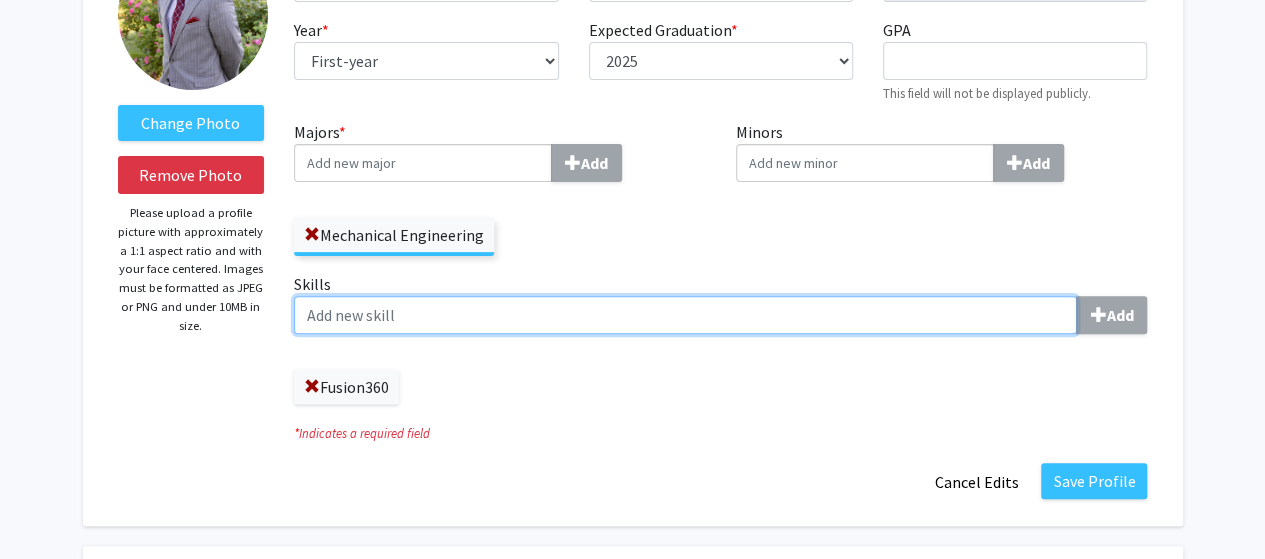 click on "Skills  Add" 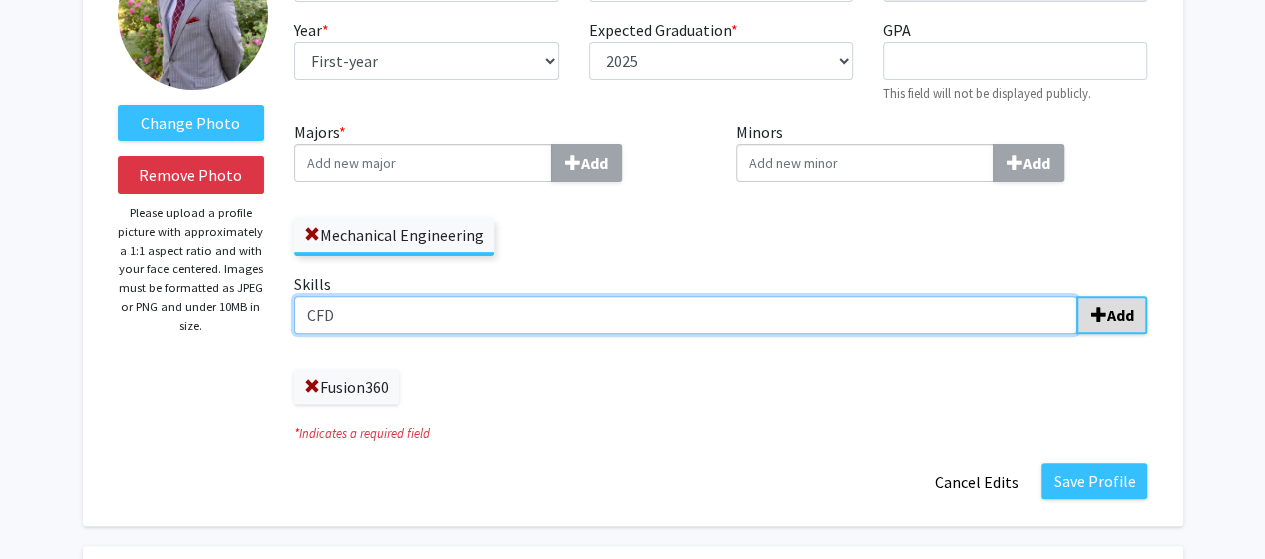 type on "CFD" 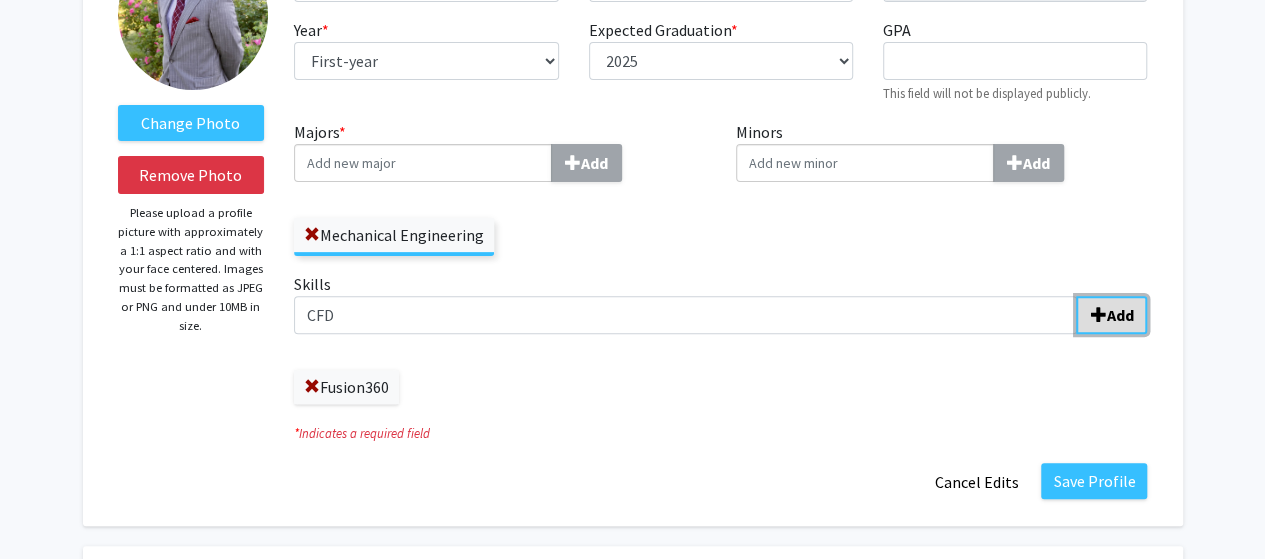 click on "Add" 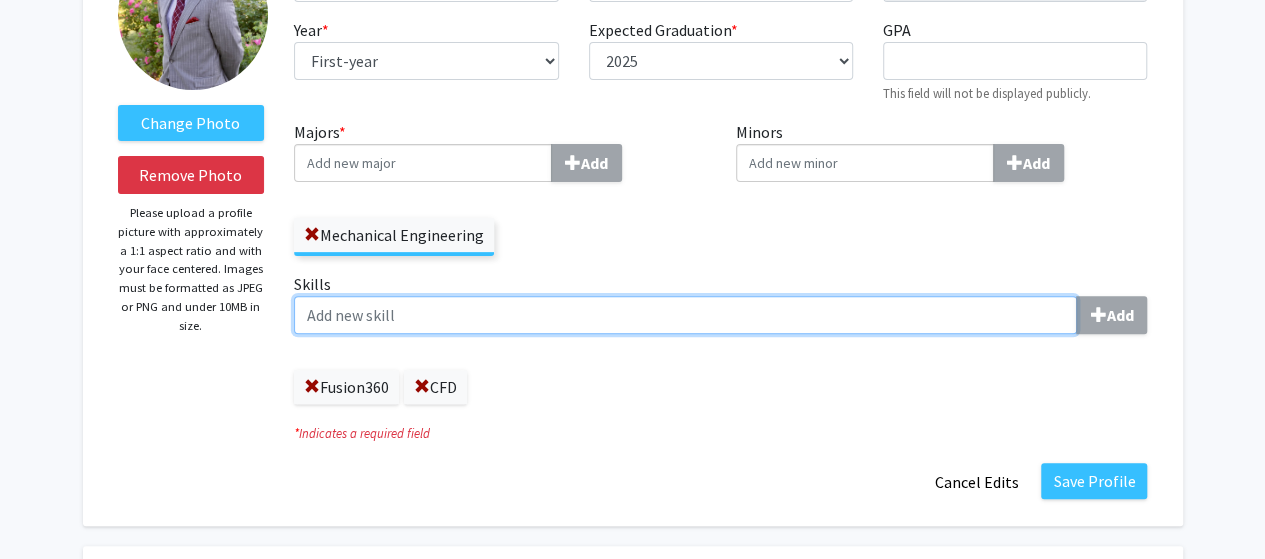 click on "Skills  Add" 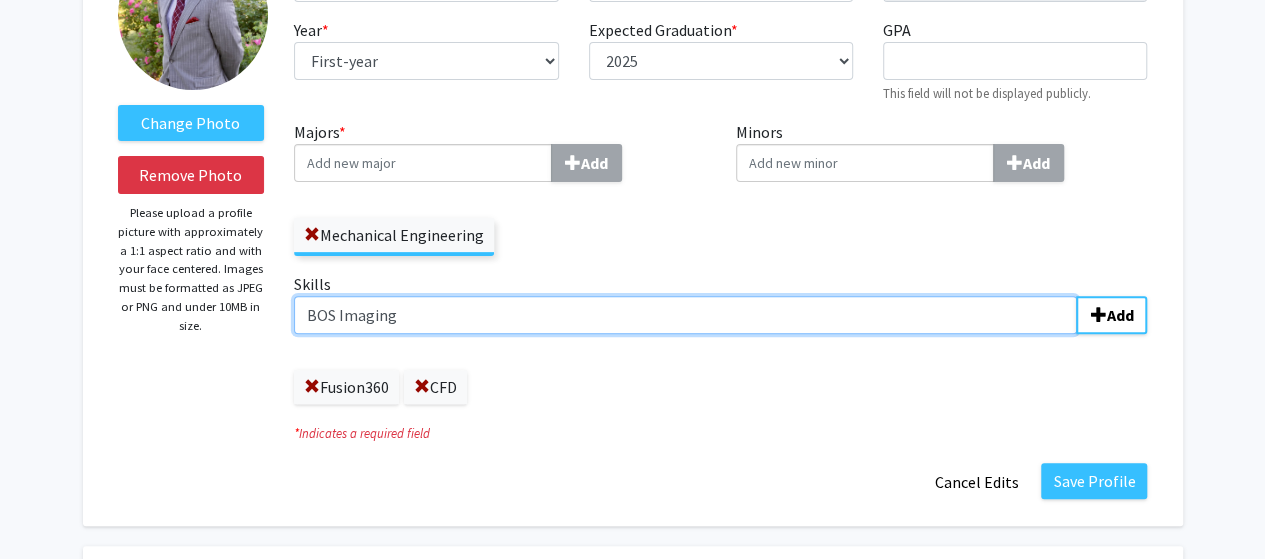 click on "BOS Imaging" 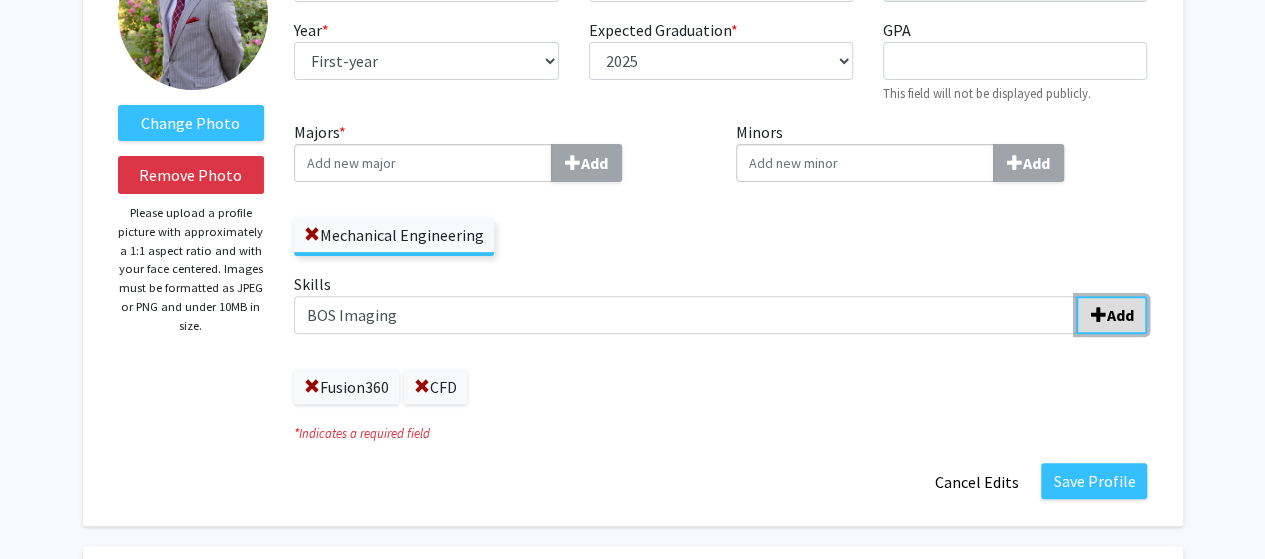 click on "Add" 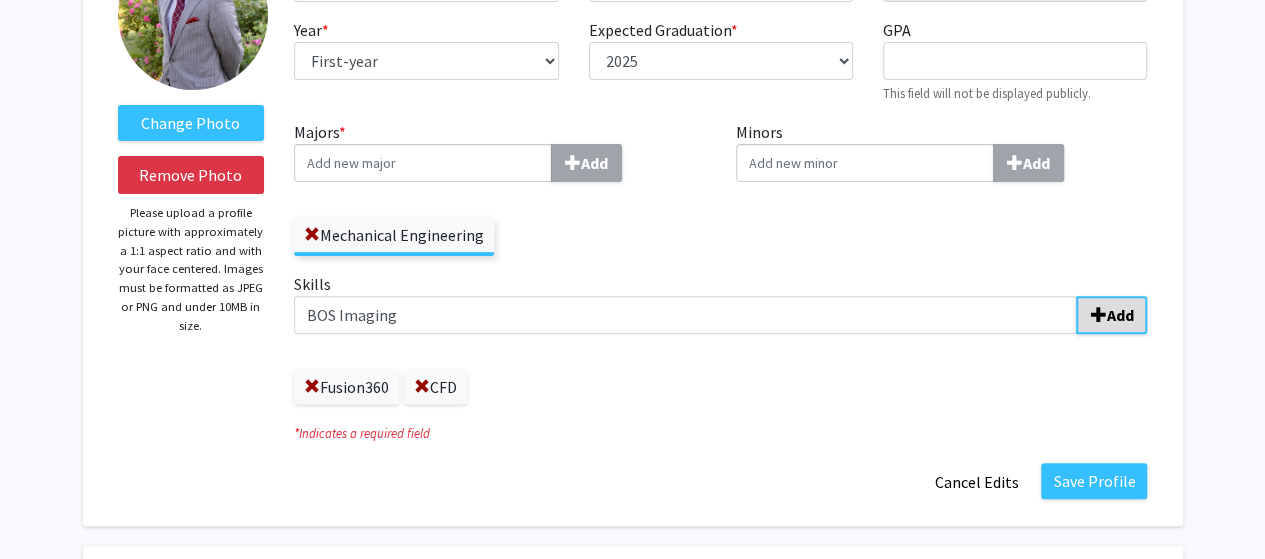 type 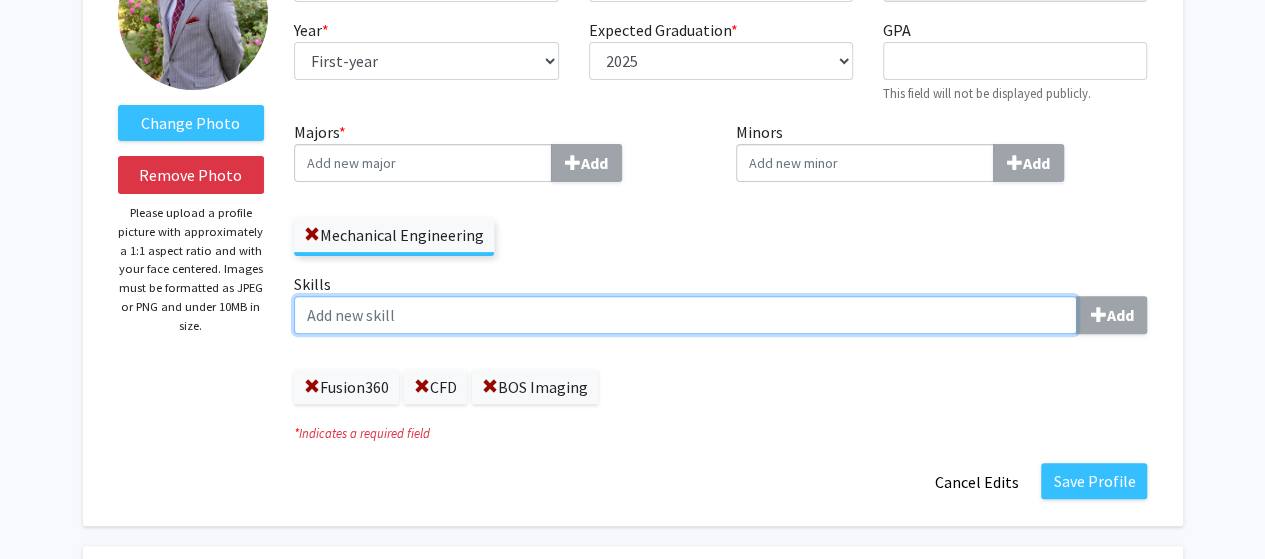 click on "Skills  Add" 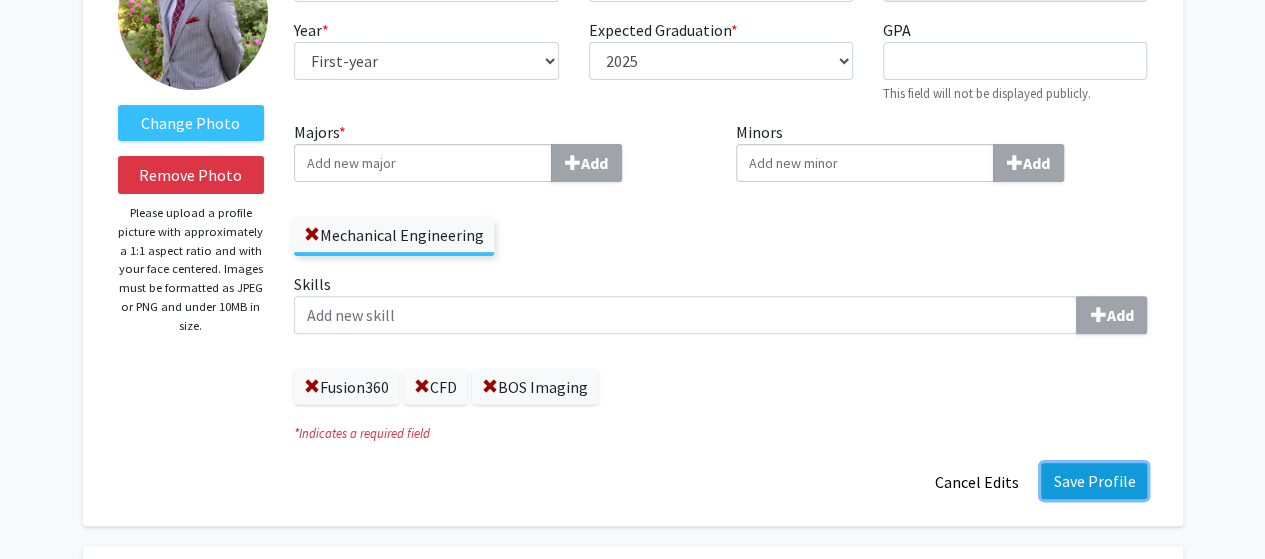 click on "Save Profile" 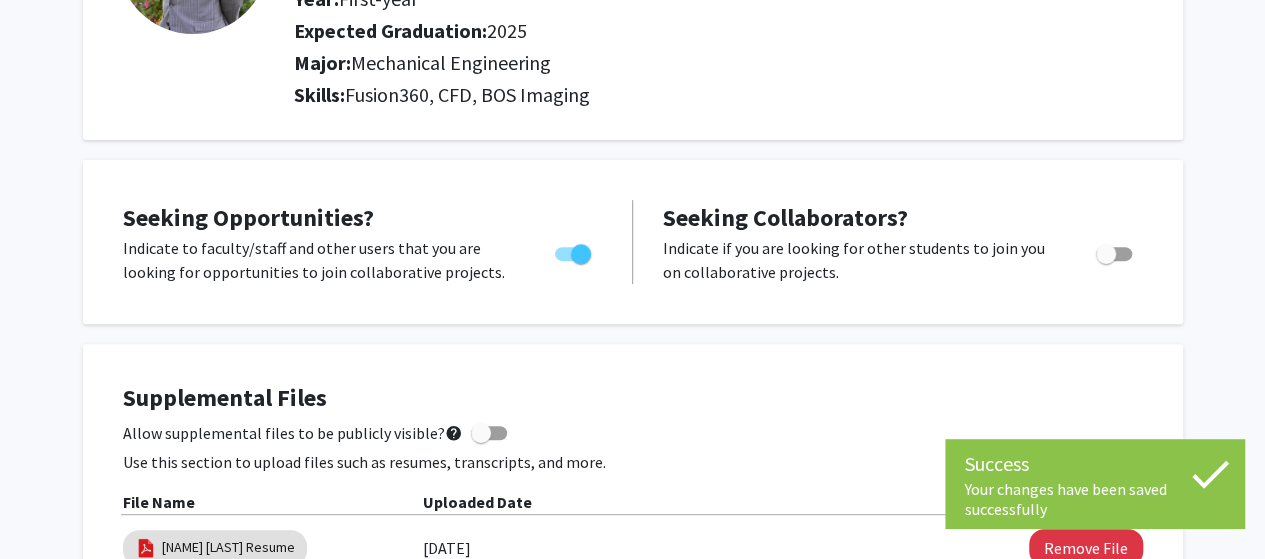 scroll, scrollTop: 0, scrollLeft: 0, axis: both 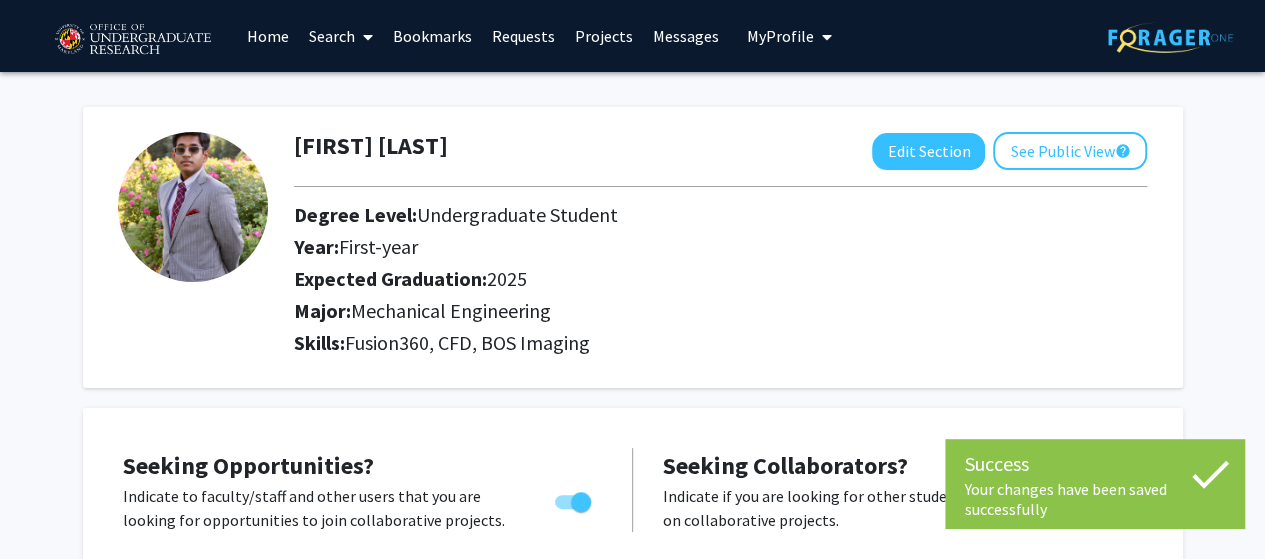 click on "Search" at bounding box center (341, 36) 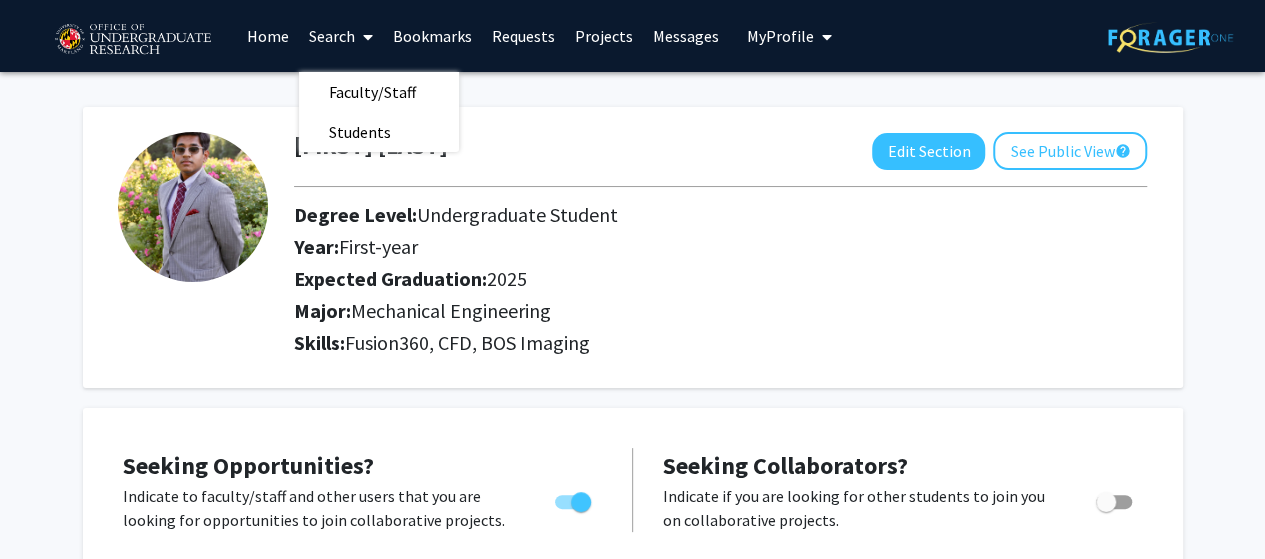 click on "Projects" at bounding box center [604, 36] 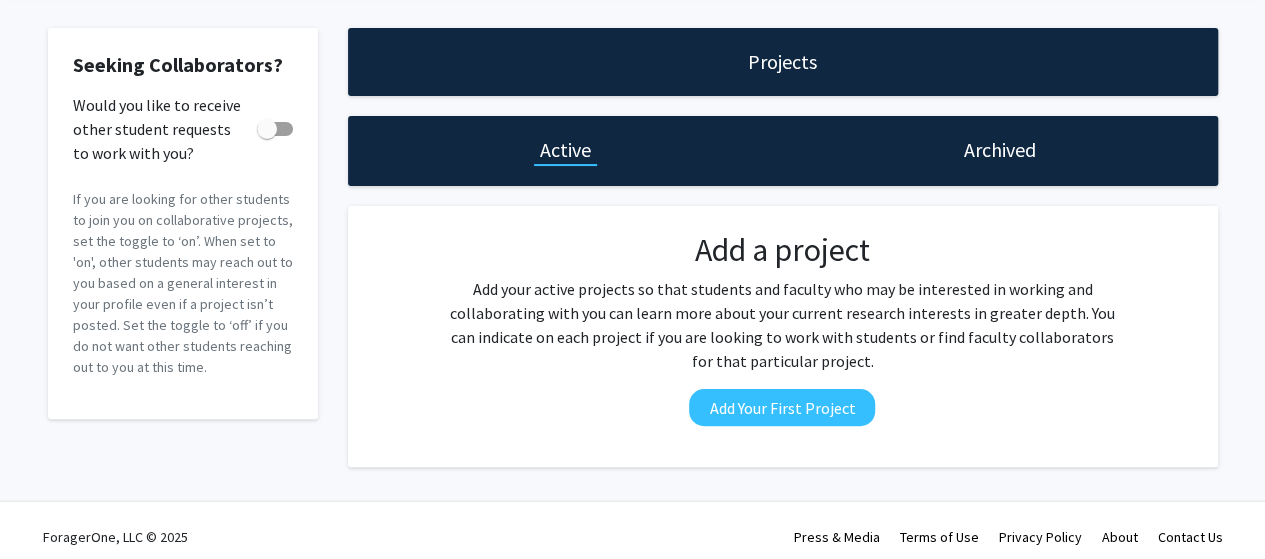 scroll, scrollTop: 80, scrollLeft: 0, axis: vertical 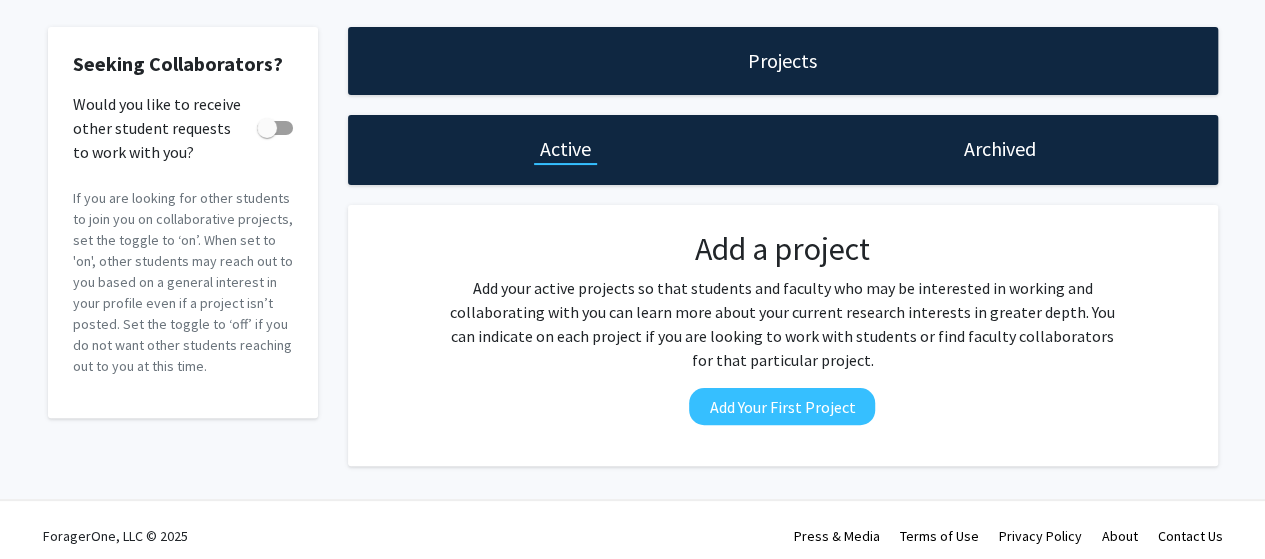 click at bounding box center (267, 128) 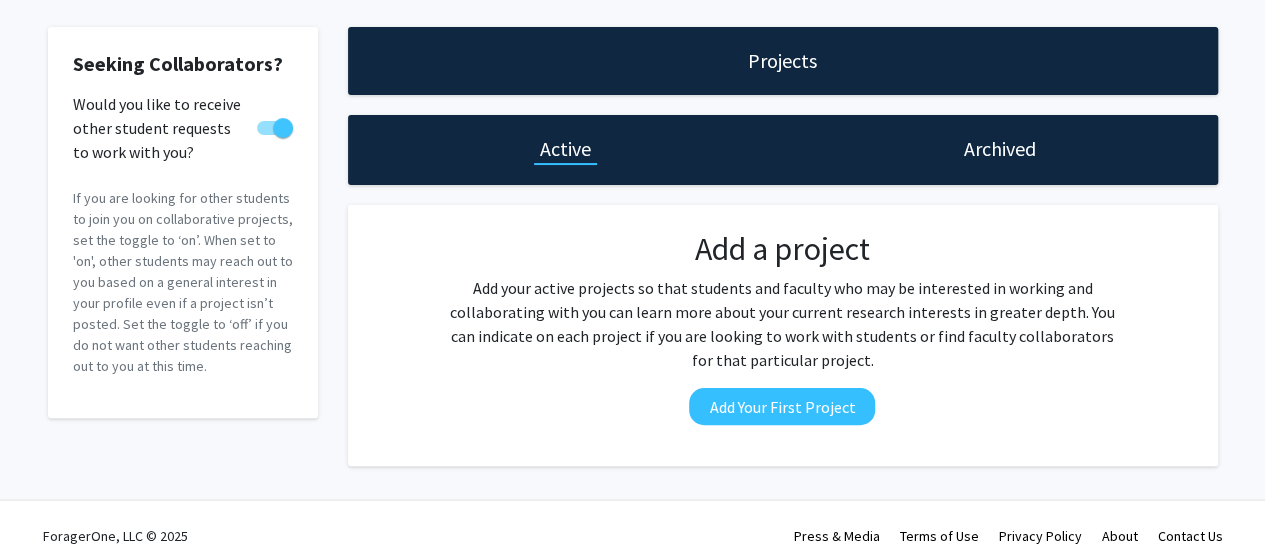 scroll, scrollTop: 0, scrollLeft: 0, axis: both 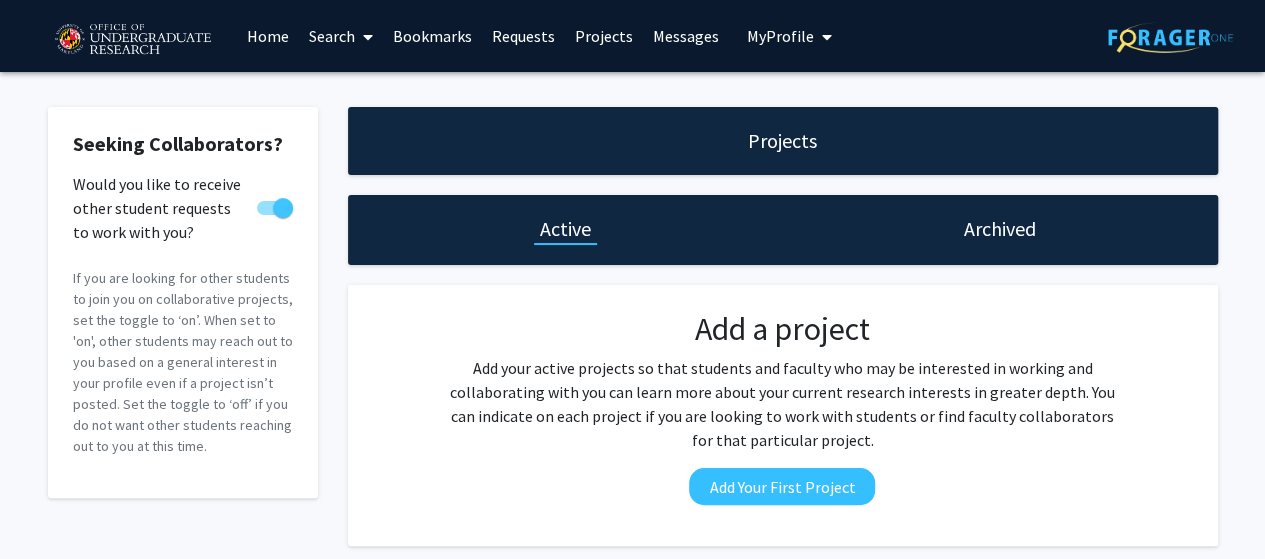 click on "Projects" at bounding box center [604, 36] 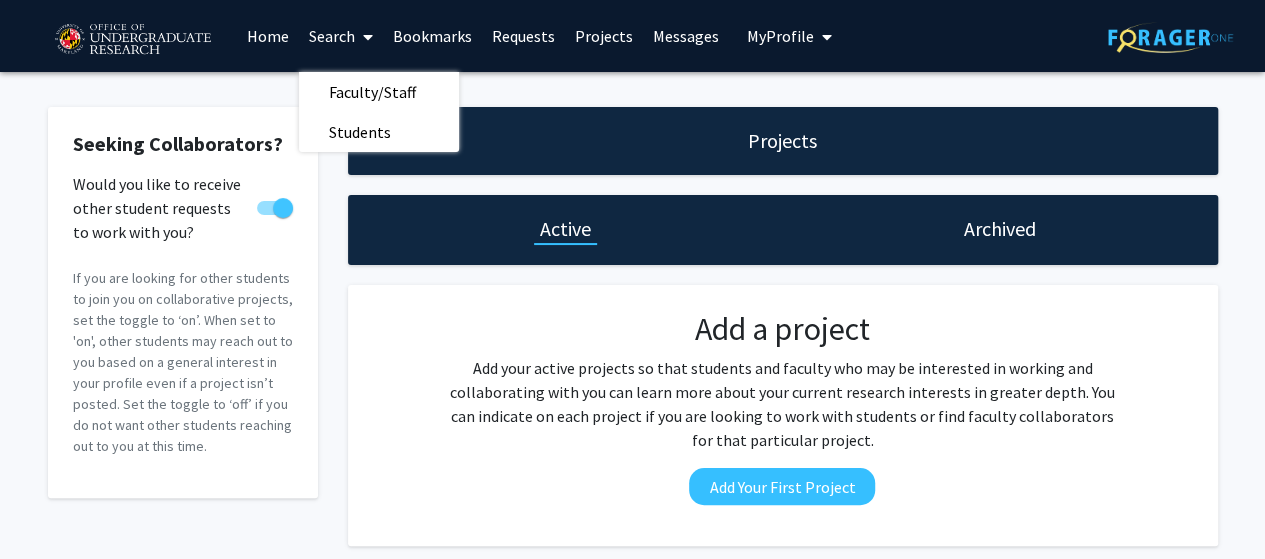 click on "Home" at bounding box center (268, 36) 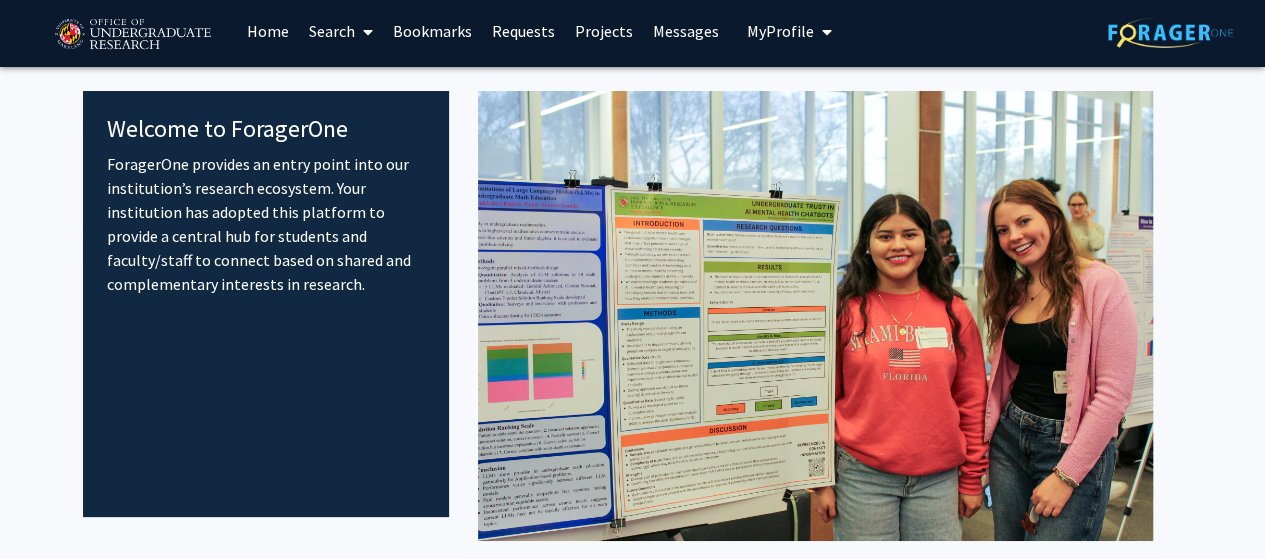 scroll, scrollTop: 4, scrollLeft: 0, axis: vertical 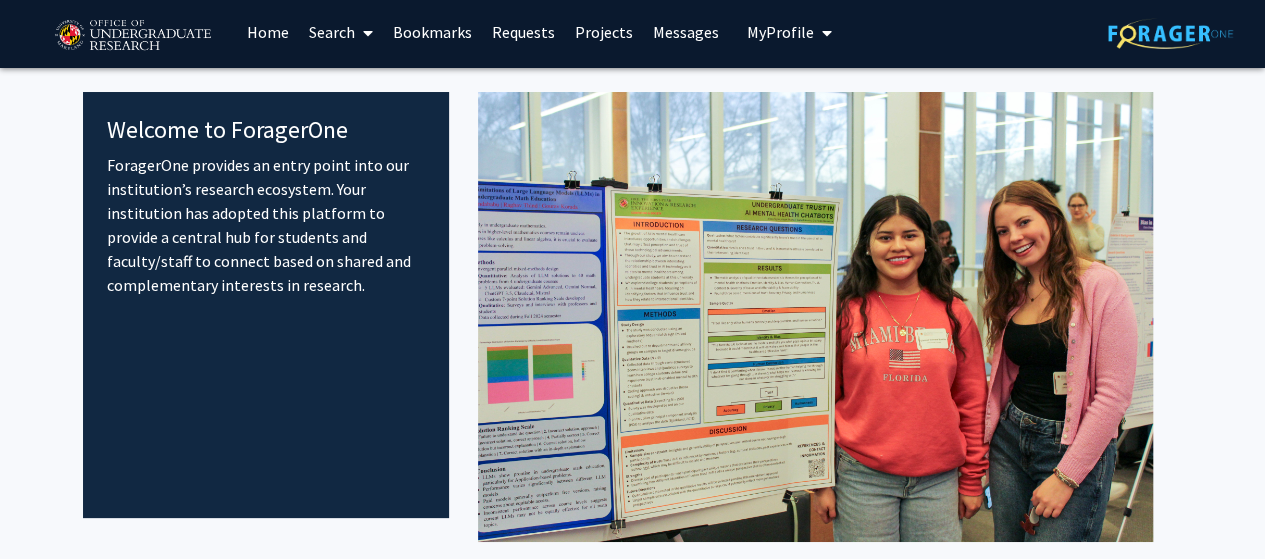 click on "Bookmarks" at bounding box center [432, 32] 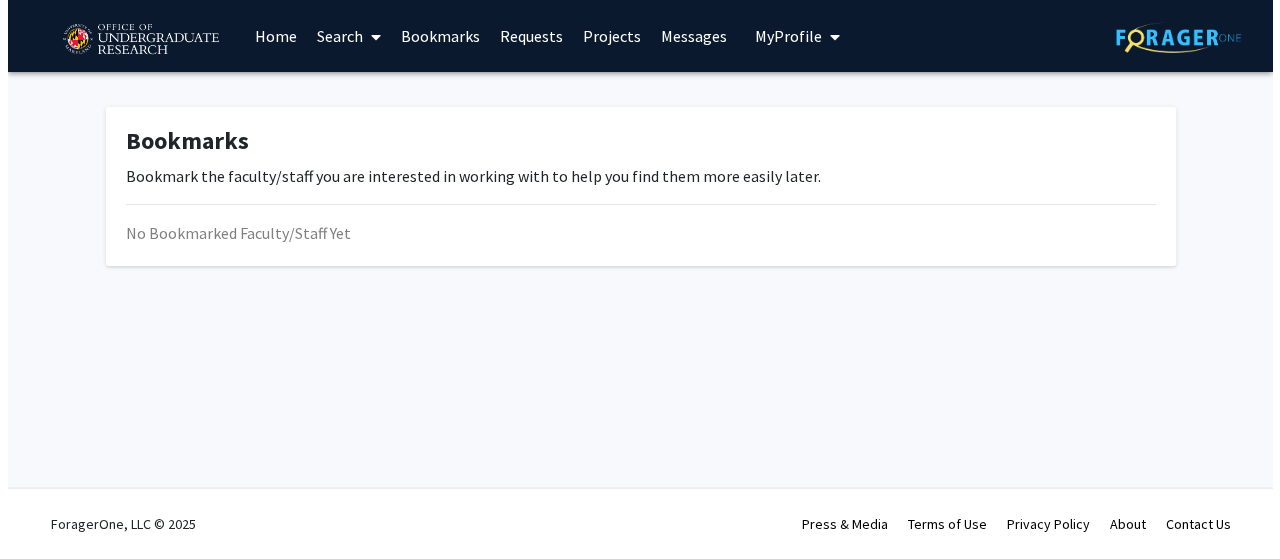 scroll, scrollTop: 0, scrollLeft: 0, axis: both 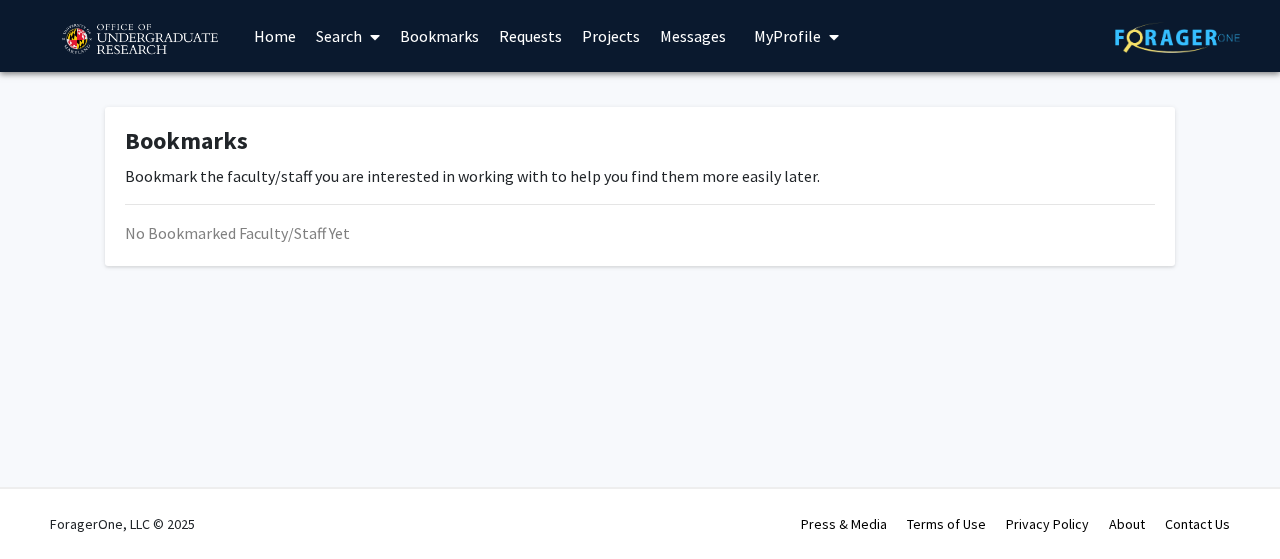 click on "Search" at bounding box center (348, 36) 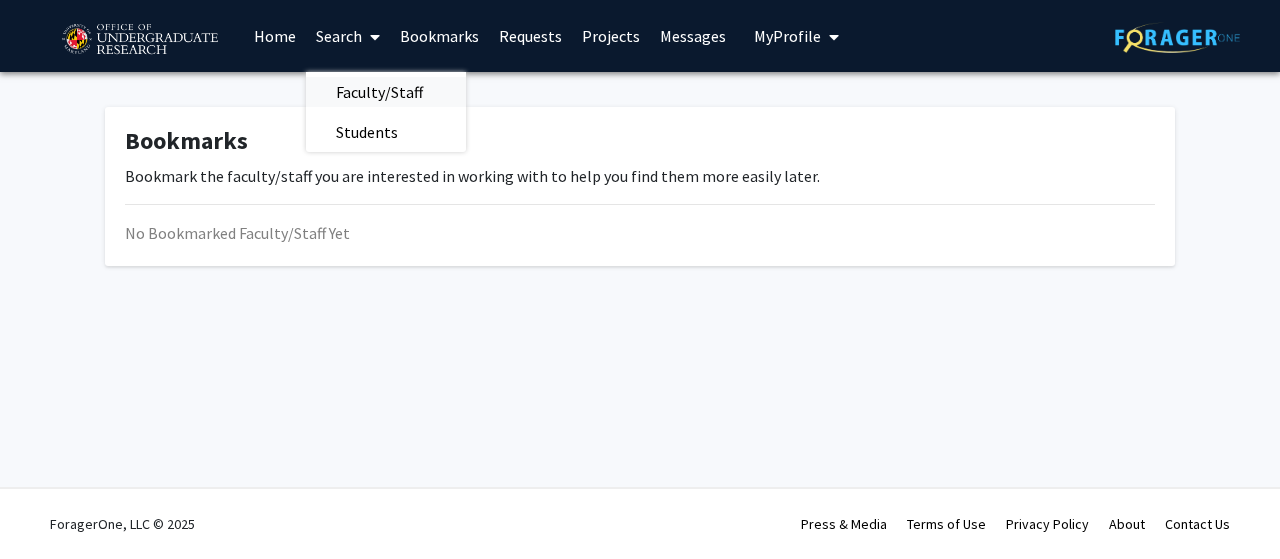 click on "Faculty/Staff" at bounding box center [379, 92] 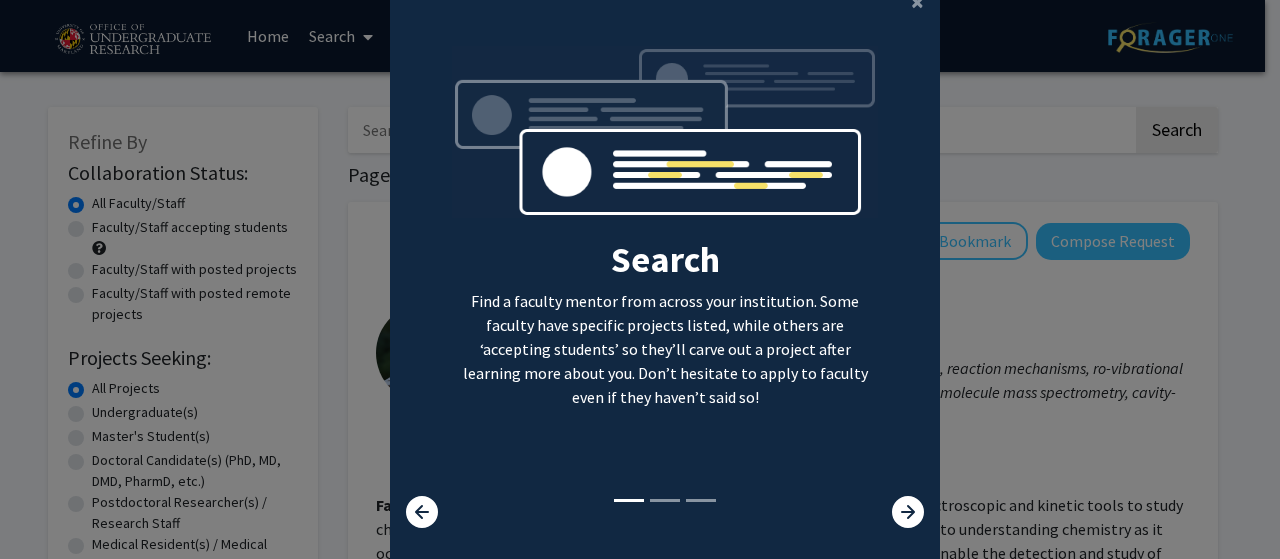 scroll, scrollTop: 106, scrollLeft: 0, axis: vertical 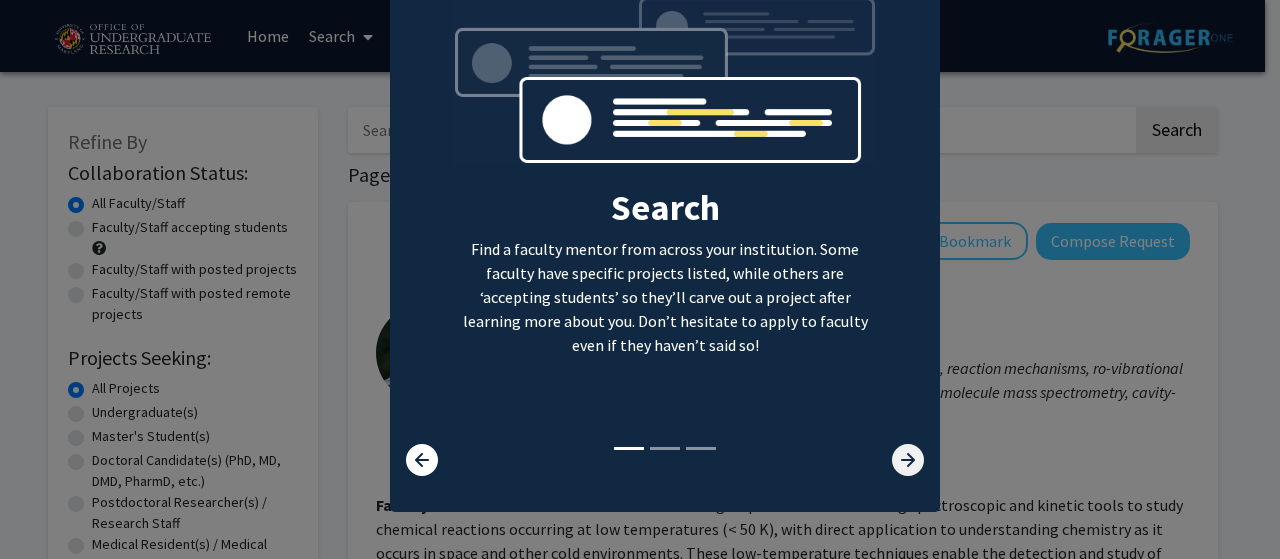 click 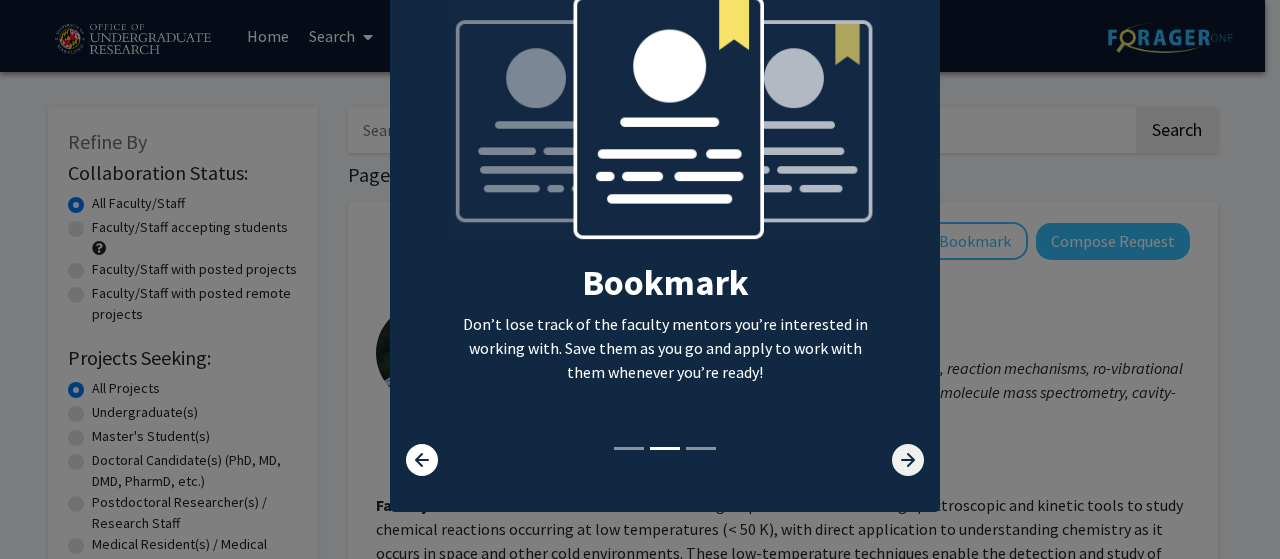 click 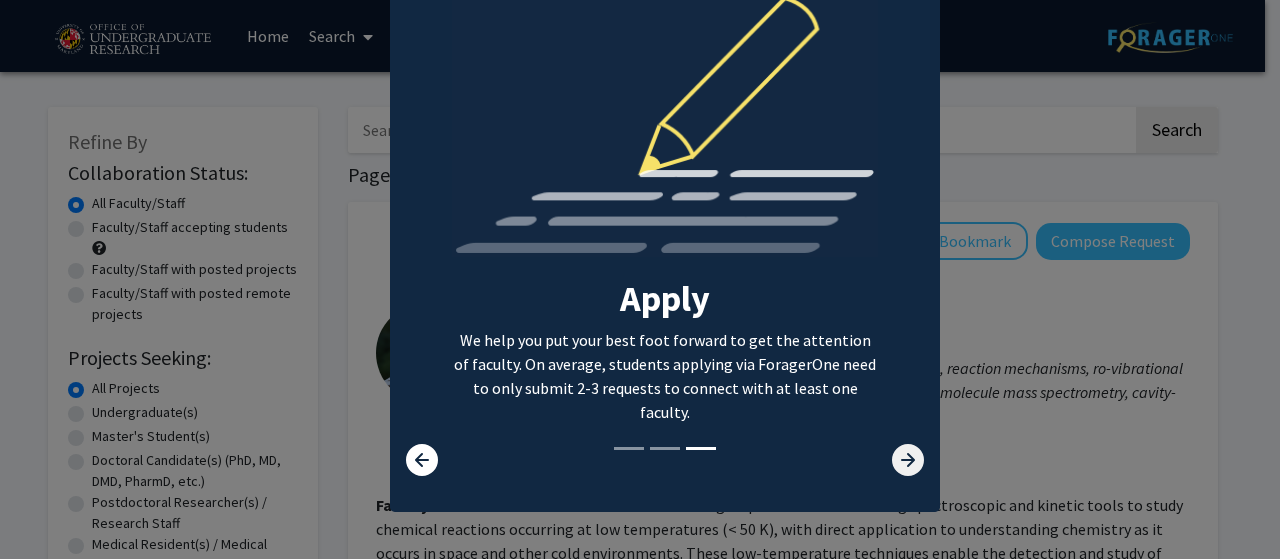 click 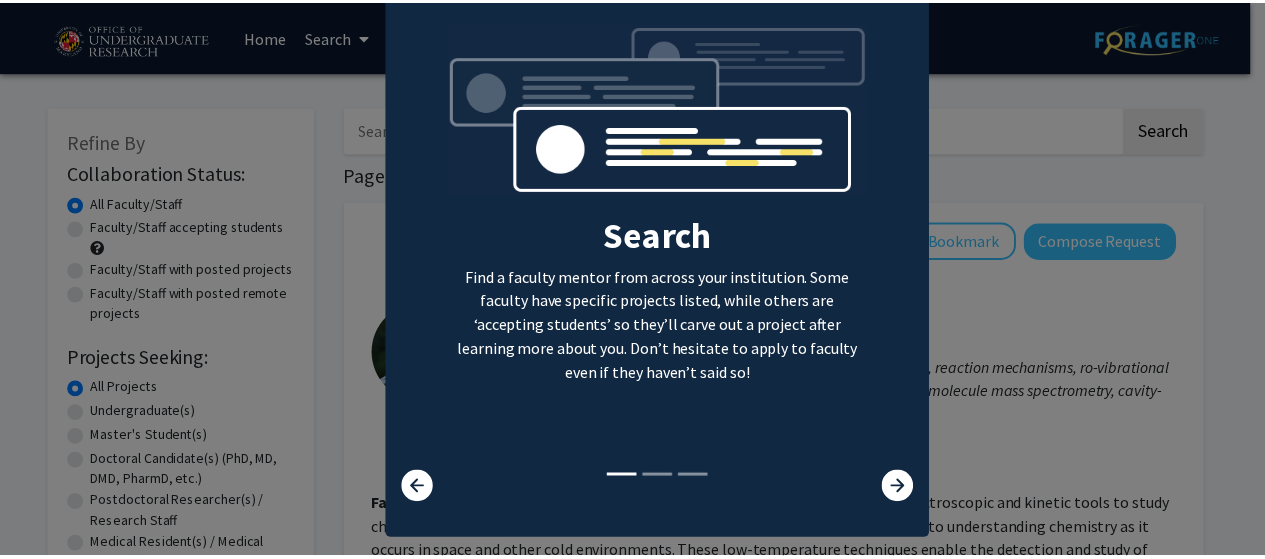 scroll, scrollTop: 44, scrollLeft: 0, axis: vertical 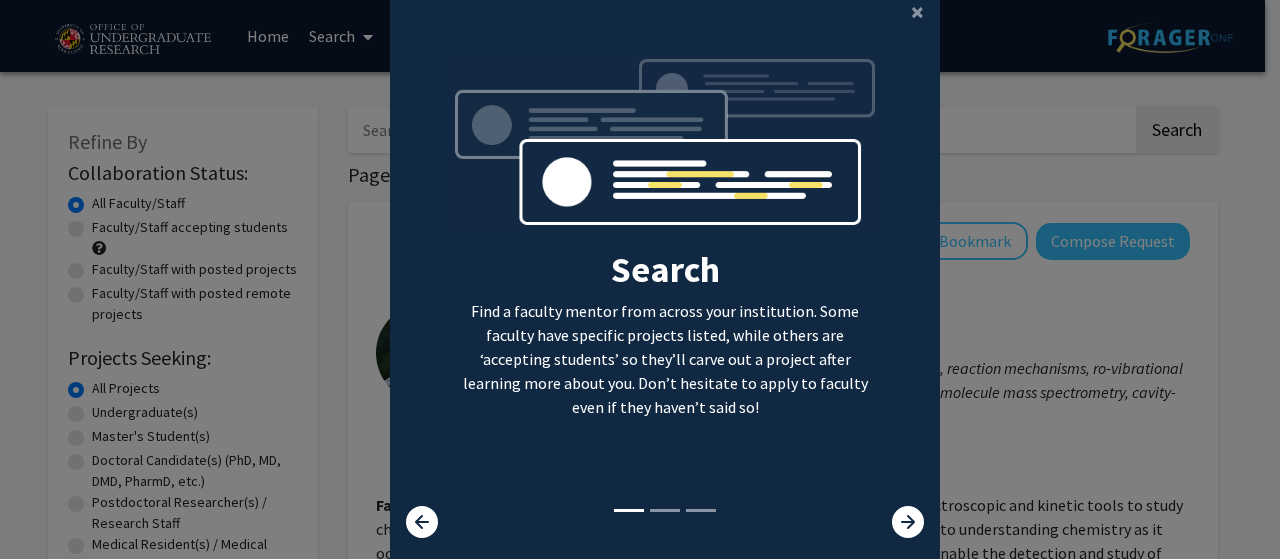 click at bounding box center (436, 522) 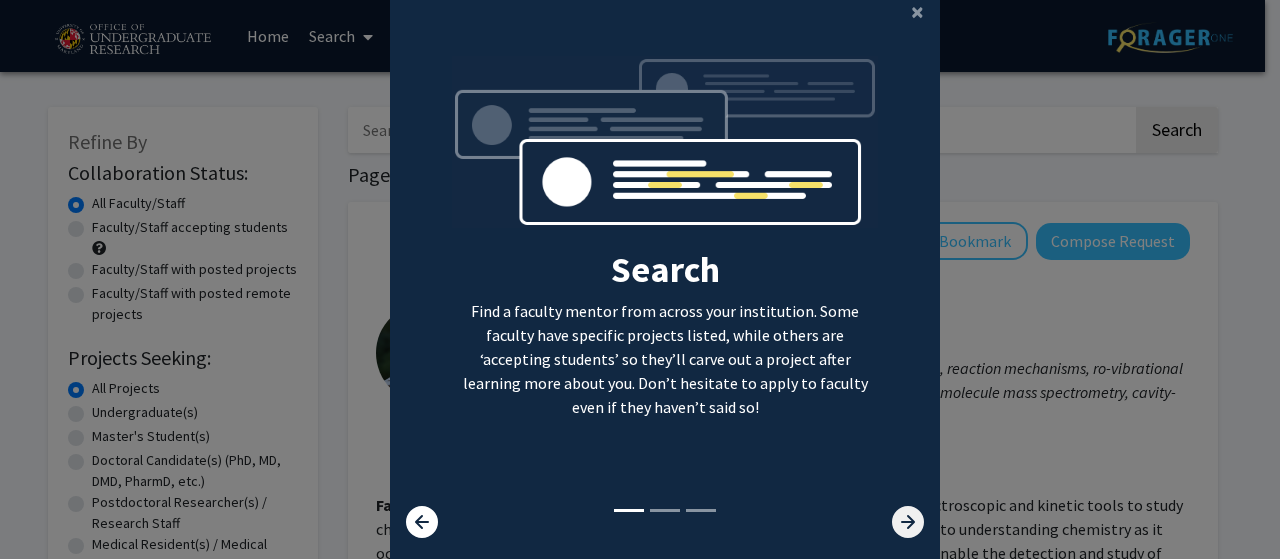 click 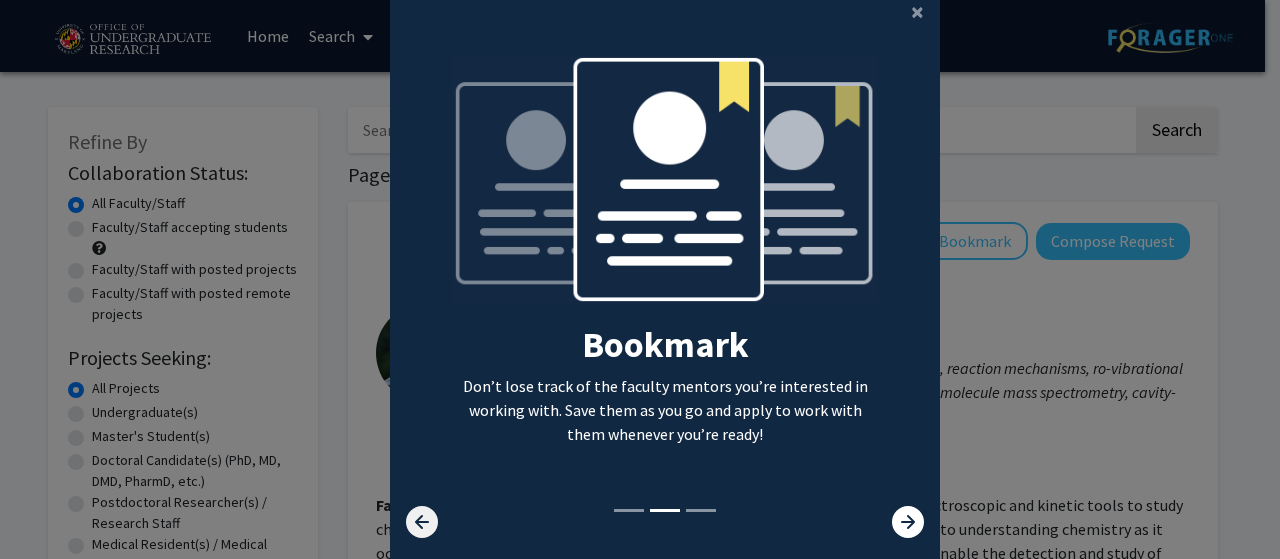 click 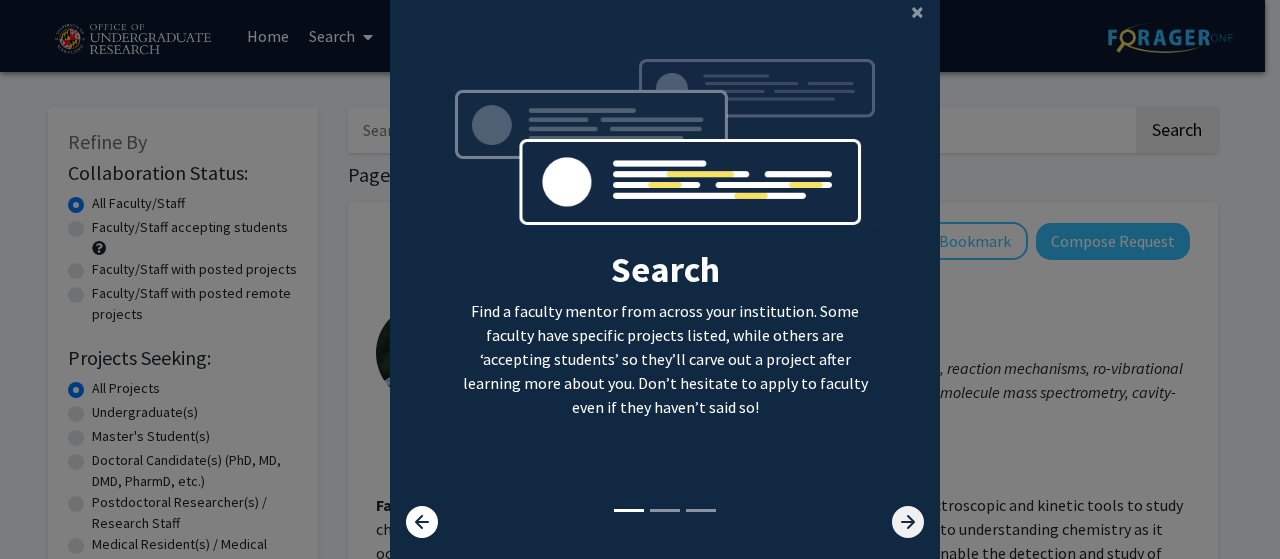 click 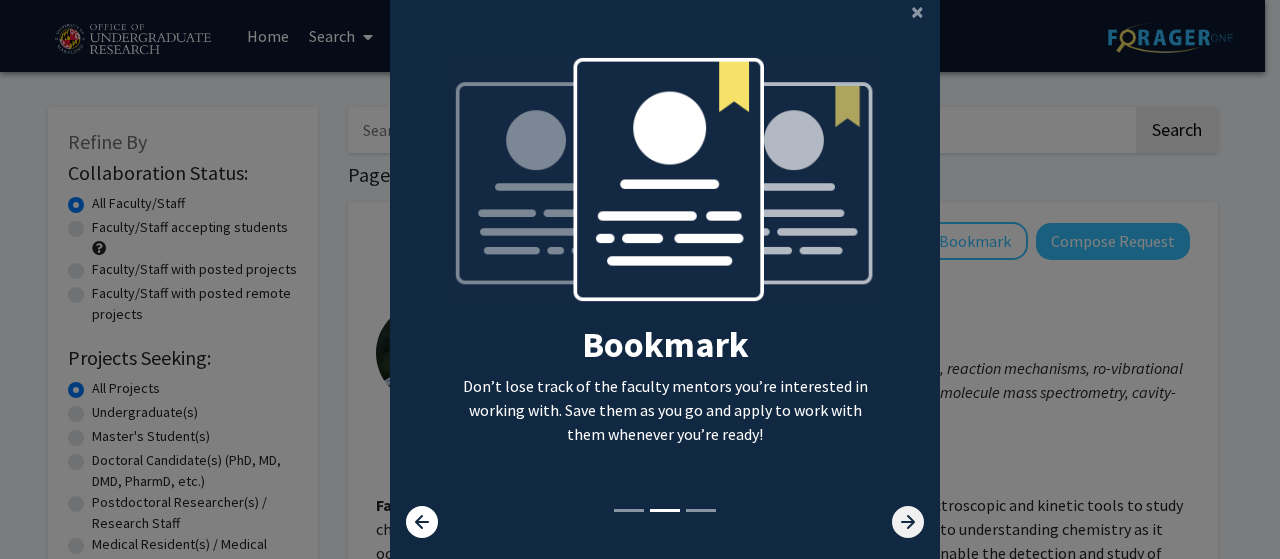 click 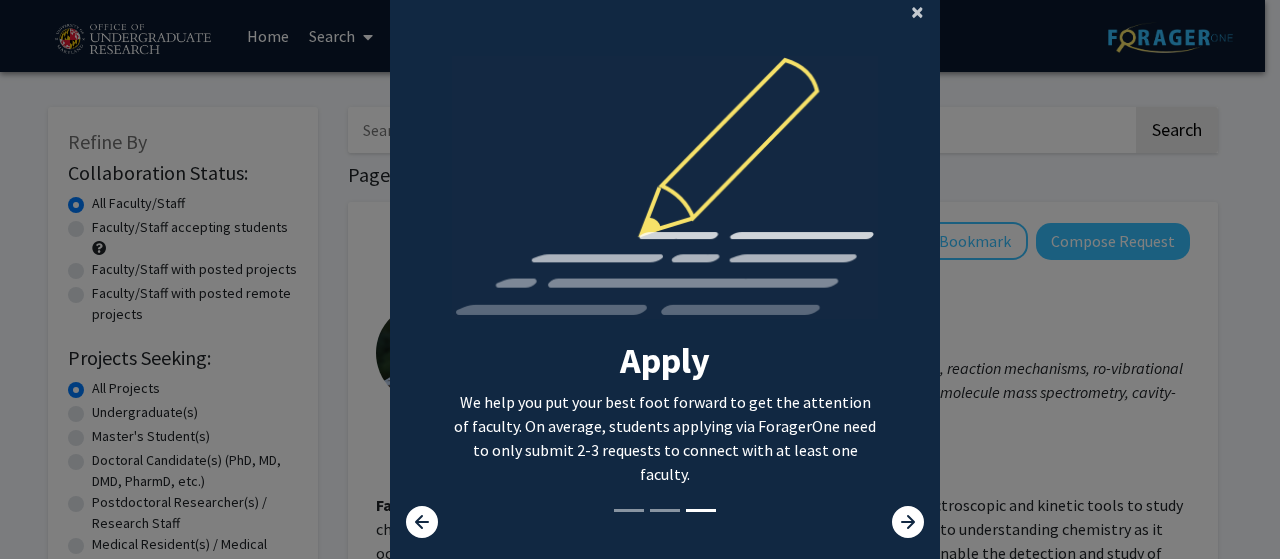 click on "×" 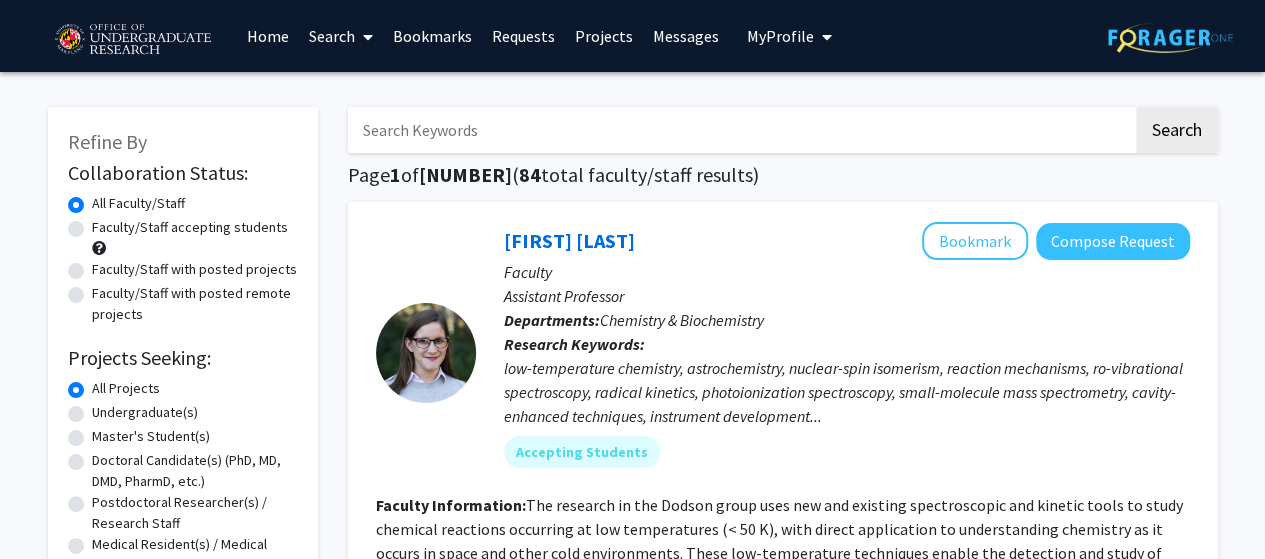 scroll, scrollTop: 1, scrollLeft: 0, axis: vertical 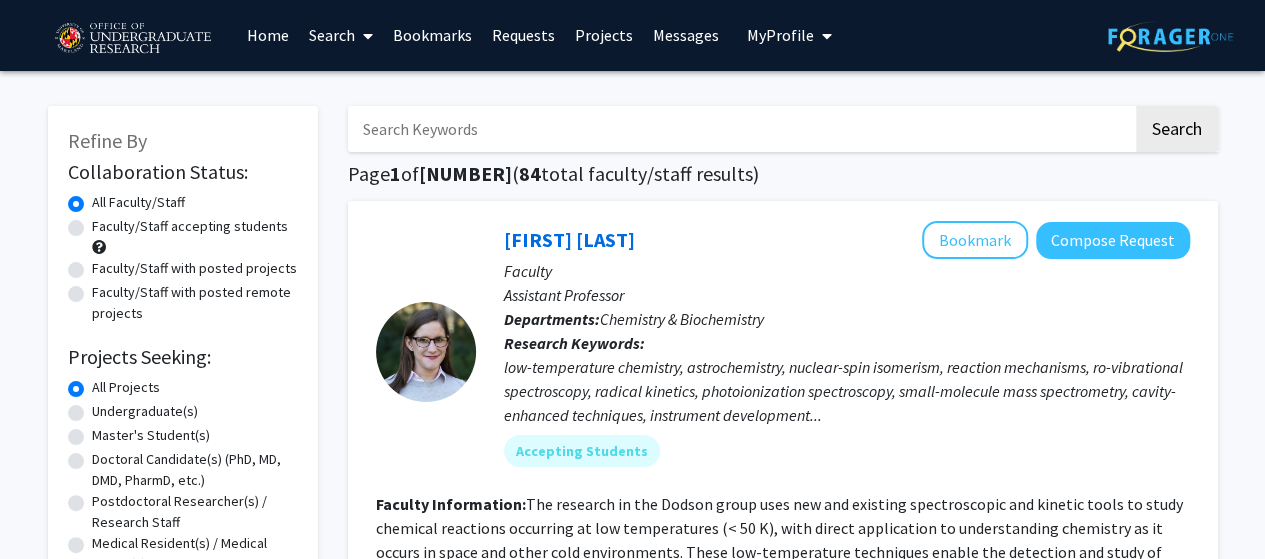 click at bounding box center [740, 129] 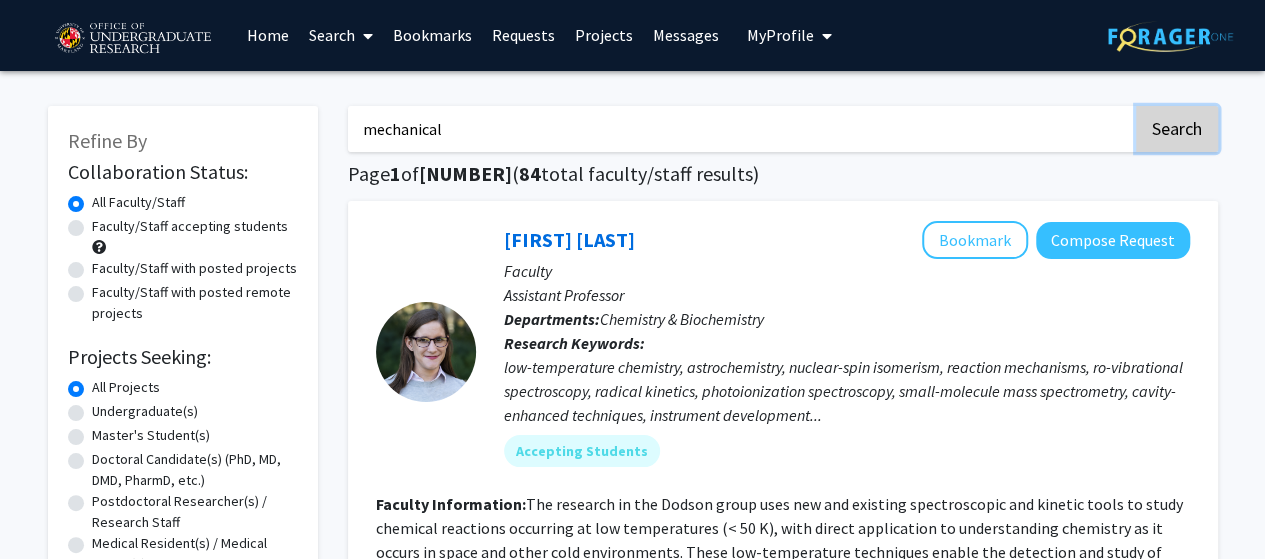 click on "Search" 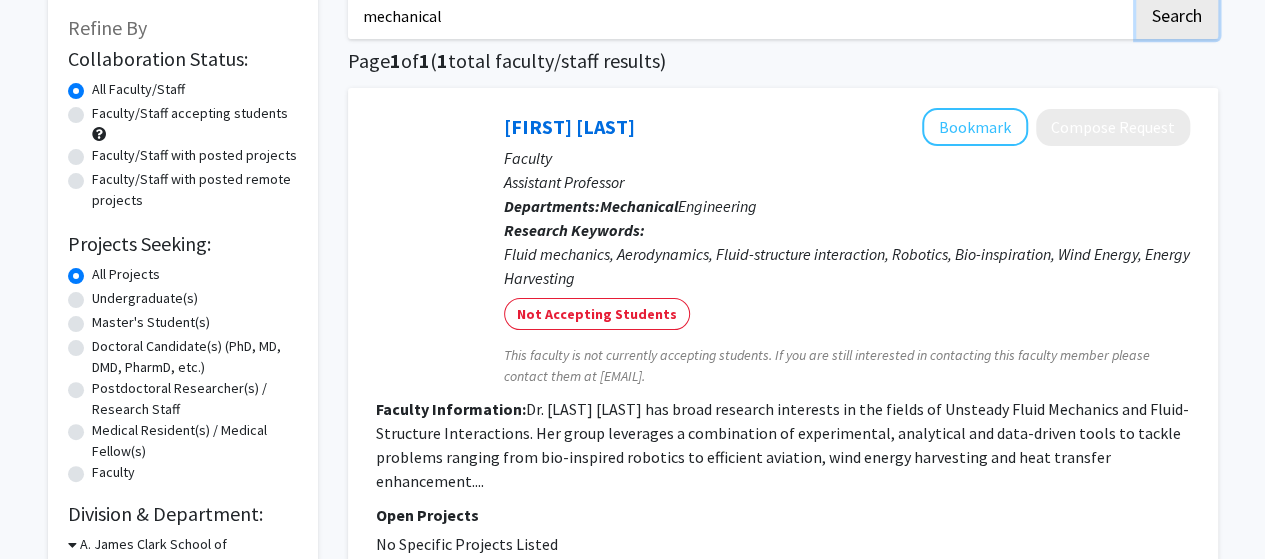 scroll, scrollTop: 352, scrollLeft: 0, axis: vertical 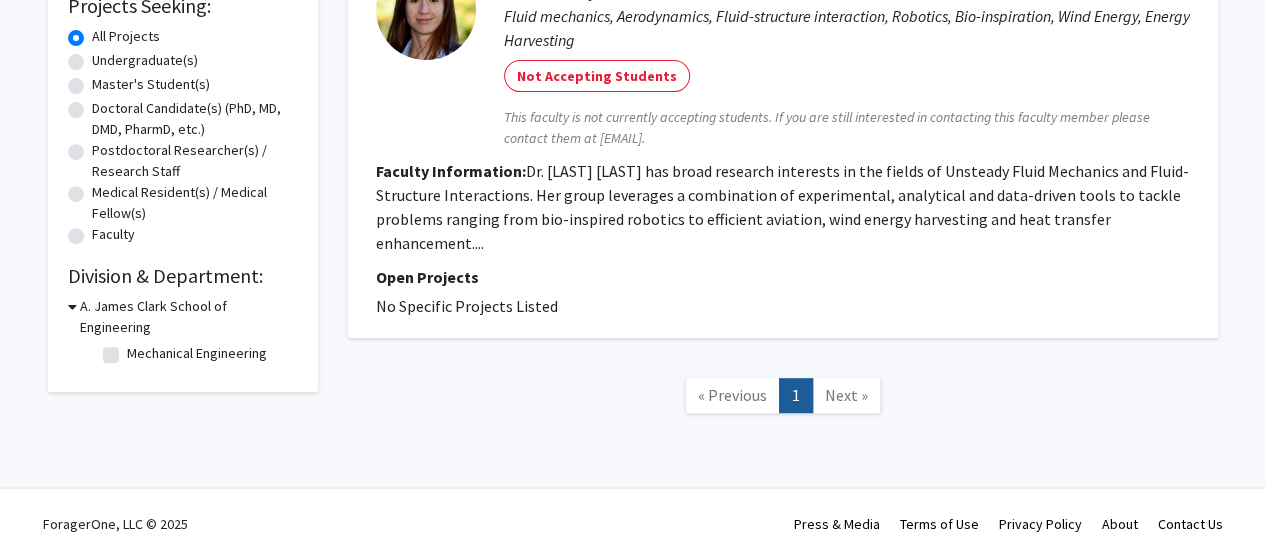 click on "Next »" 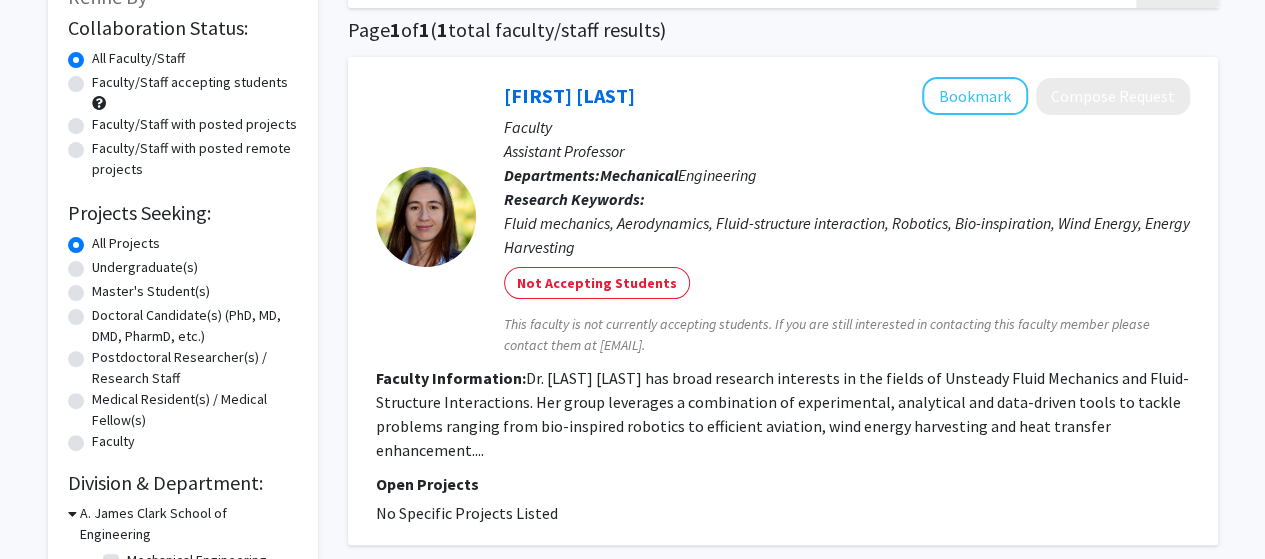 scroll, scrollTop: 0, scrollLeft: 0, axis: both 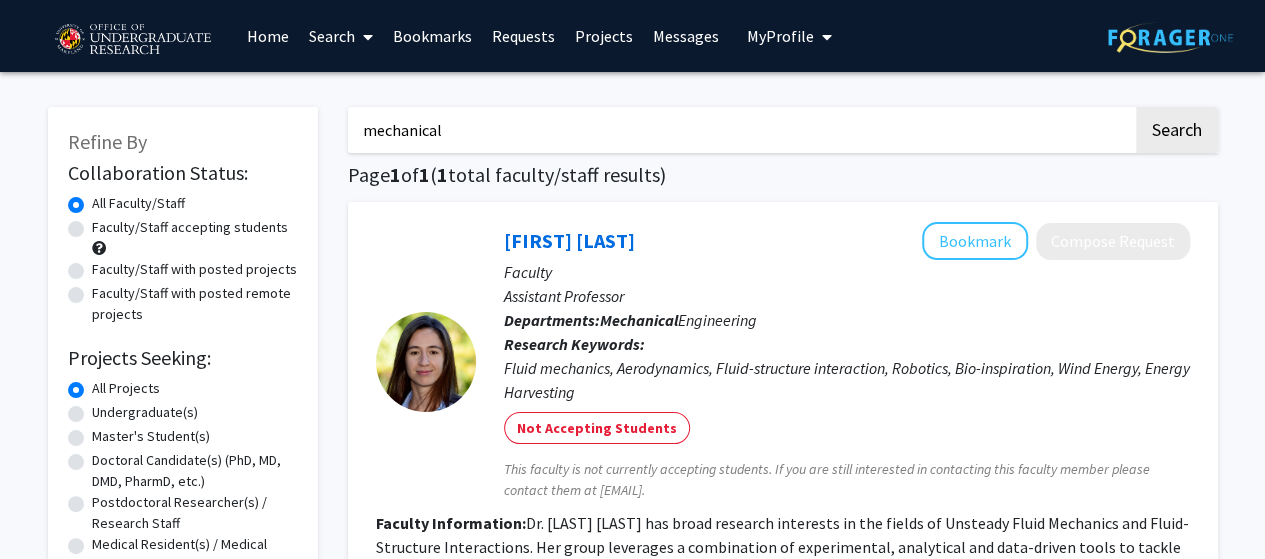 click on "mechanical" at bounding box center (740, 130) 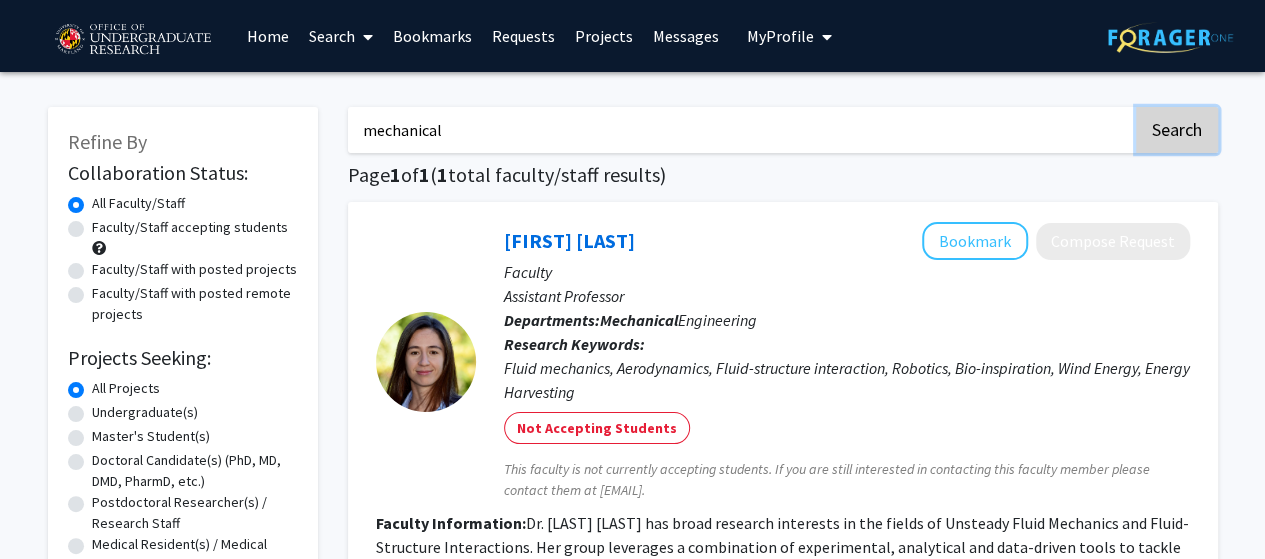 click on "Search" 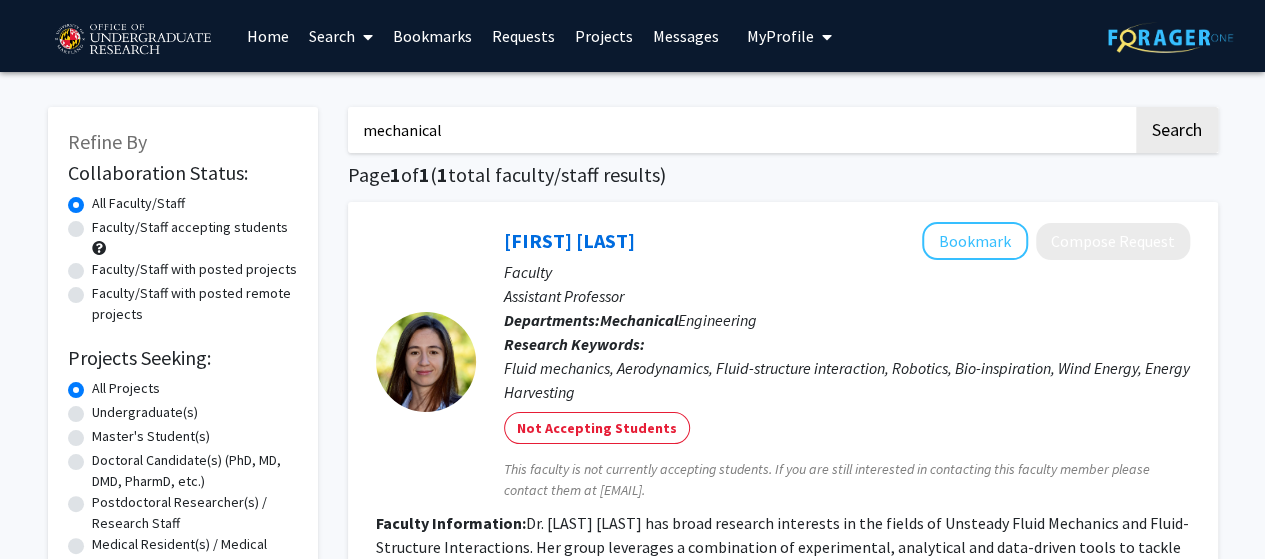 click on "mechanical" at bounding box center (740, 130) 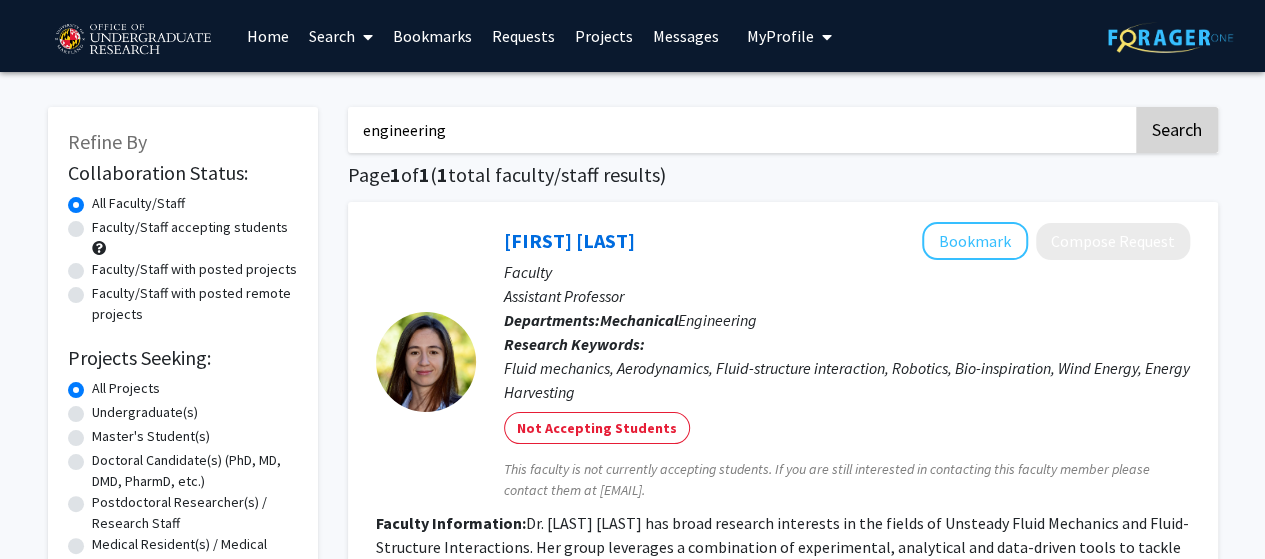 type on "engineering" 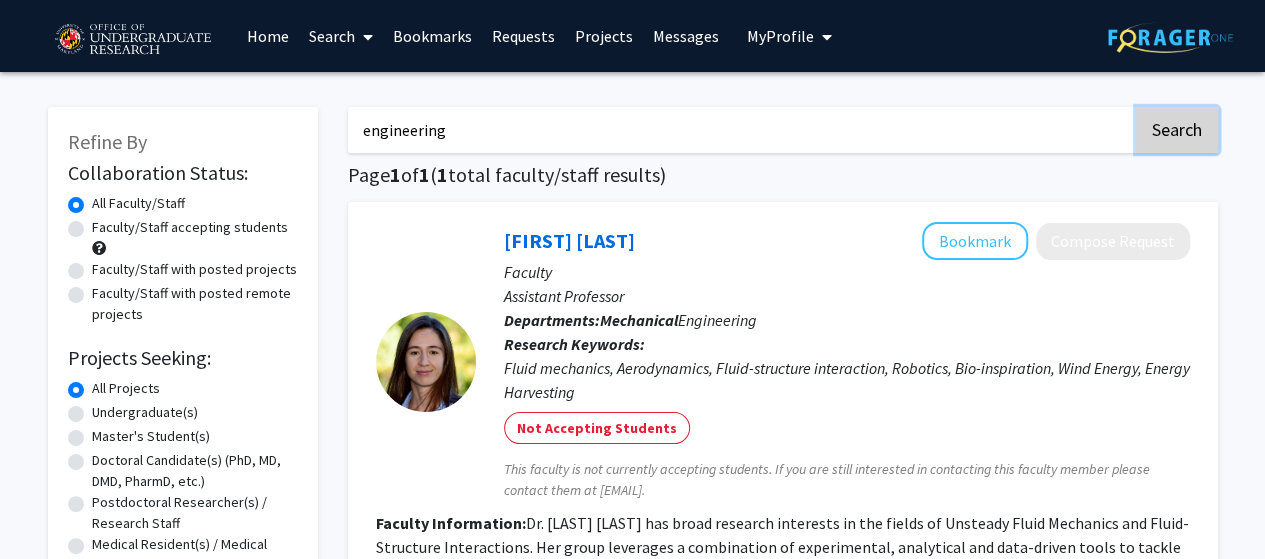 click on "Search" 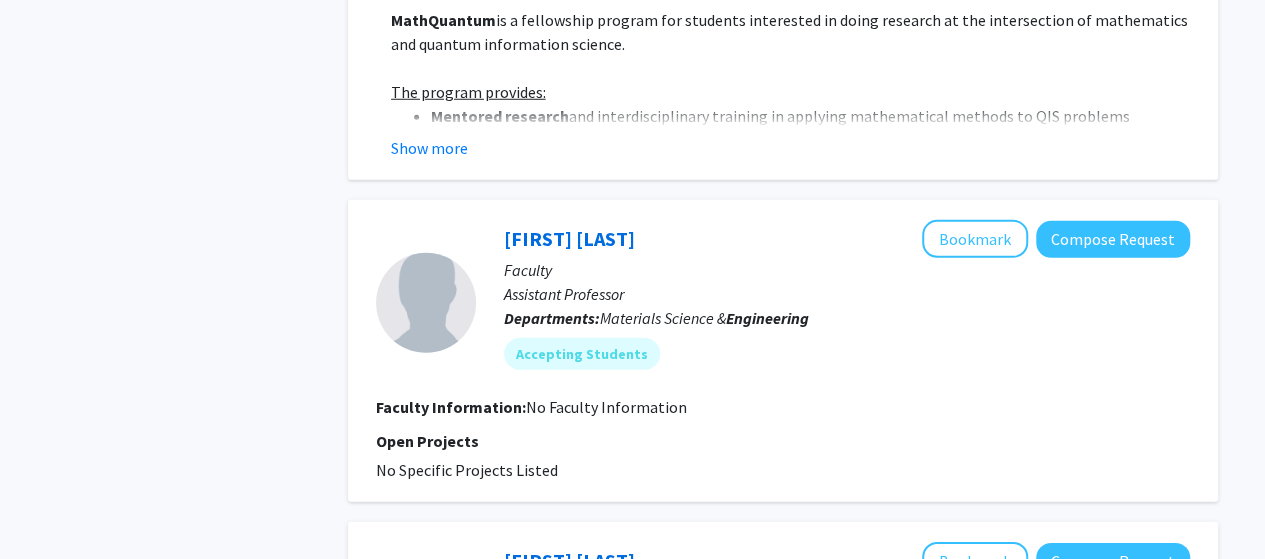 scroll, scrollTop: 2795, scrollLeft: 0, axis: vertical 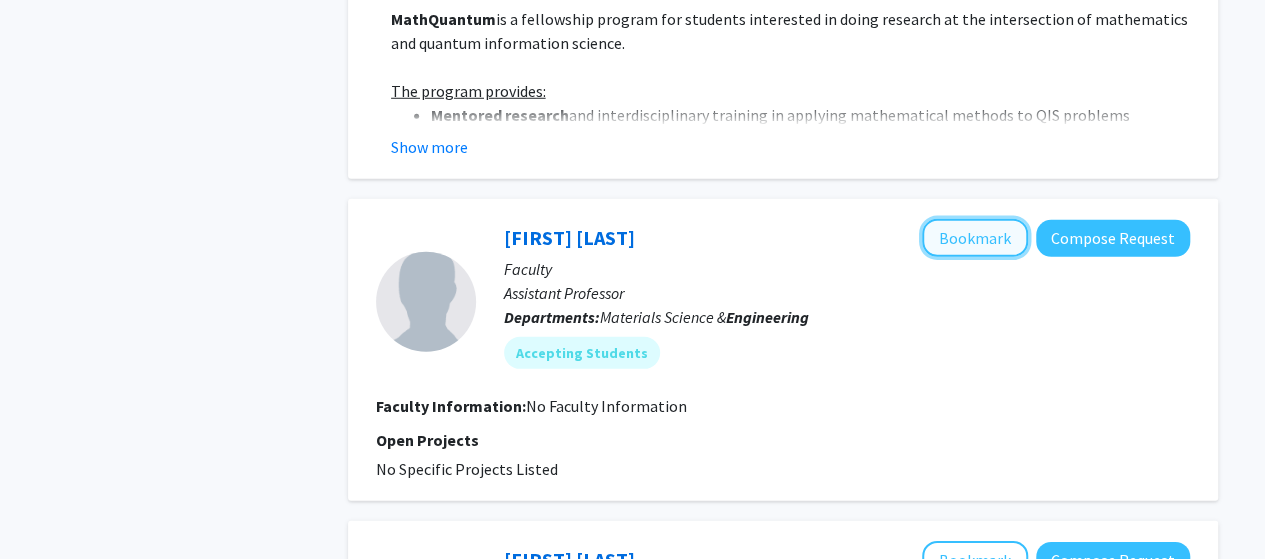 drag, startPoint x: 560, startPoint y: 233, endPoint x: 971, endPoint y: 231, distance: 411.00485 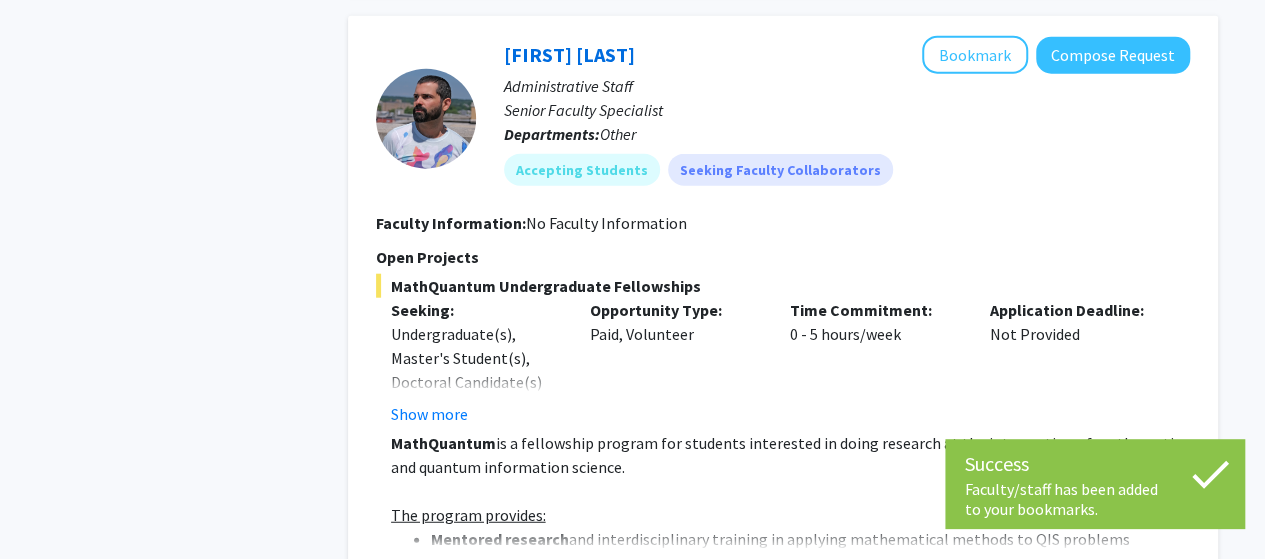 scroll, scrollTop: 2372, scrollLeft: 0, axis: vertical 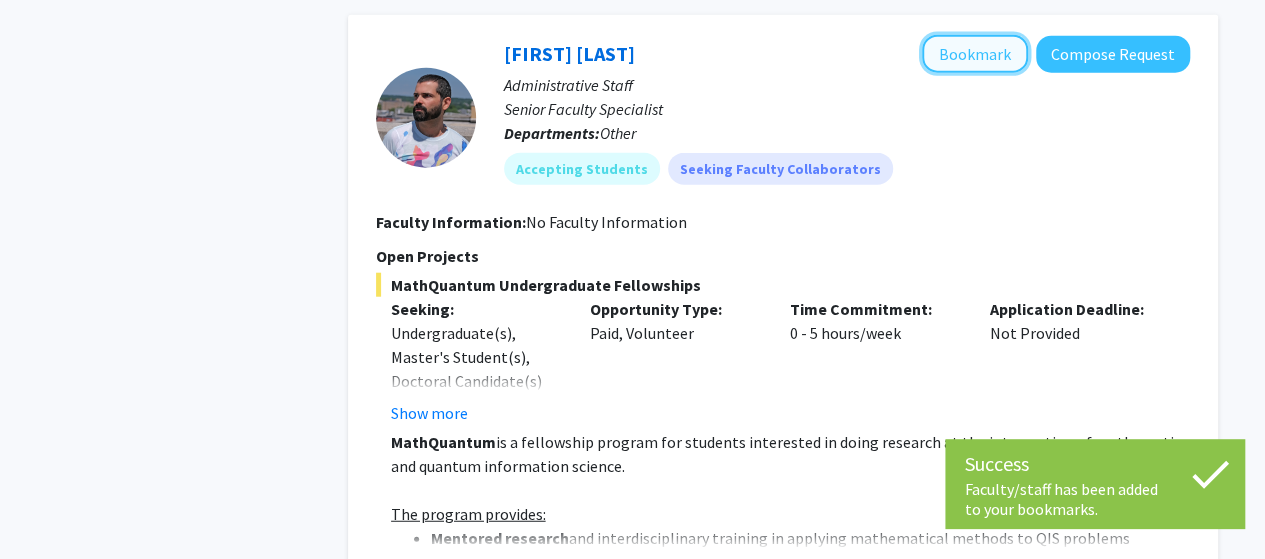click on "Bookmark" 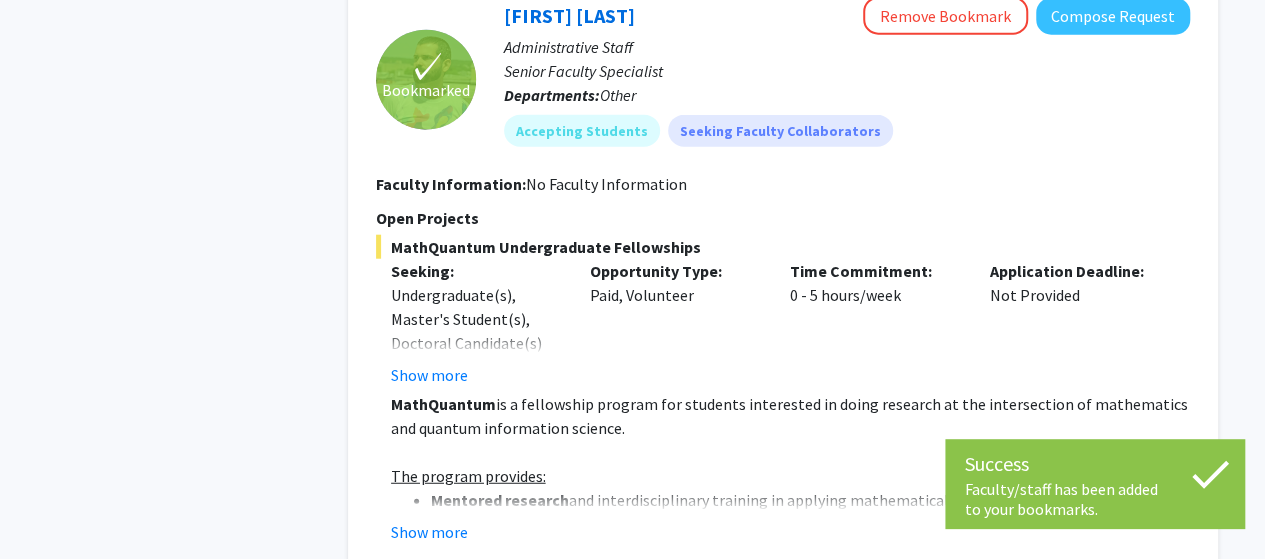 scroll, scrollTop: 2477, scrollLeft: 0, axis: vertical 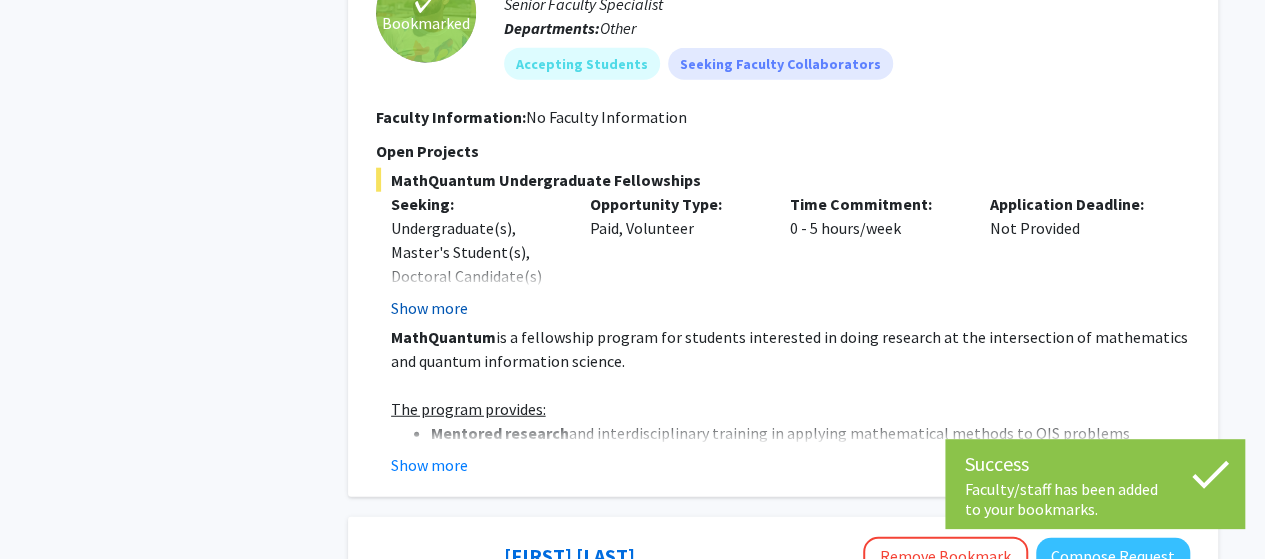 click on "Show more" 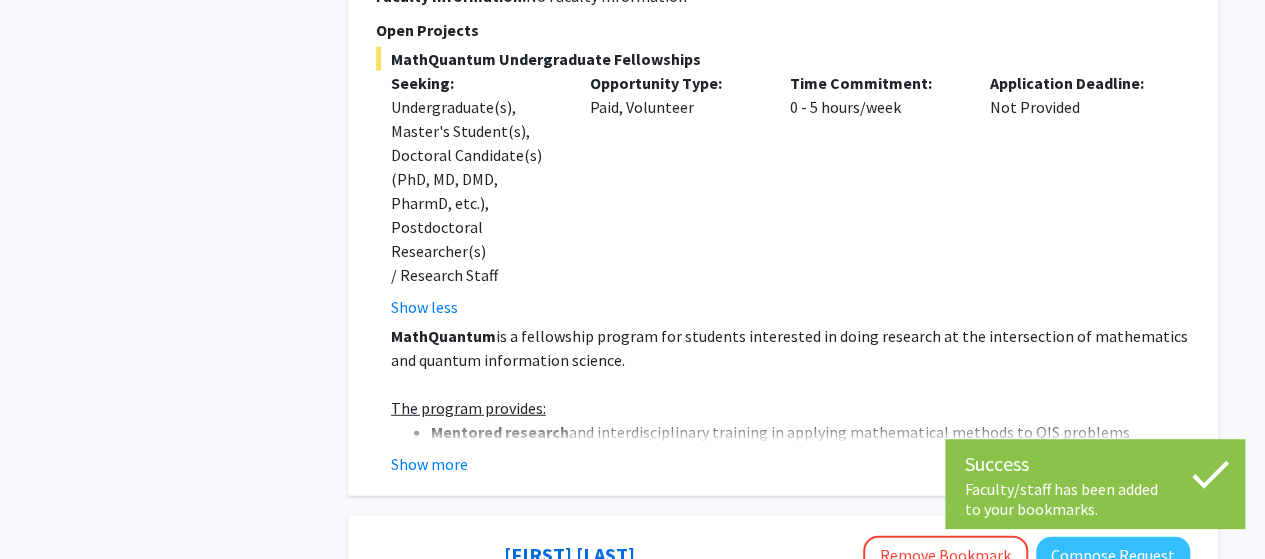 scroll, scrollTop: 2599, scrollLeft: 0, axis: vertical 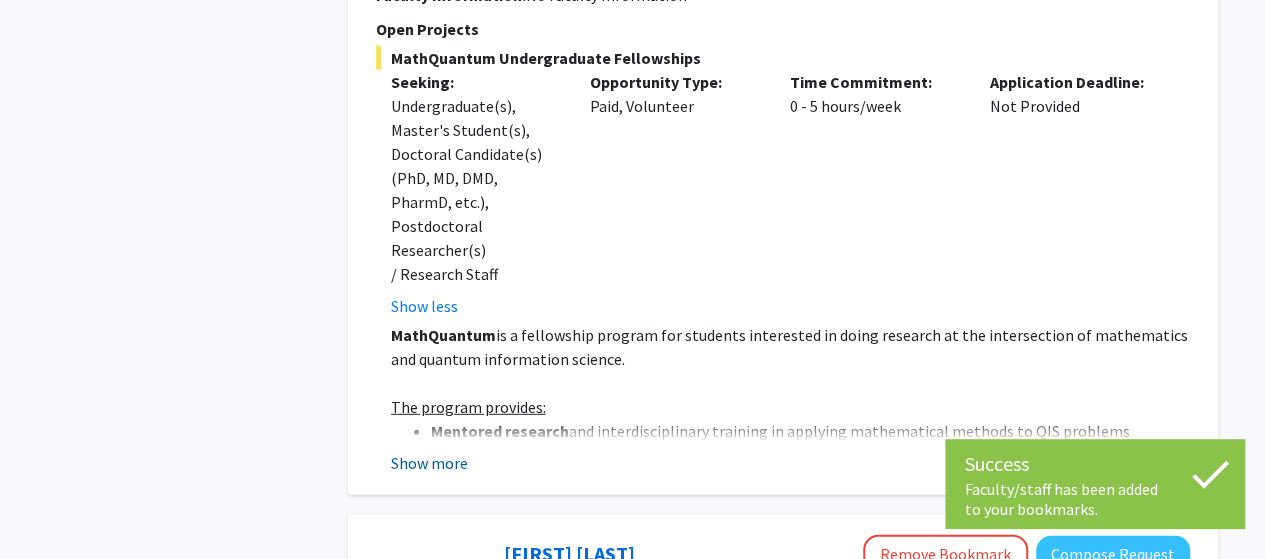 click on "Show more" 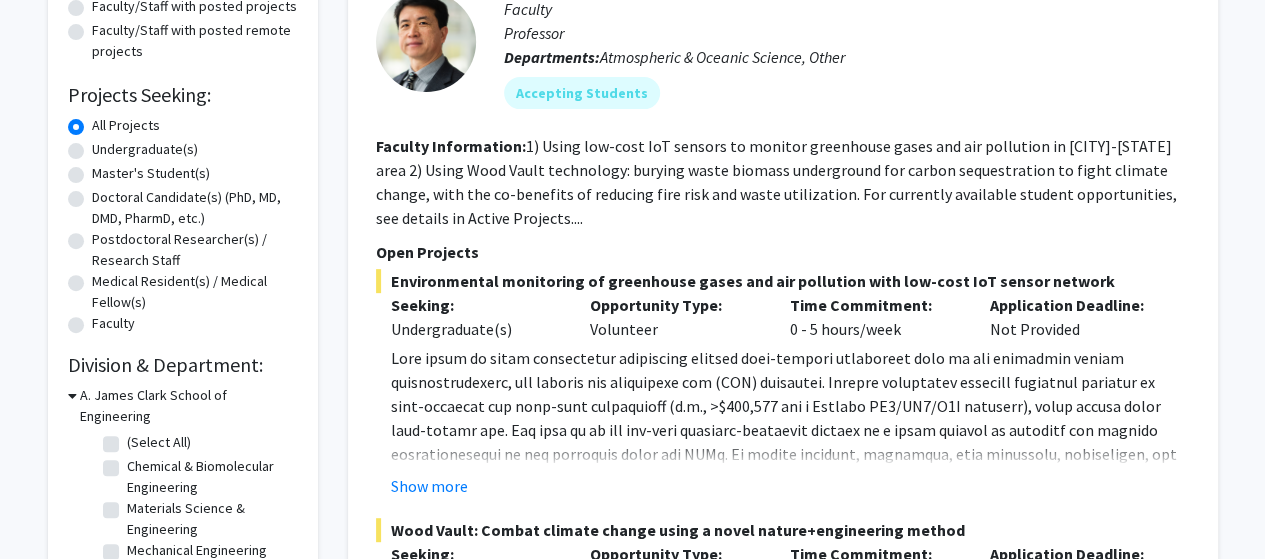 scroll, scrollTop: 251, scrollLeft: 0, axis: vertical 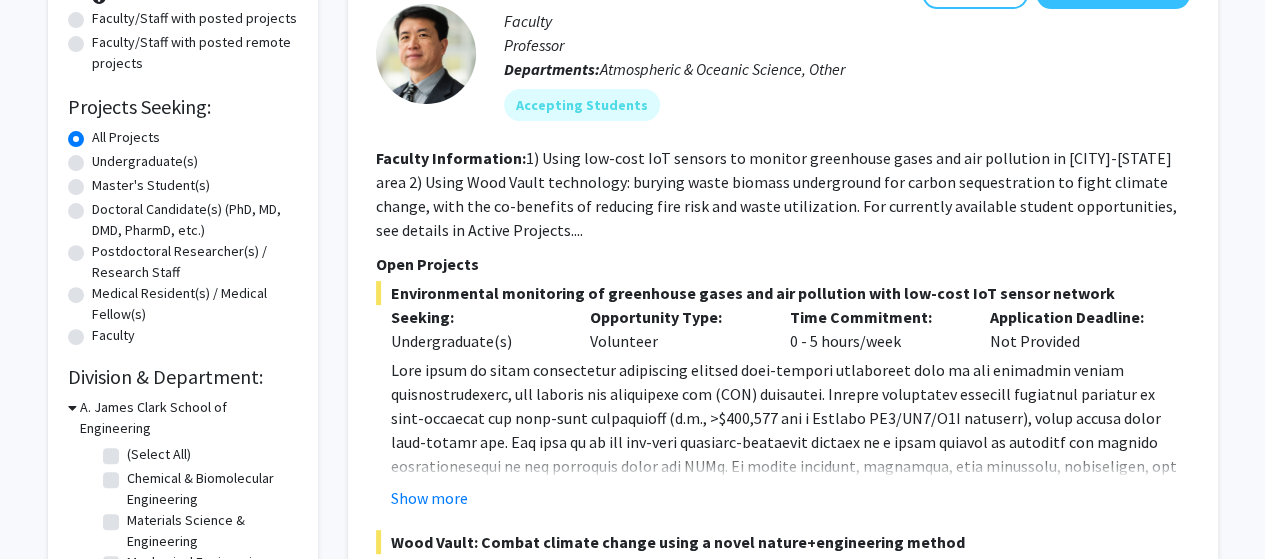 click on "Environmental monitoring of greenhouse gases and air pollution with low-cost IoT sensor network  Seeking: Undergraduate(s) Opportunity Type:  Volunteer  Time Commitment:  0 - 5 hours/week  Application Deadline:  Not Provided  Show more  Wood Vault: Combat climate change using a novel nature+engineering method  Seeking: Undergraduate(s) Opportunity Type:  Volunteer  Time Commitment:  0 - 5 hours/week  Application Deadline:  Not Provided   Students can participate in a highly interdisciplinary team in conducting lab experiments, IoT sensor development, data analysis, real world carbon sequestration projects in Maryland, Florida and Canada, outreach, etc. Some work directly collaborates with commercial implementers of the technology: https://carbonlockdown.net/ Show more" 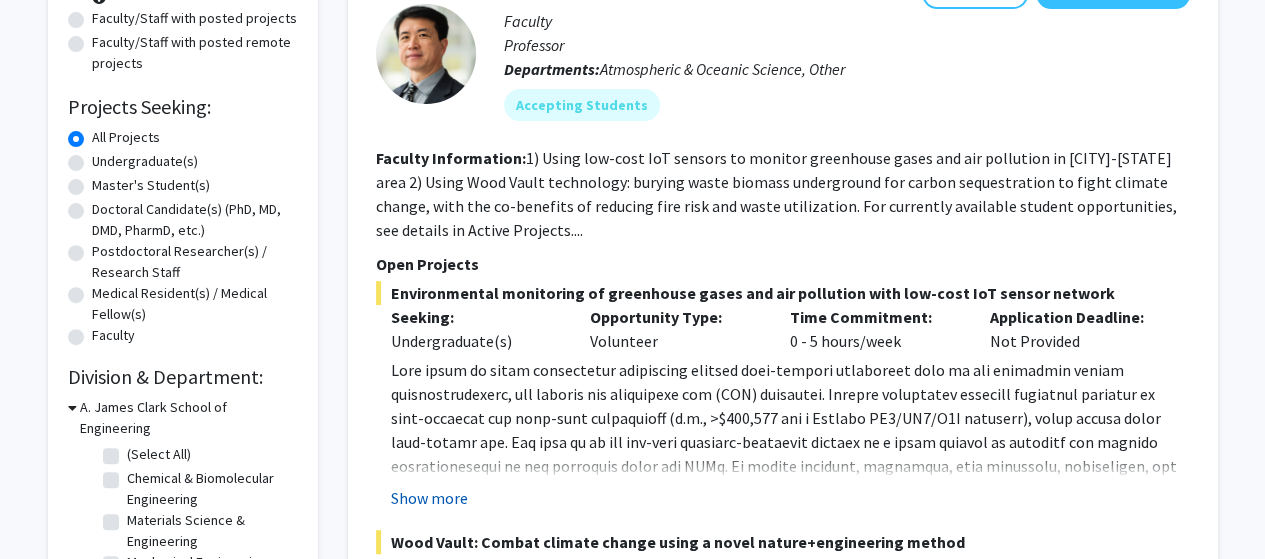click on "Show more" 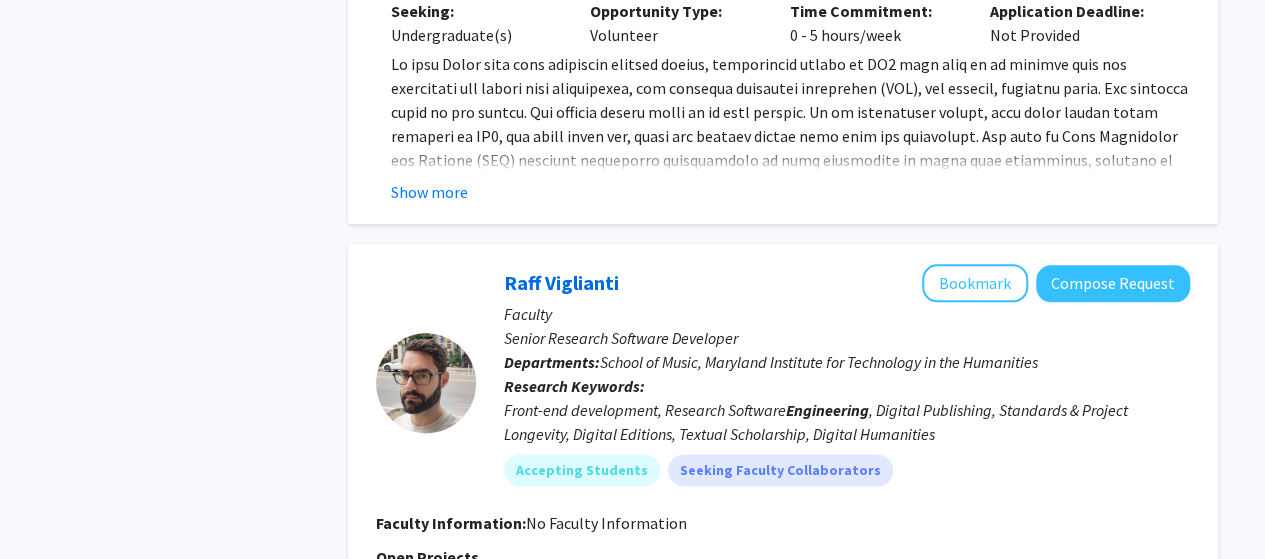 scroll, scrollTop: 1023, scrollLeft: 0, axis: vertical 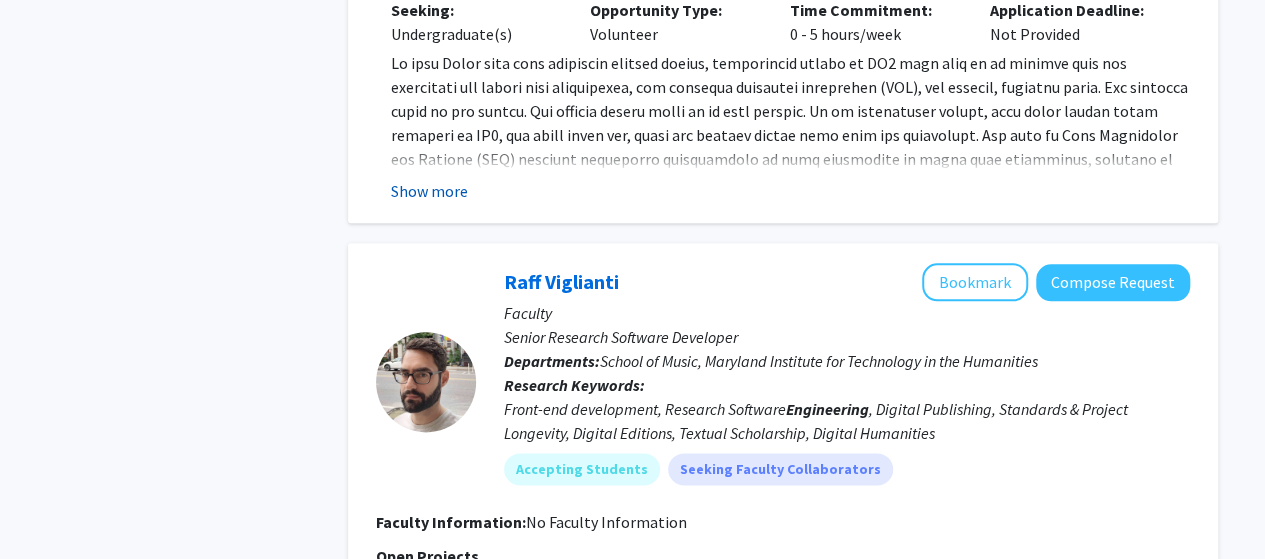 click on "Show more" 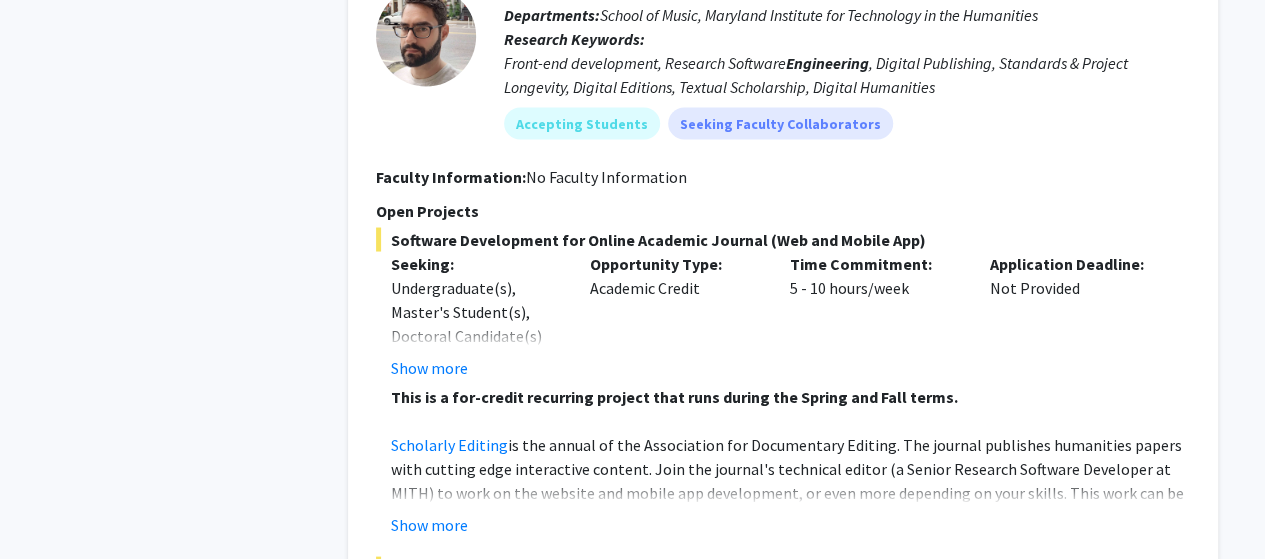 scroll, scrollTop: 1790, scrollLeft: 0, axis: vertical 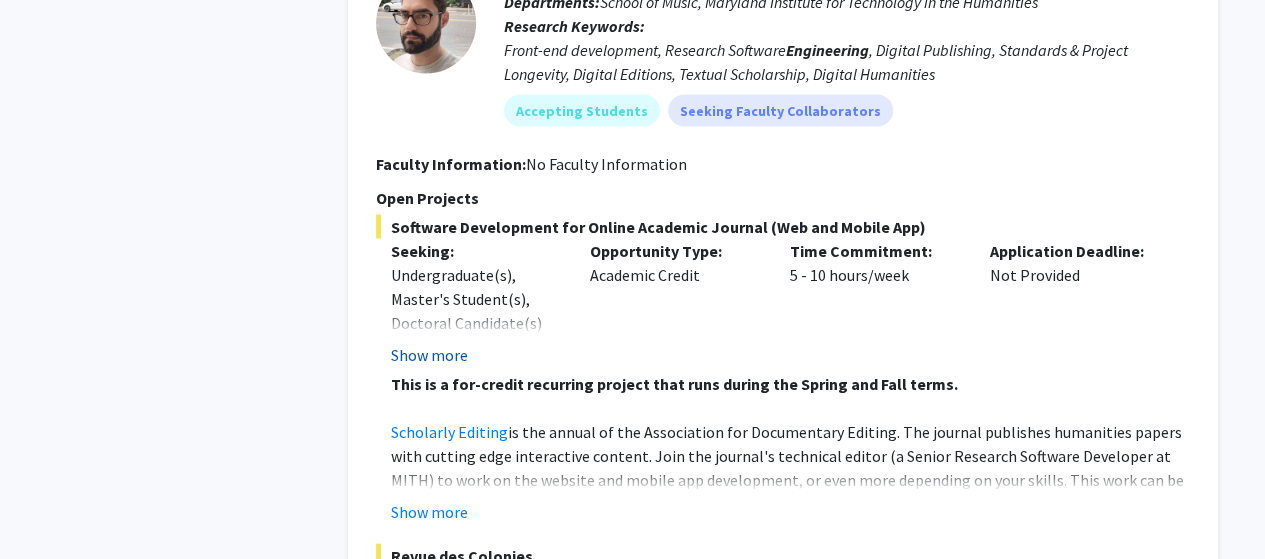 click on "Show more" 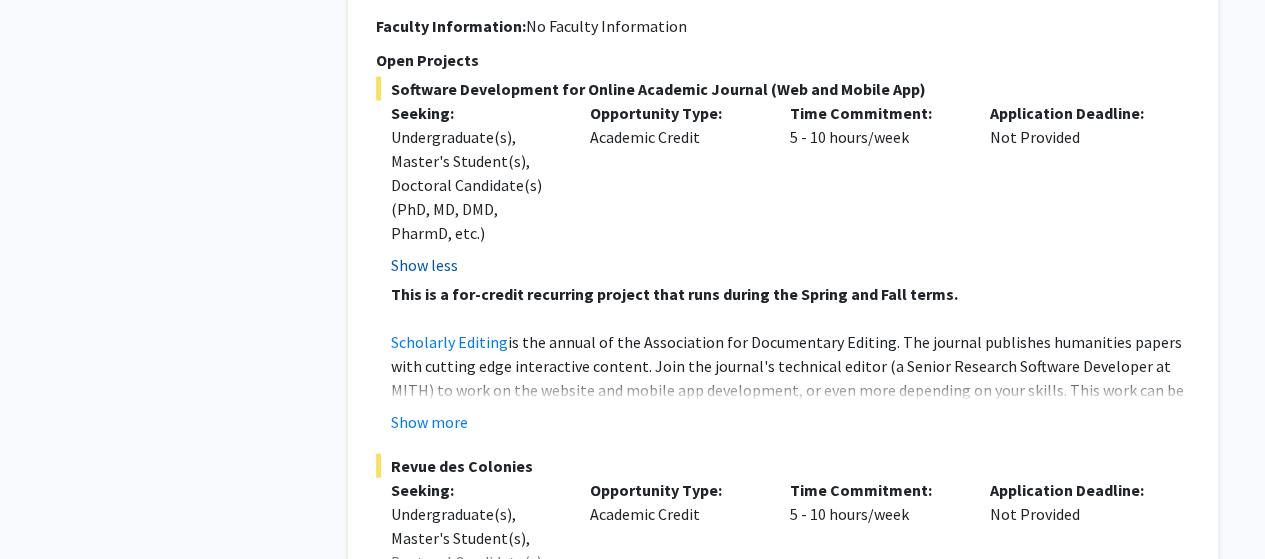 scroll, scrollTop: 1928, scrollLeft: 0, axis: vertical 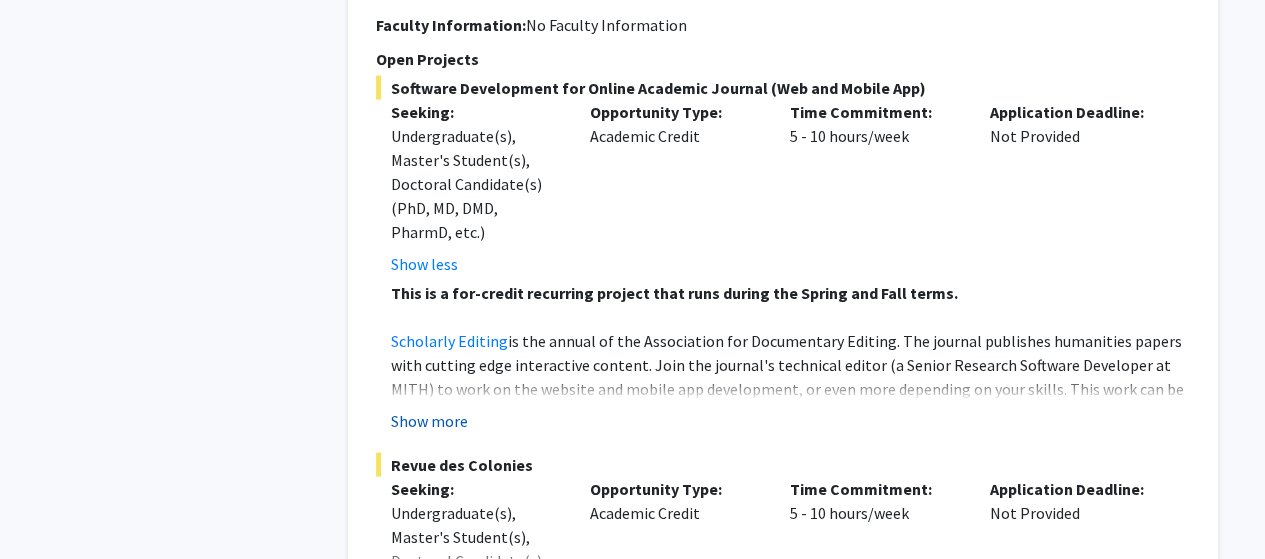 click on "Show more" 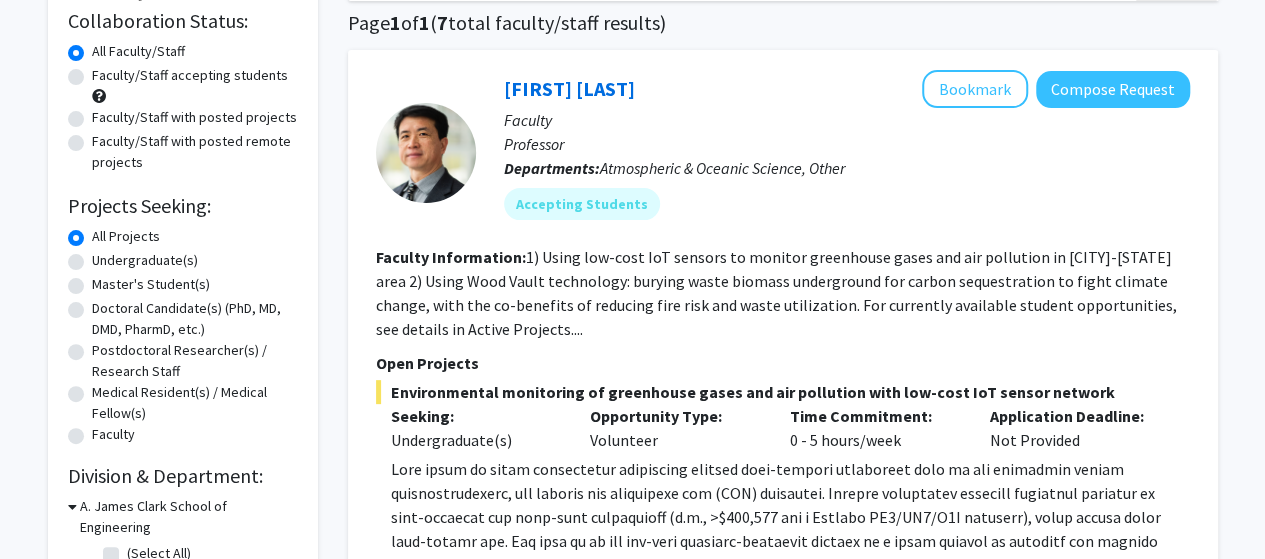 scroll, scrollTop: 35, scrollLeft: 0, axis: vertical 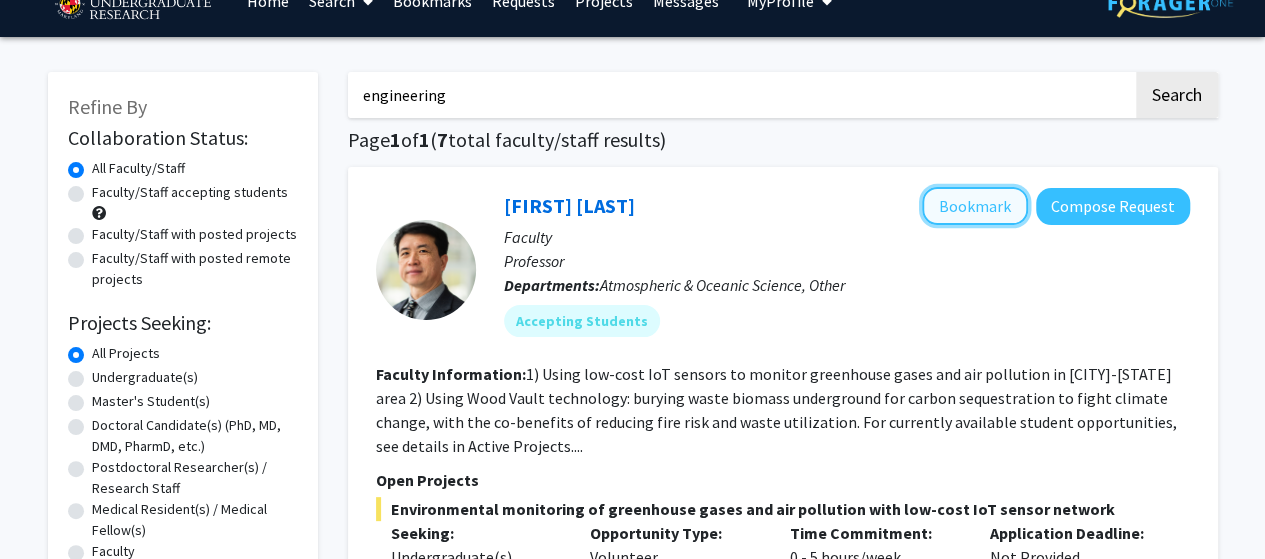 click on "Bookmark" 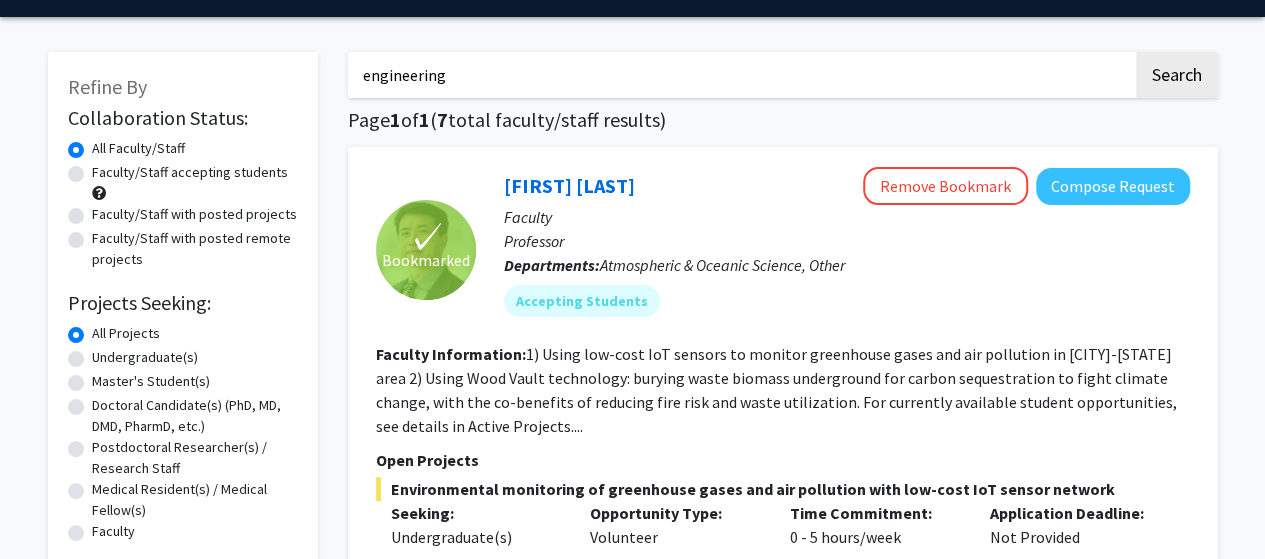 scroll, scrollTop: 0, scrollLeft: 0, axis: both 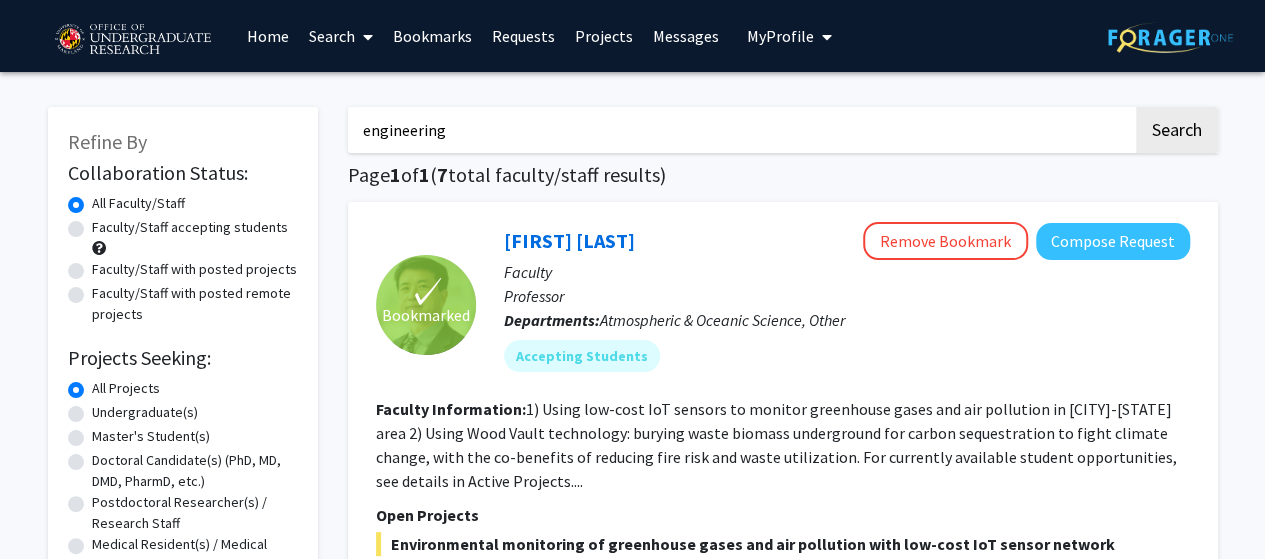 drag, startPoint x: 665, startPoint y: 128, endPoint x: 284, endPoint y: 126, distance: 381.00525 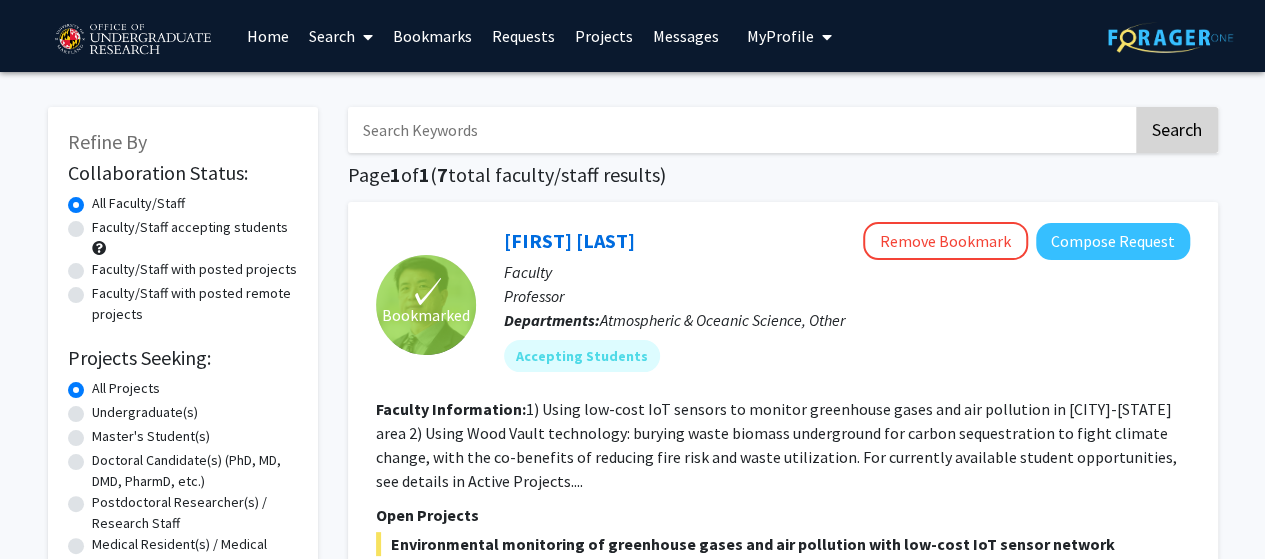 type 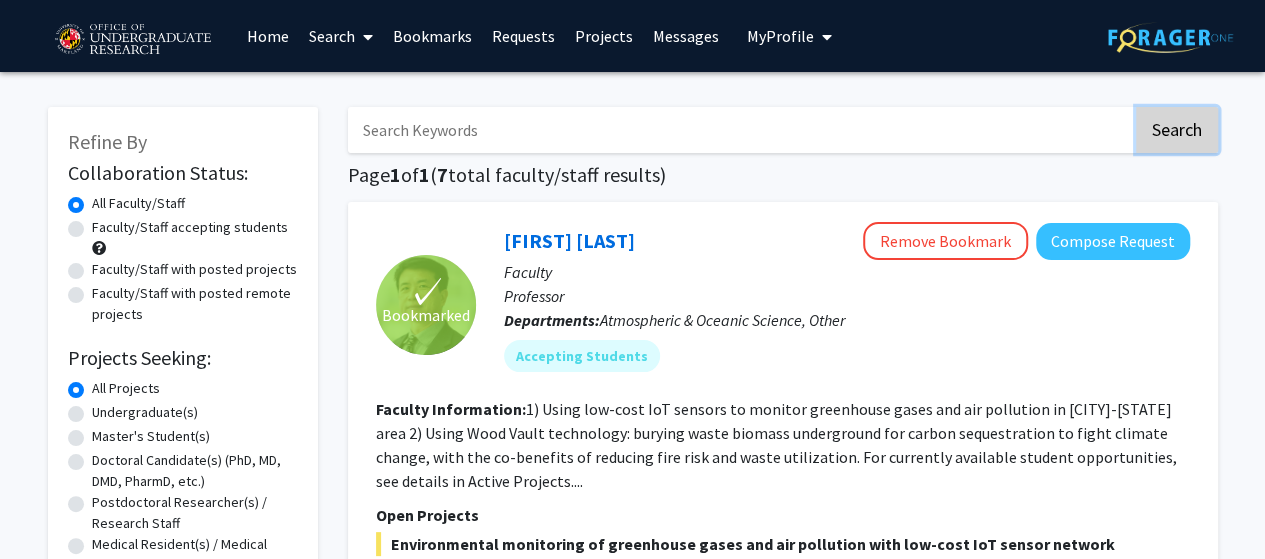 click on "Search" 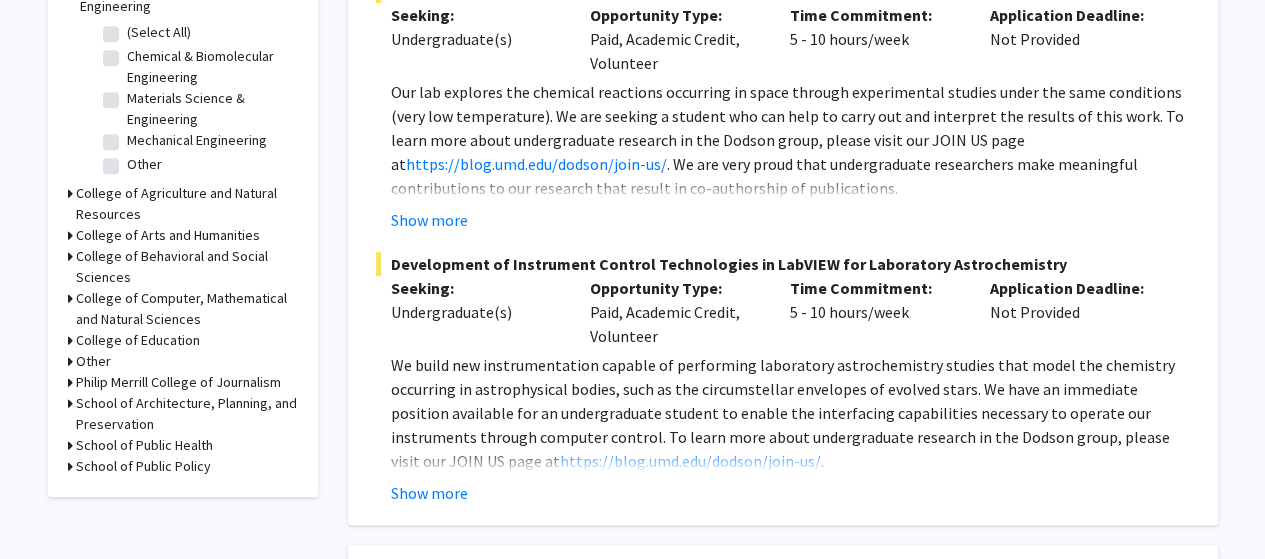 scroll, scrollTop: 672, scrollLeft: 0, axis: vertical 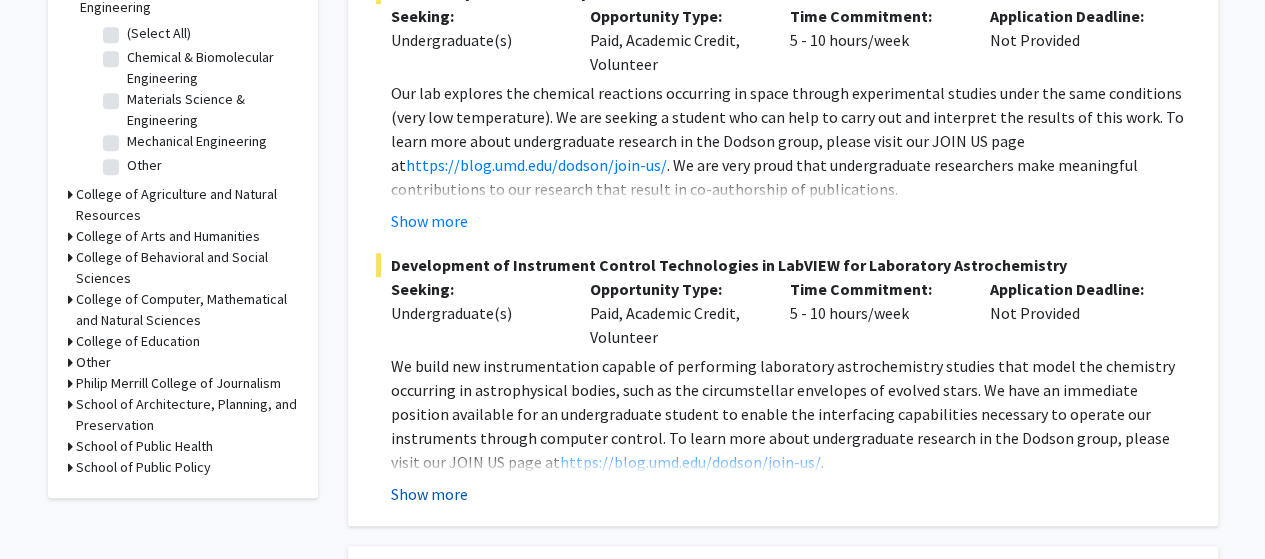 click on "Show more" 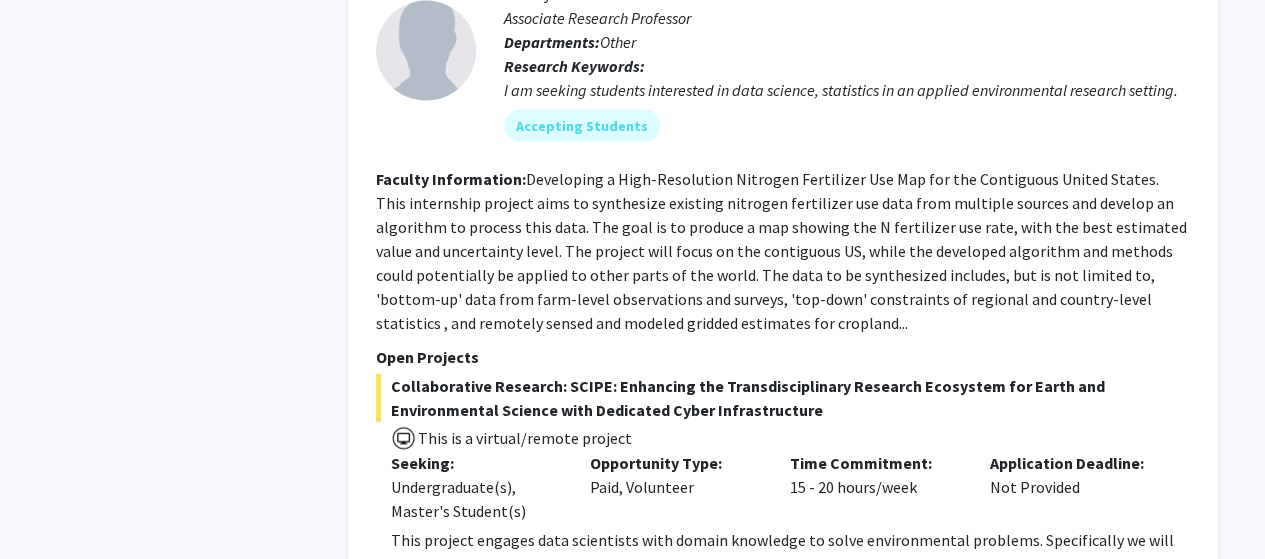 scroll, scrollTop: 9841, scrollLeft: 0, axis: vertical 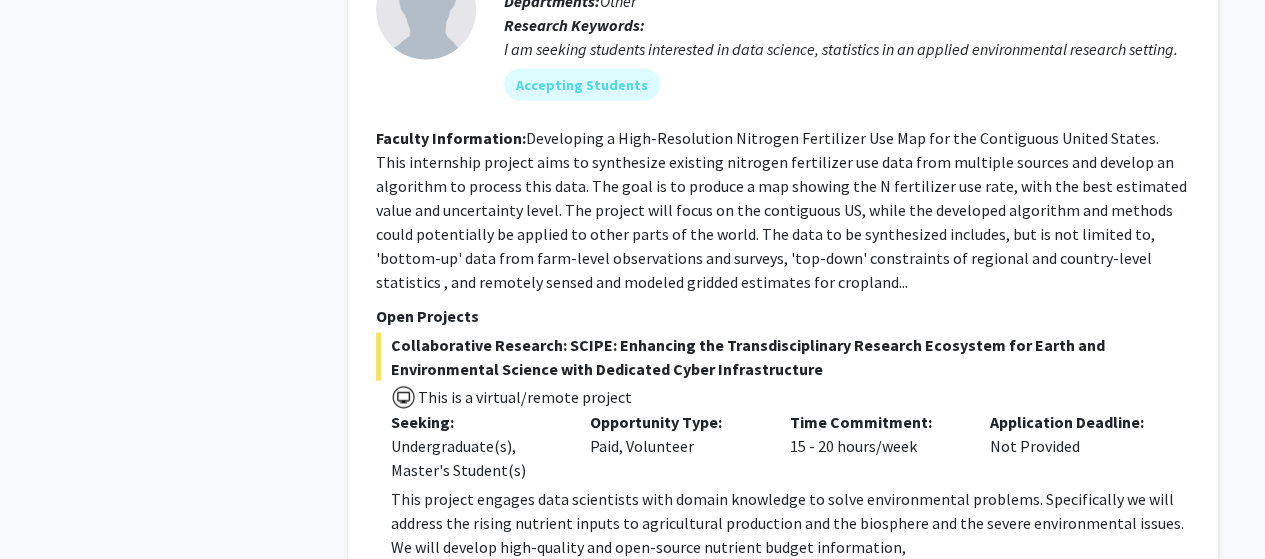 click on "2" 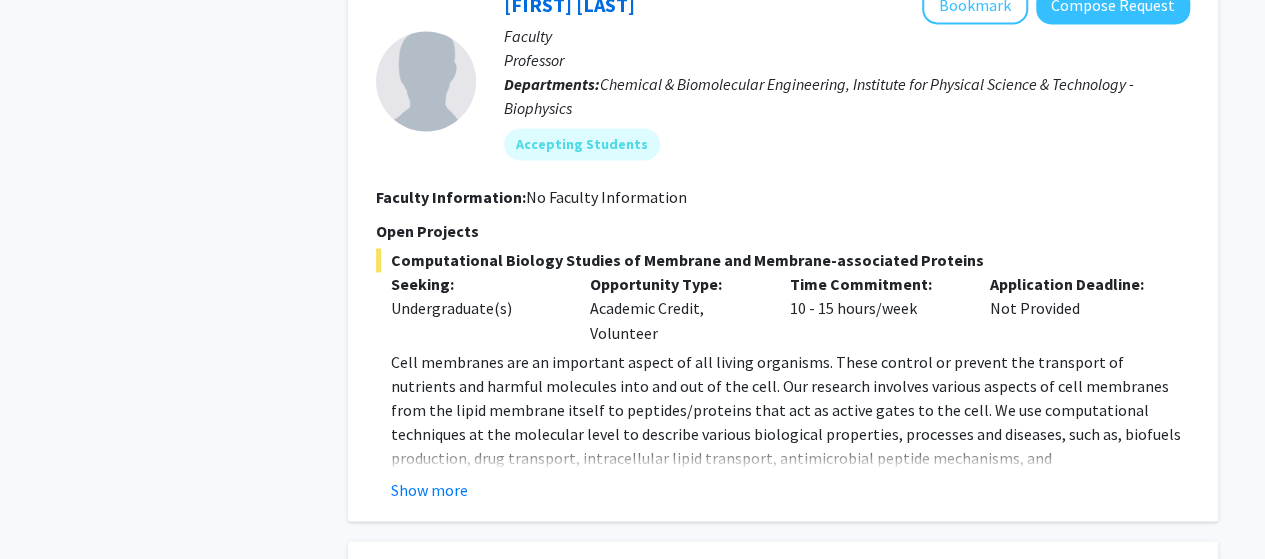 scroll, scrollTop: 1563, scrollLeft: 0, axis: vertical 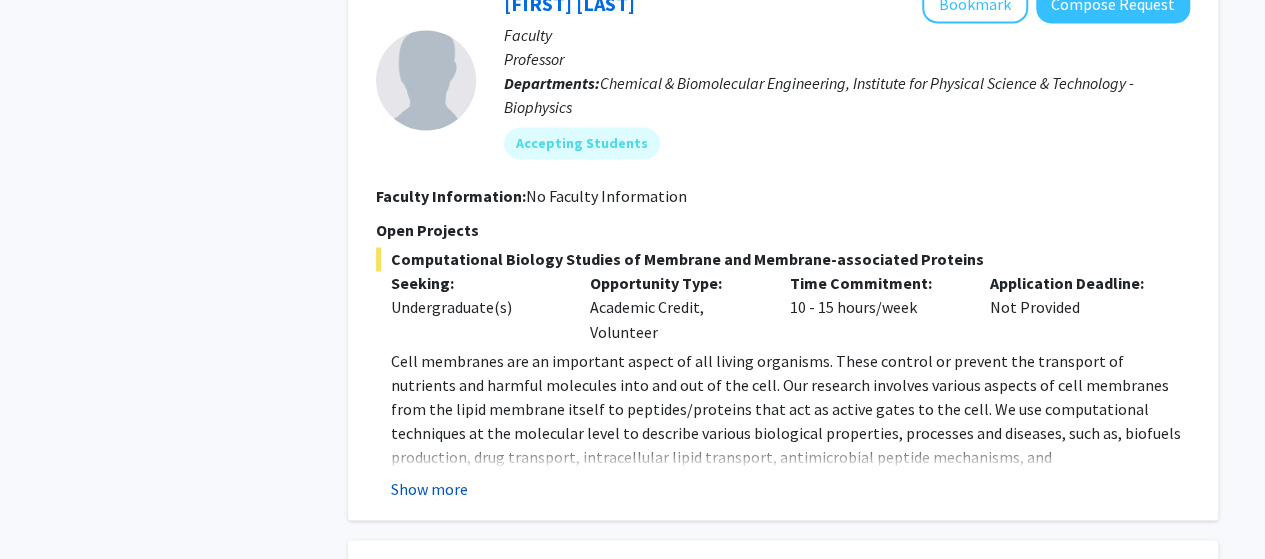 click on "Show more" 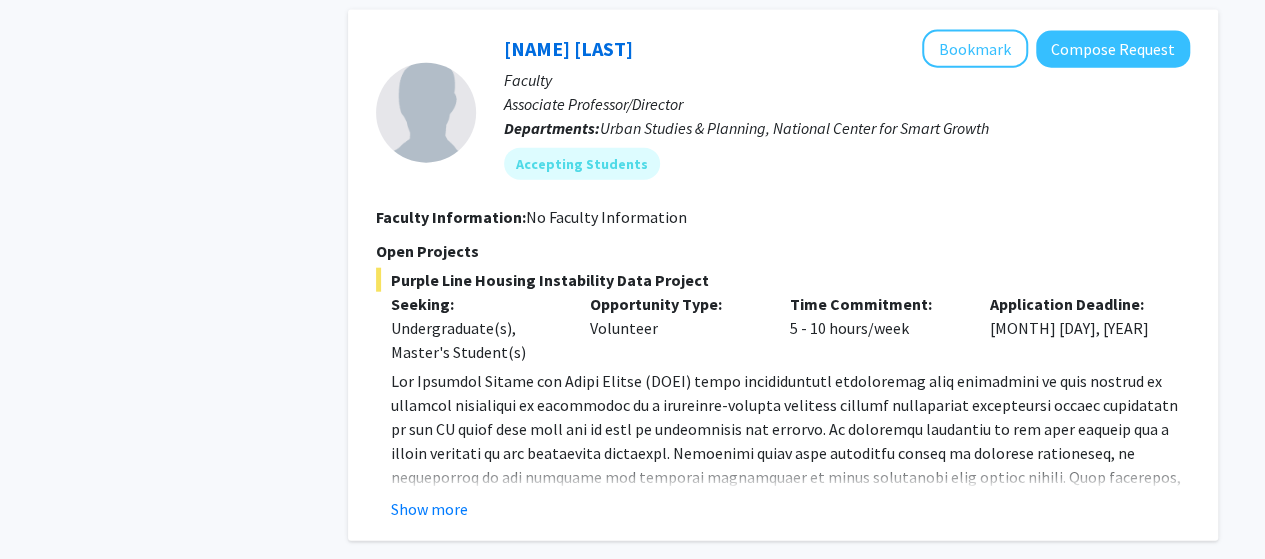 scroll, scrollTop: 6116, scrollLeft: 0, axis: vertical 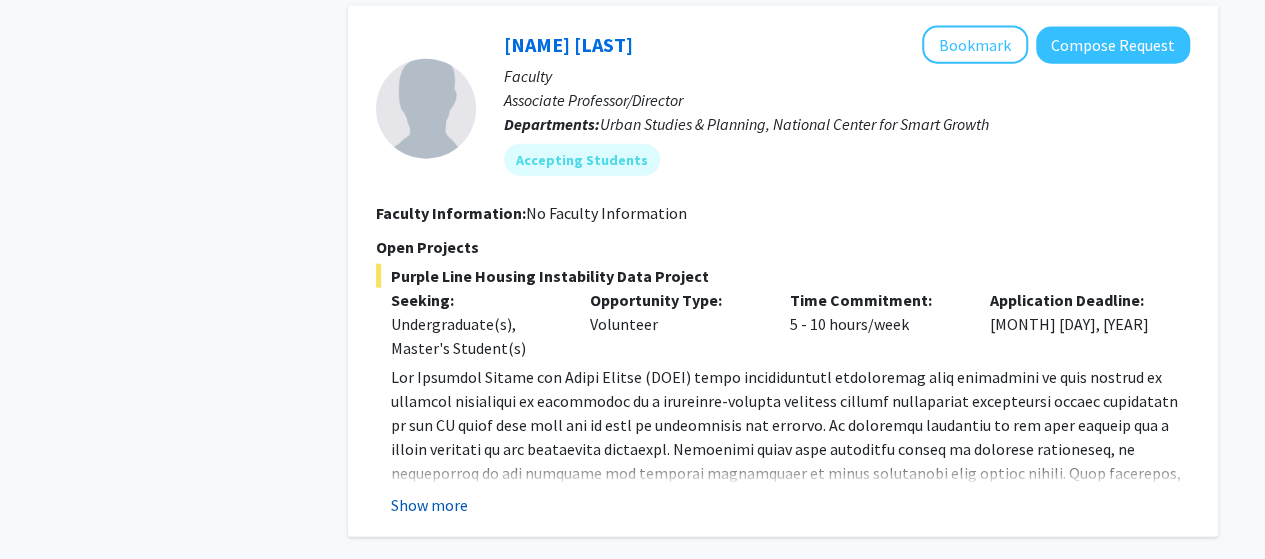 click on "Show more" 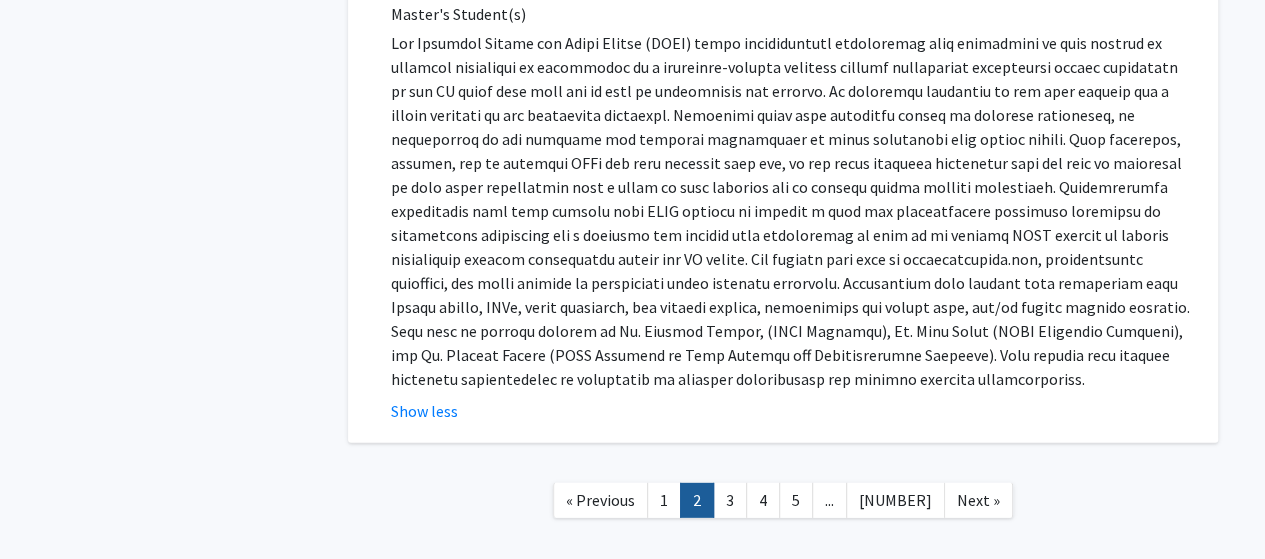 scroll, scrollTop: 6483, scrollLeft: 0, axis: vertical 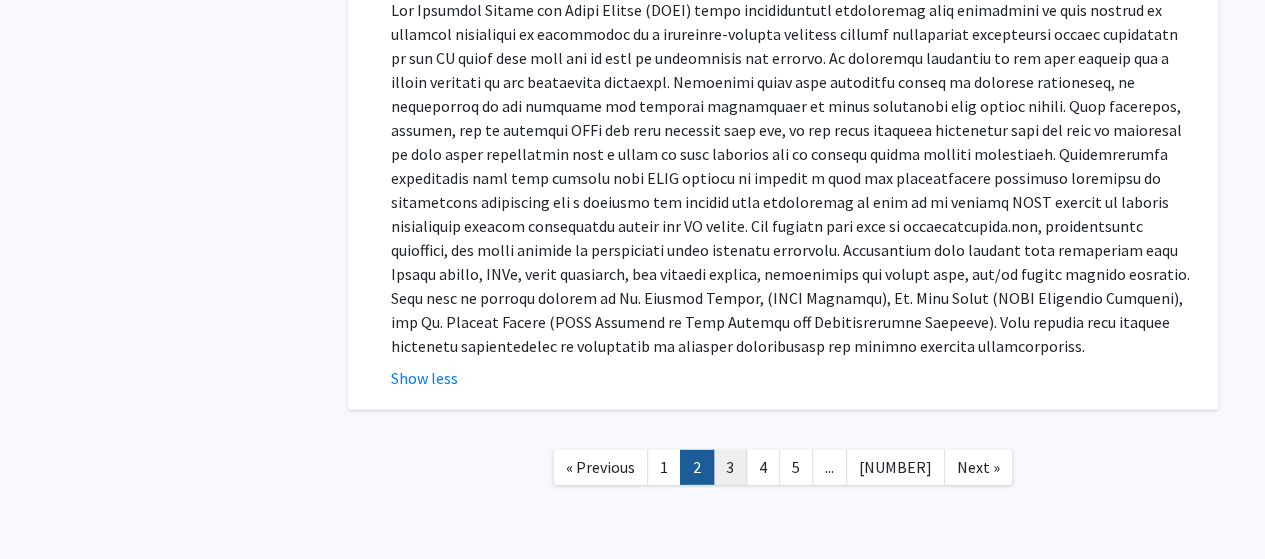 click on "3" 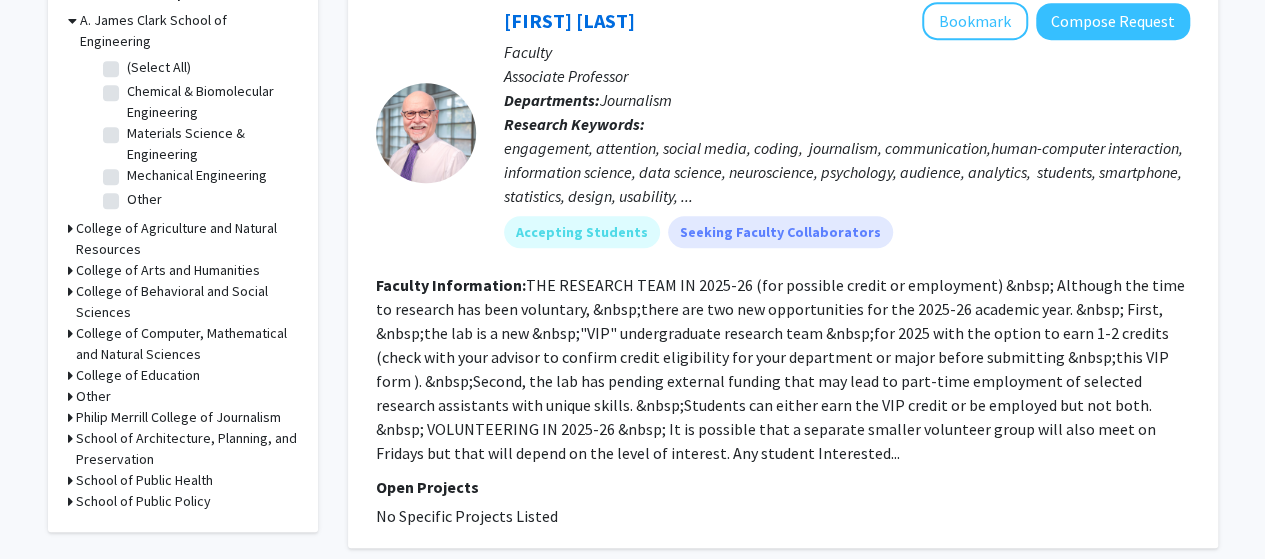 scroll, scrollTop: 640, scrollLeft: 0, axis: vertical 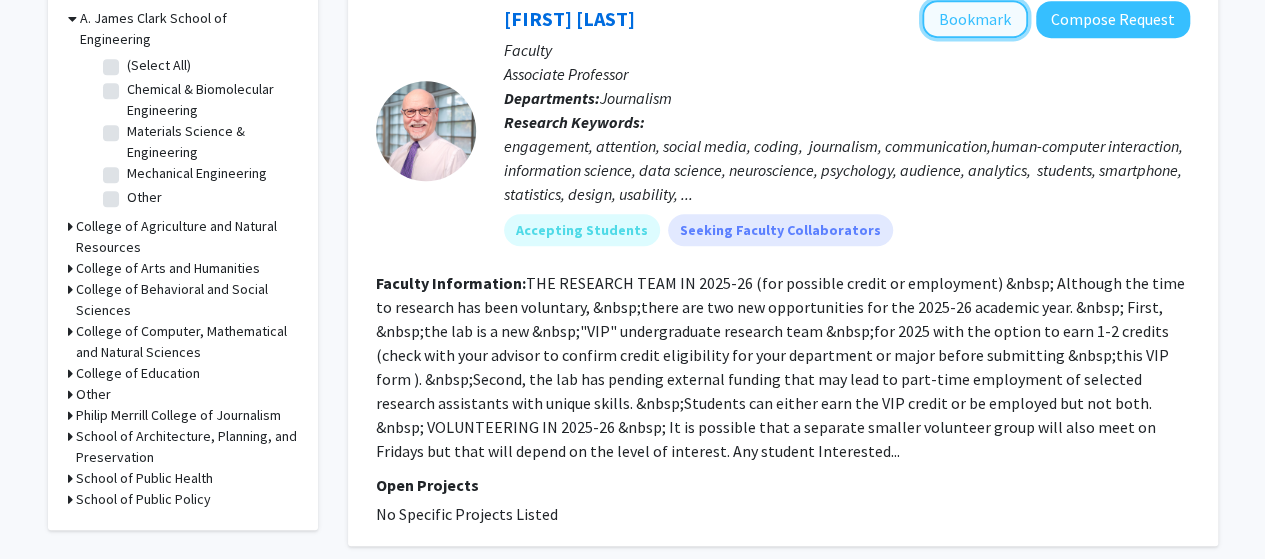 click on "Bookmark" 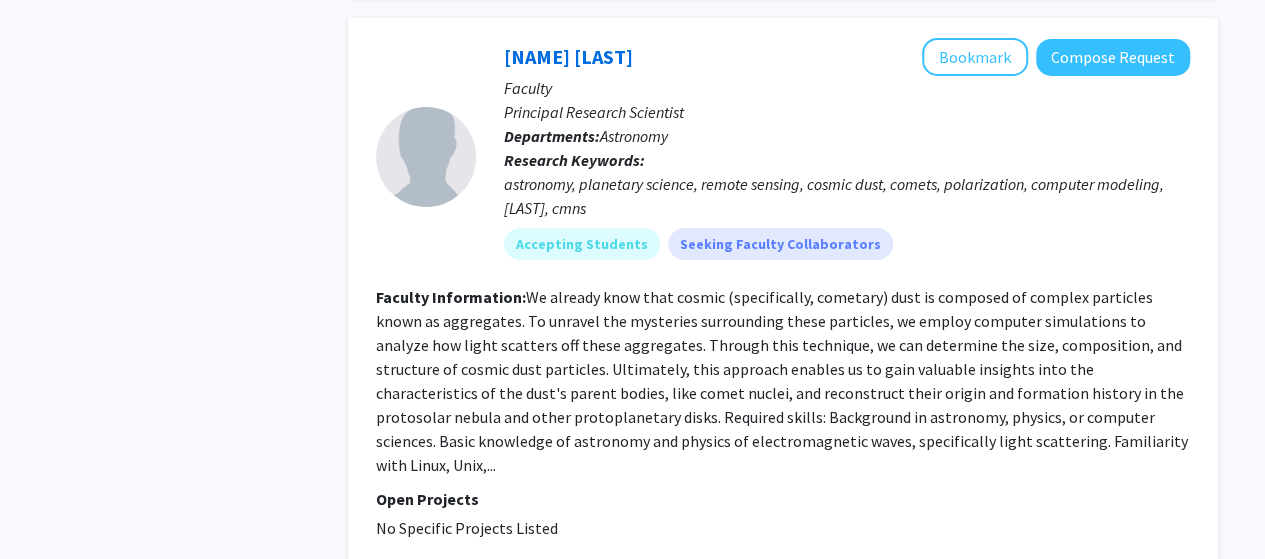scroll, scrollTop: 3612, scrollLeft: 0, axis: vertical 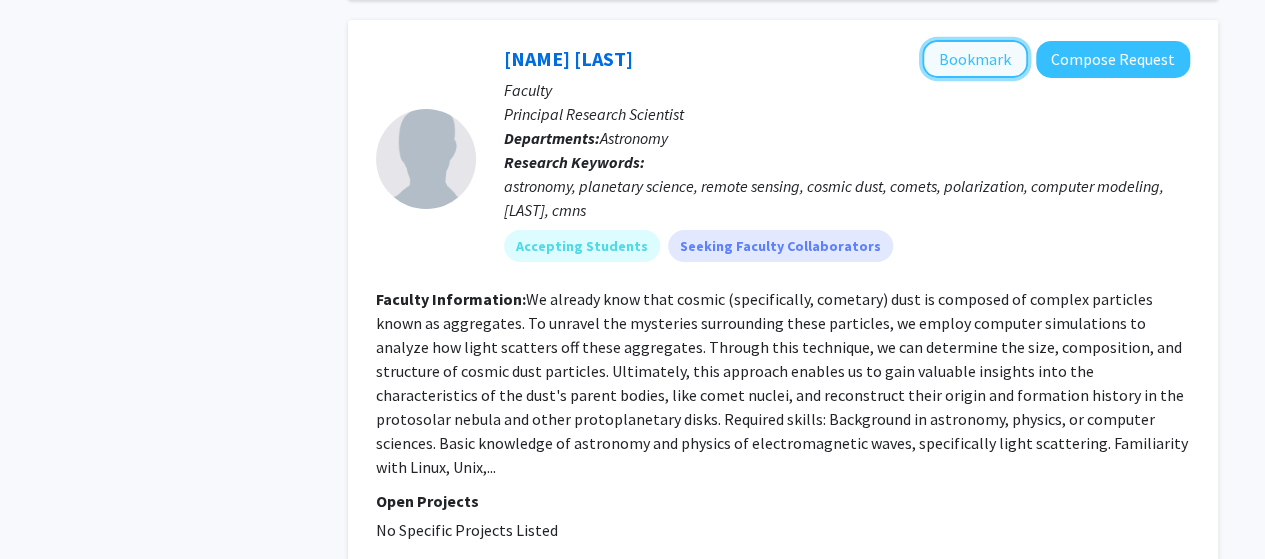 click on "Bookmark" 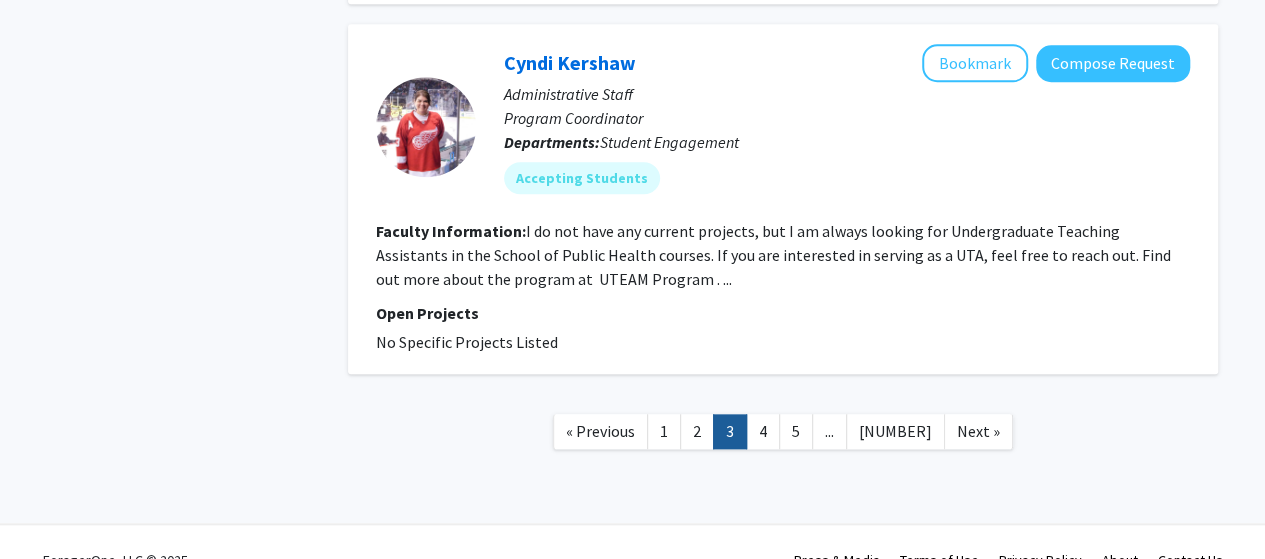 scroll, scrollTop: 4696, scrollLeft: 0, axis: vertical 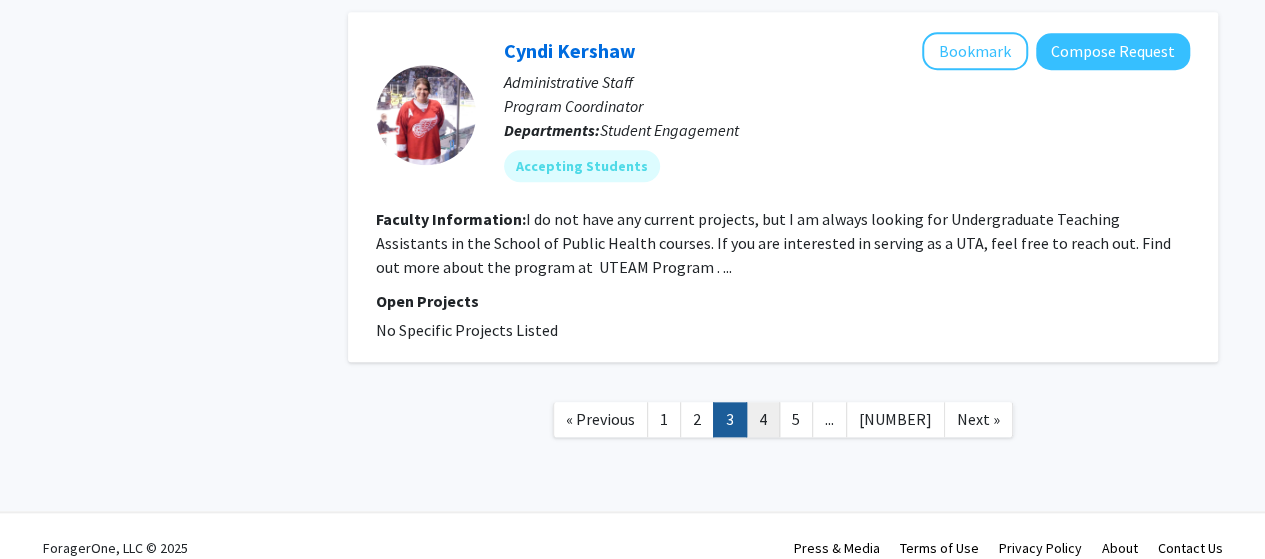 click on "4" 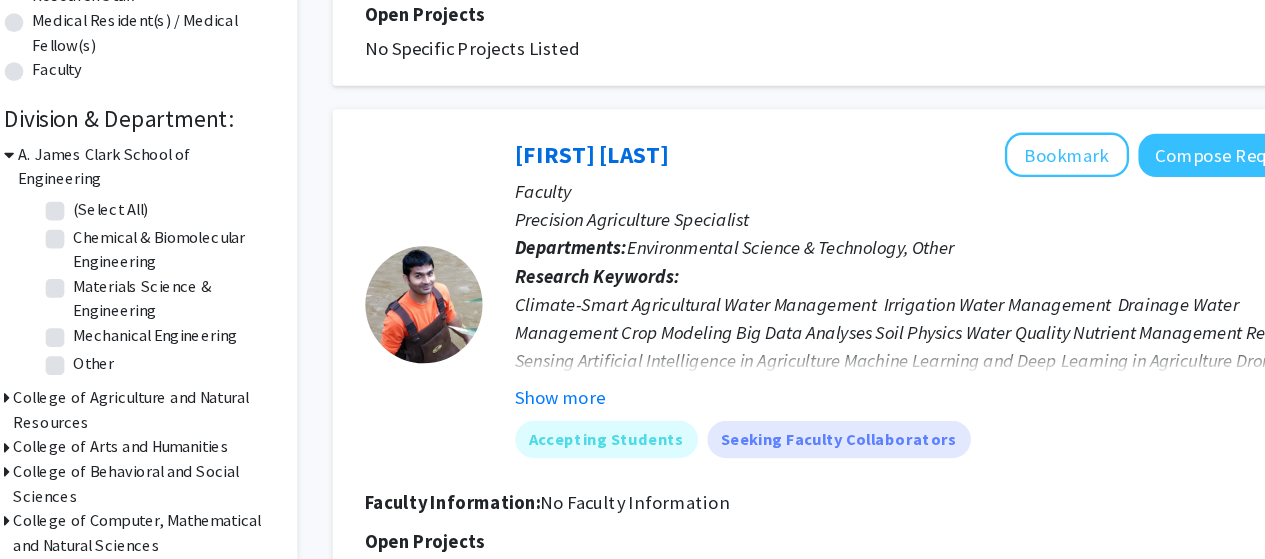 scroll, scrollTop: 478, scrollLeft: 0, axis: vertical 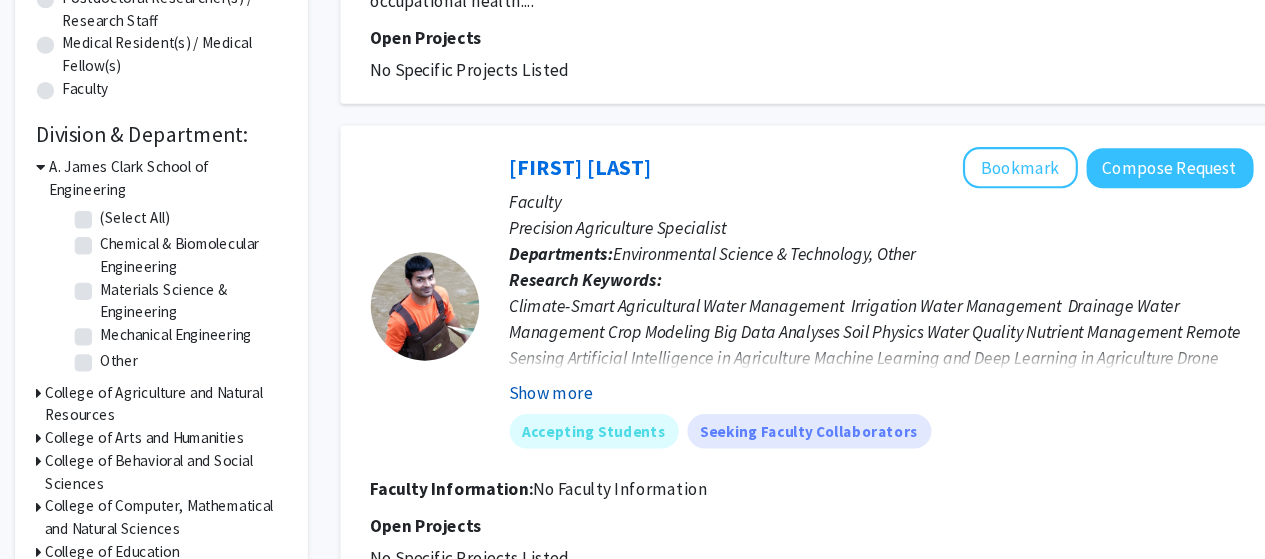 click on "Show more" 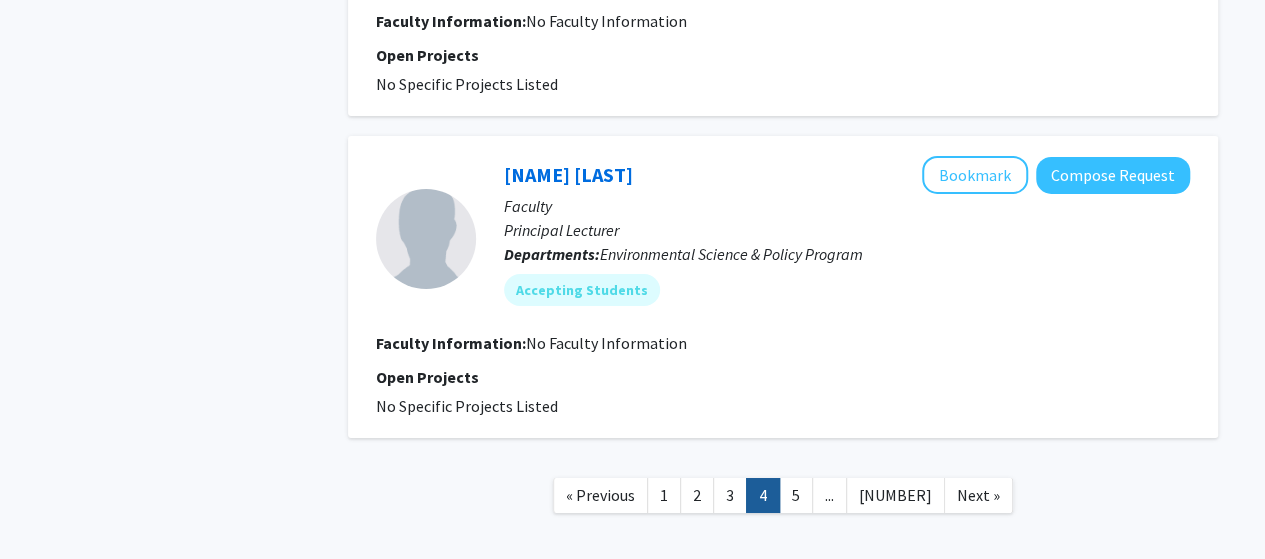 scroll, scrollTop: 3384, scrollLeft: 0, axis: vertical 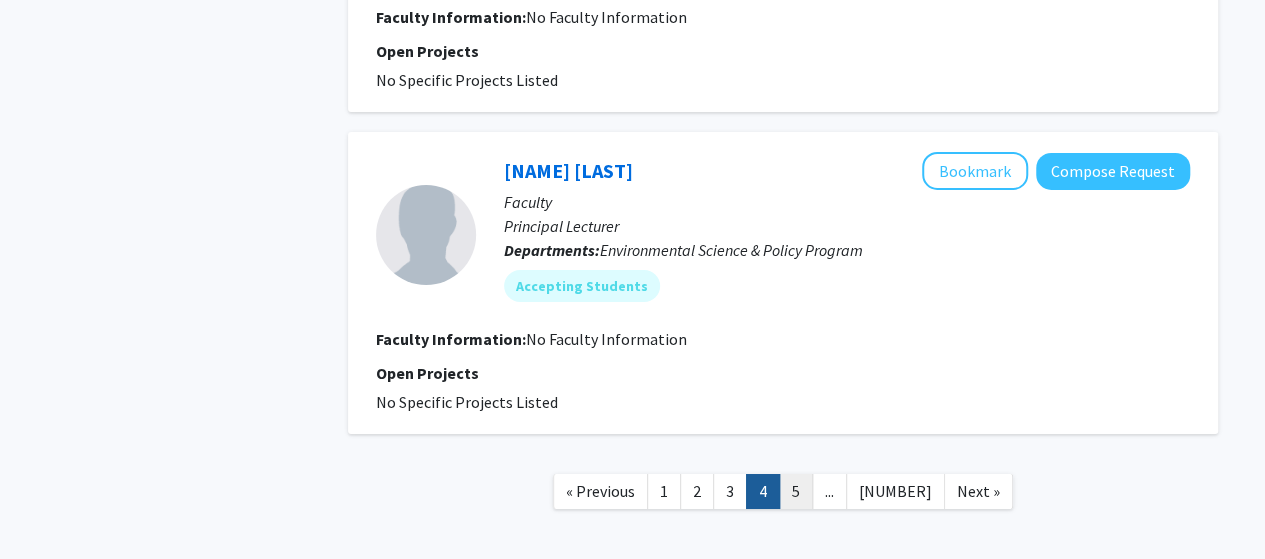 click on "5" 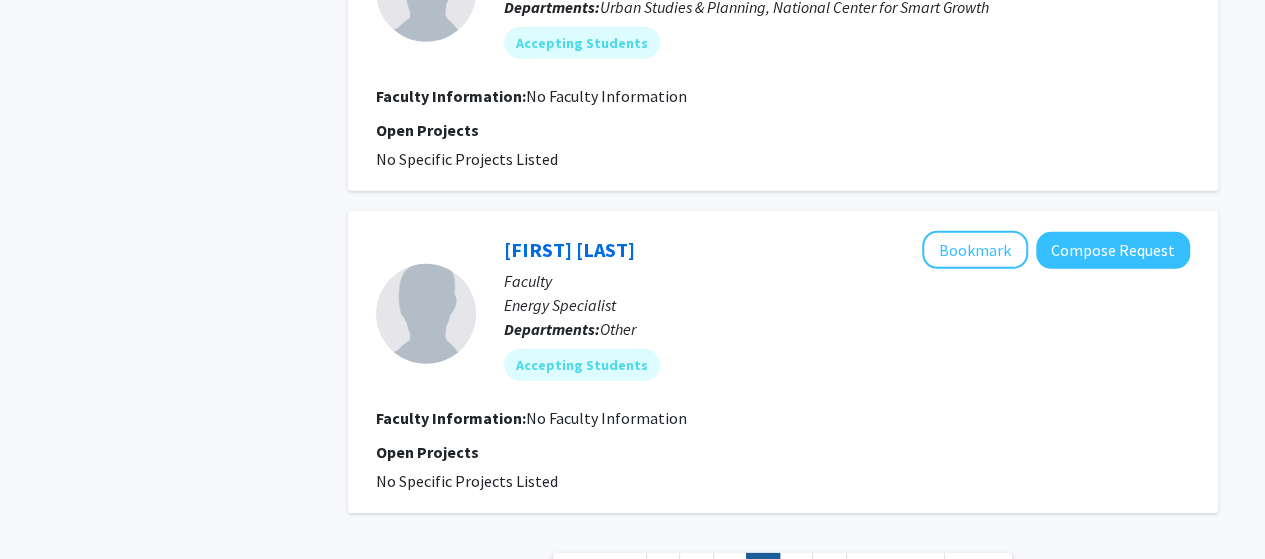 scroll, scrollTop: 2867, scrollLeft: 0, axis: vertical 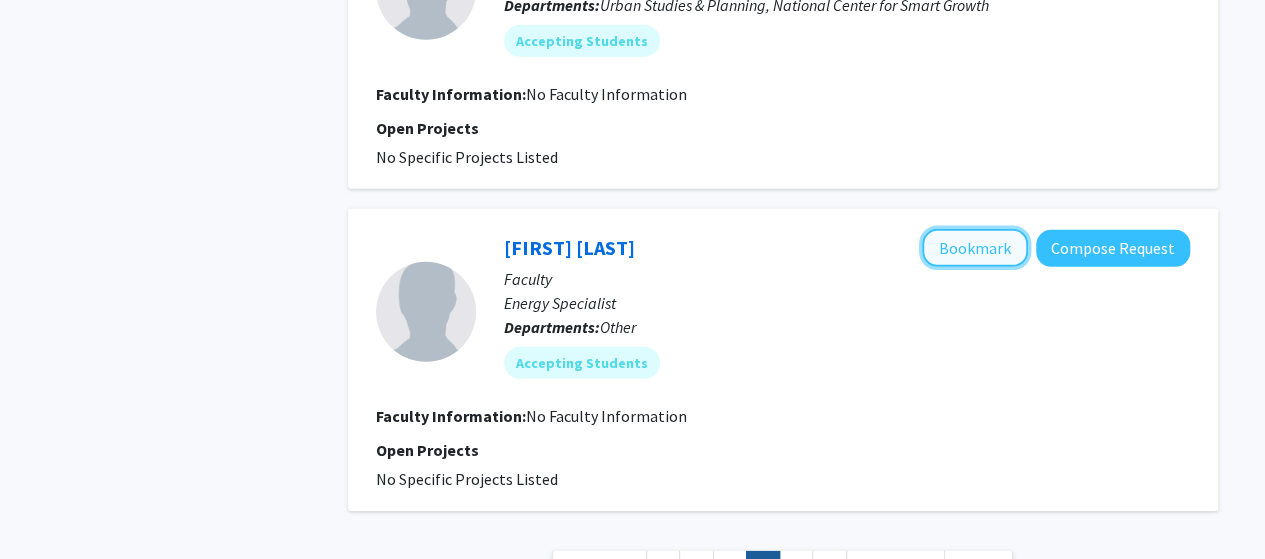 click on "Bookmark" 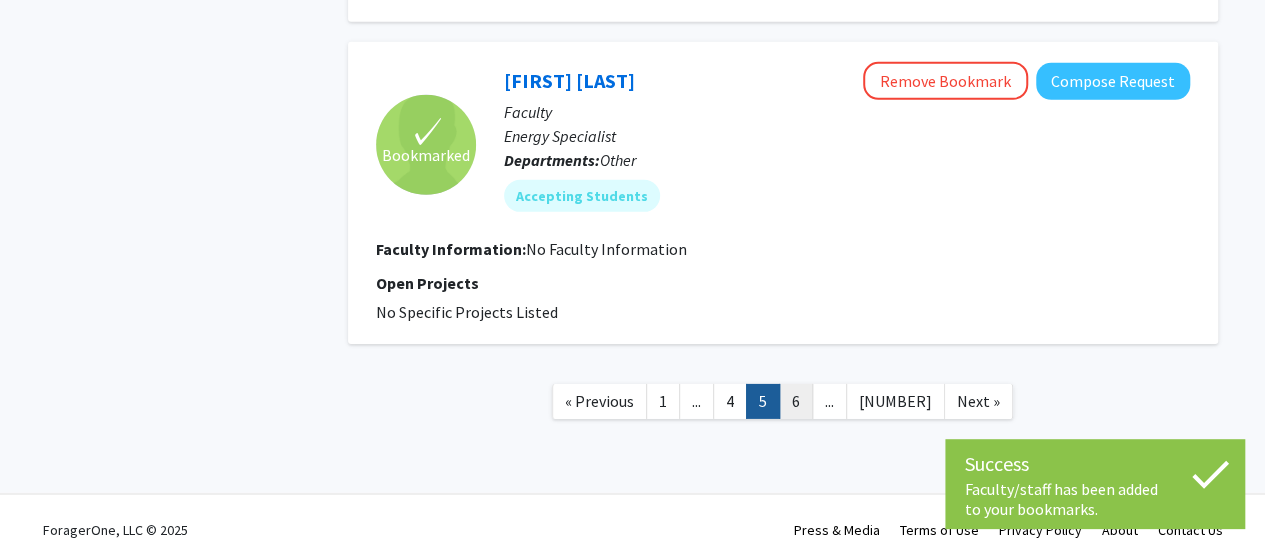 scroll, scrollTop: 3035, scrollLeft: 0, axis: vertical 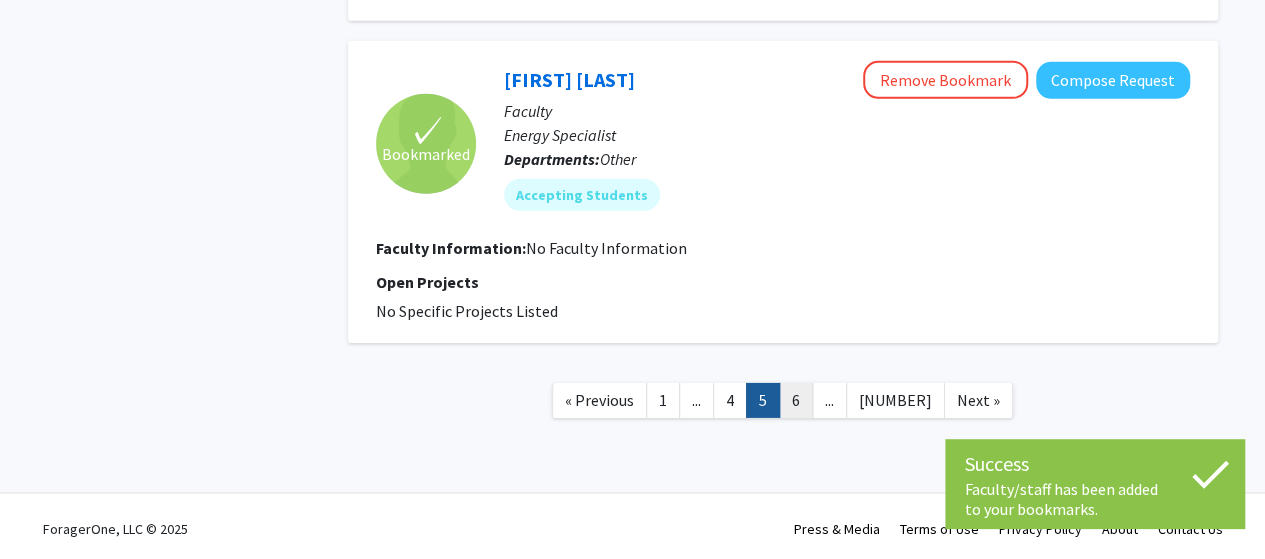 click on "6" 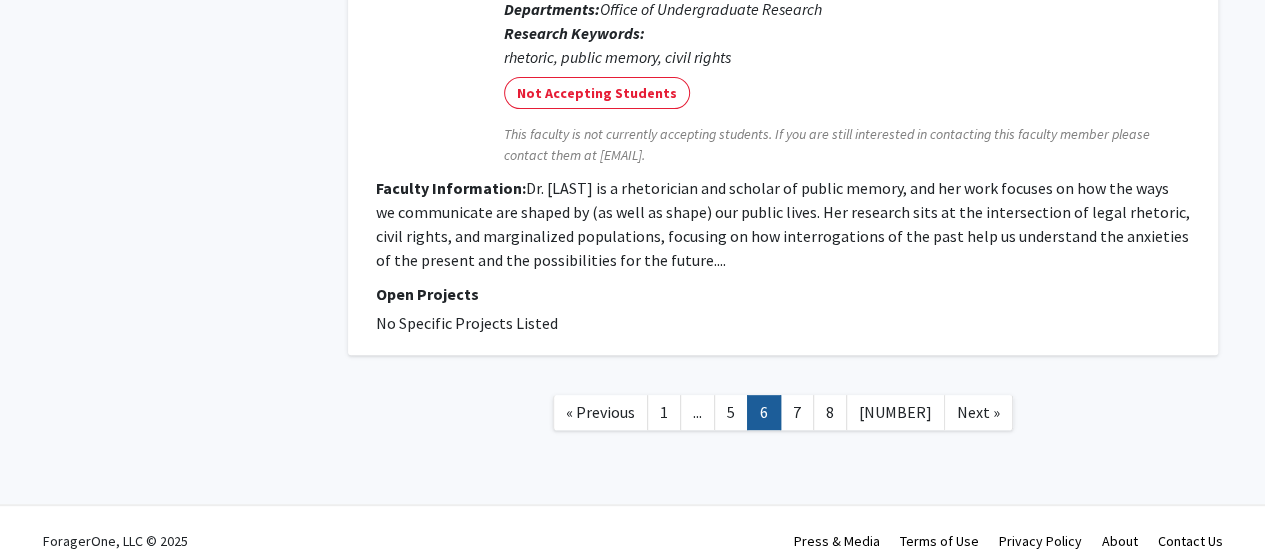scroll, scrollTop: 4016, scrollLeft: 0, axis: vertical 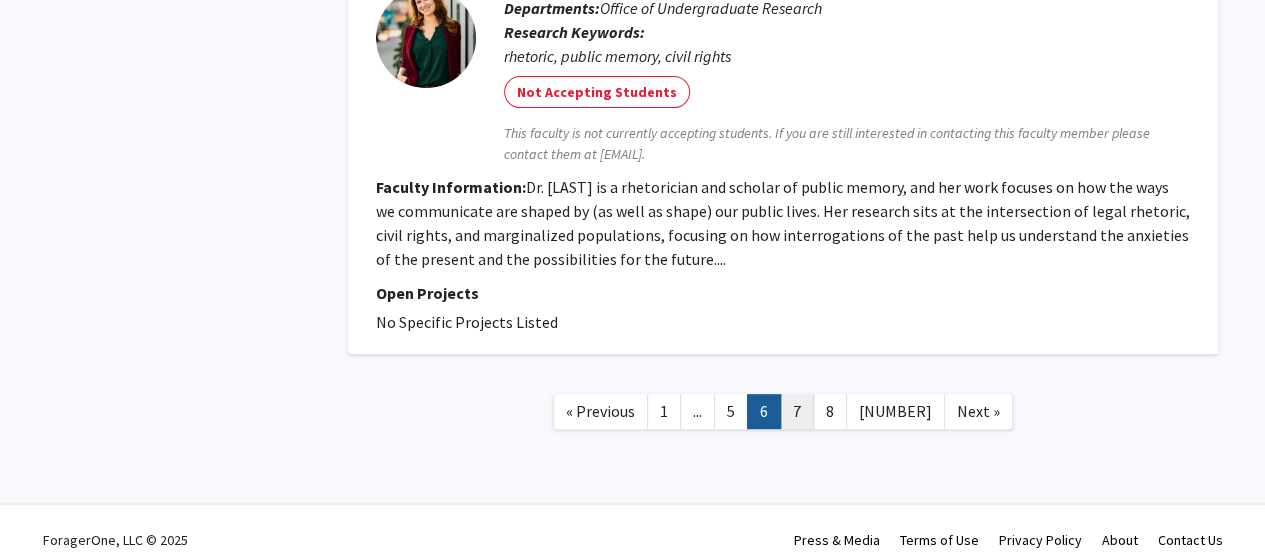 click on "7" 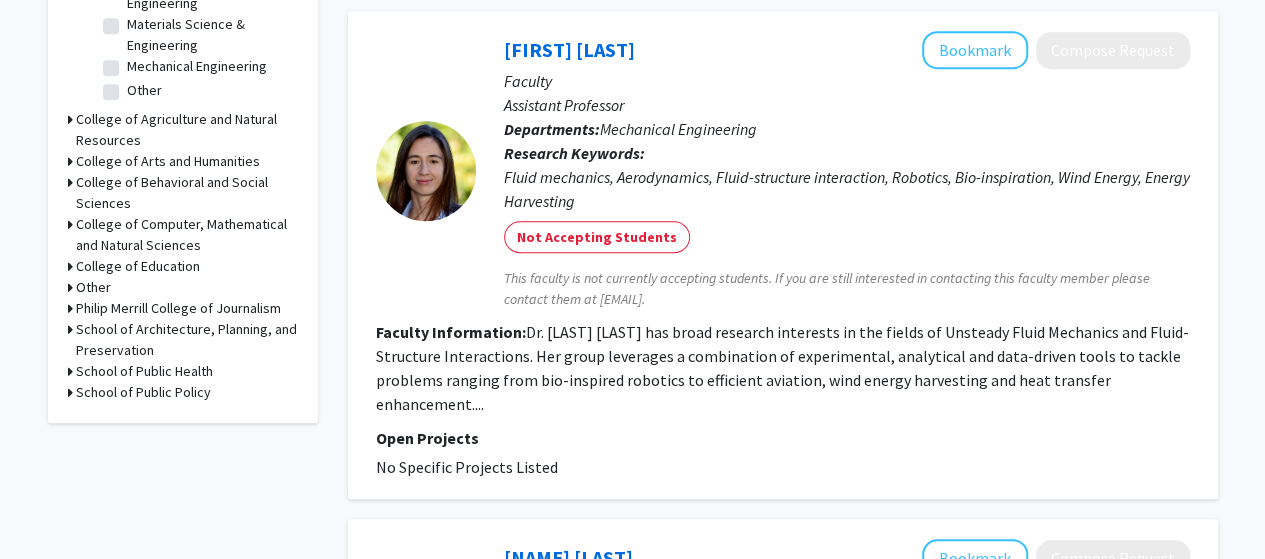 scroll, scrollTop: 746, scrollLeft: 0, axis: vertical 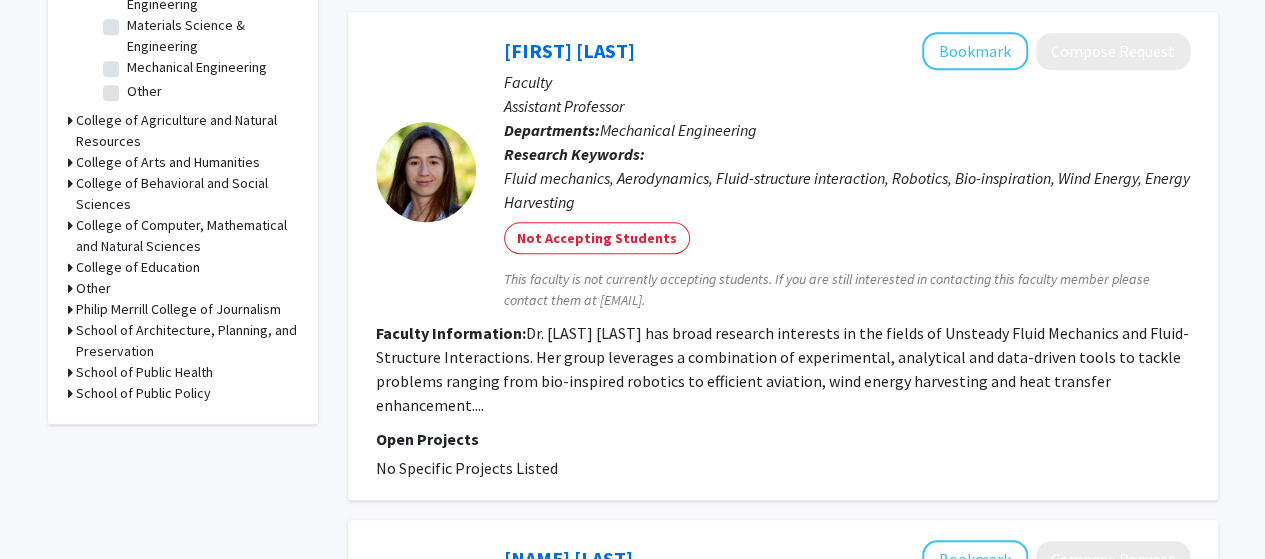 click on "Dr. [LAST] [LAST] has broad research interests in the fields of Unsteady Fluid Mechanics and Fluid-Structure Interactions. Her group leverages a combination of experimental, analytical and data-driven tools to tackle problems ranging from bio-inspired robotics to efficient aviation, wind energy harvesting and heat transfer enhancement...." 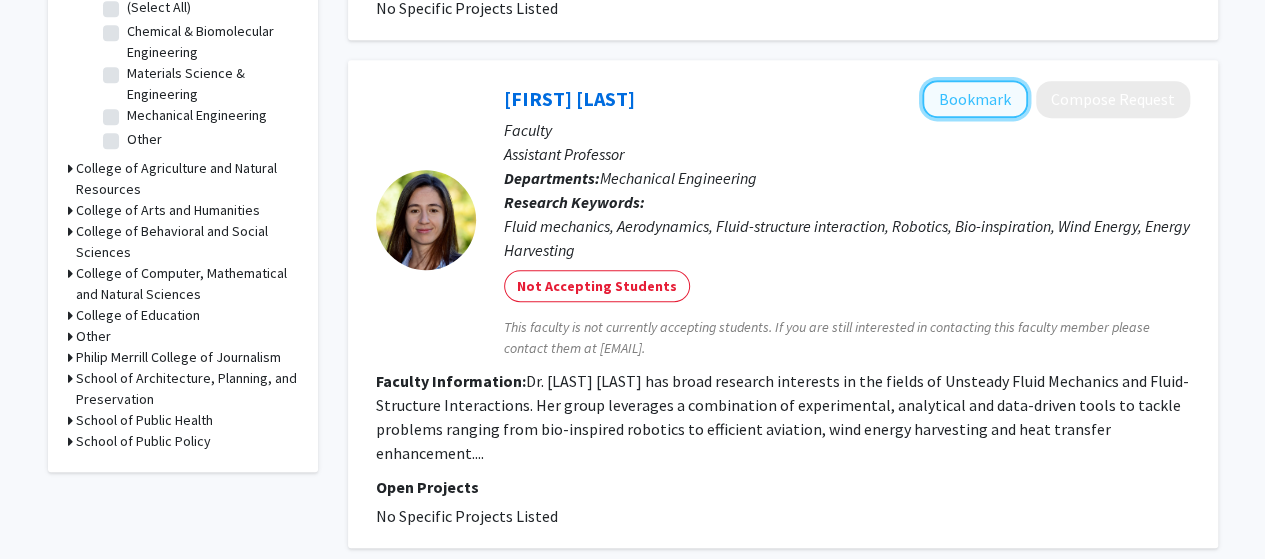 click on "Bookmark" 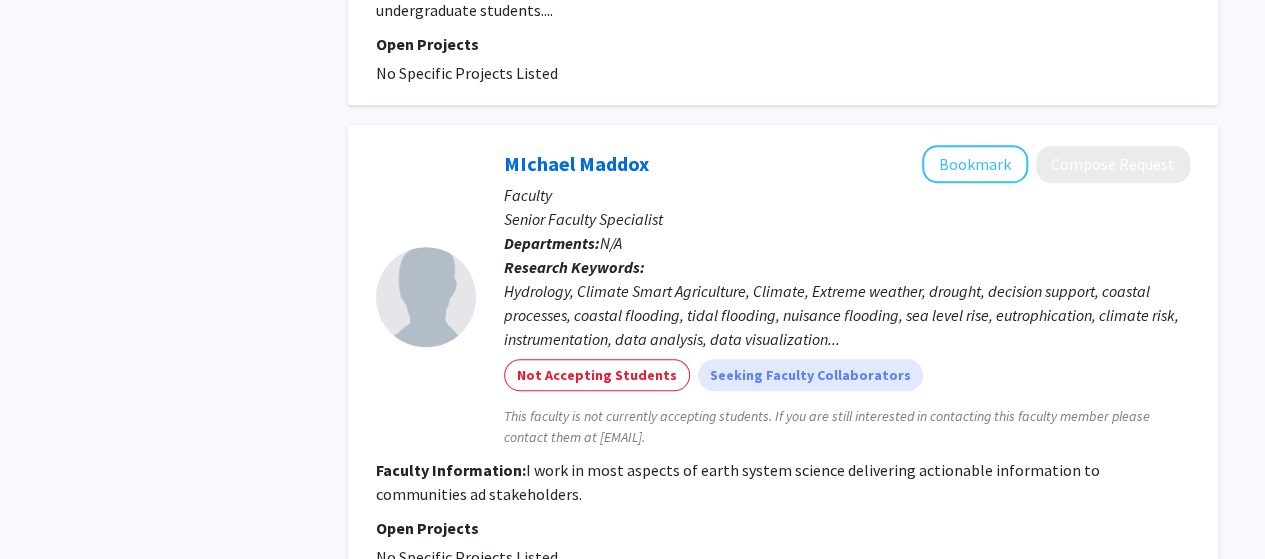 scroll, scrollTop: 4651, scrollLeft: 0, axis: vertical 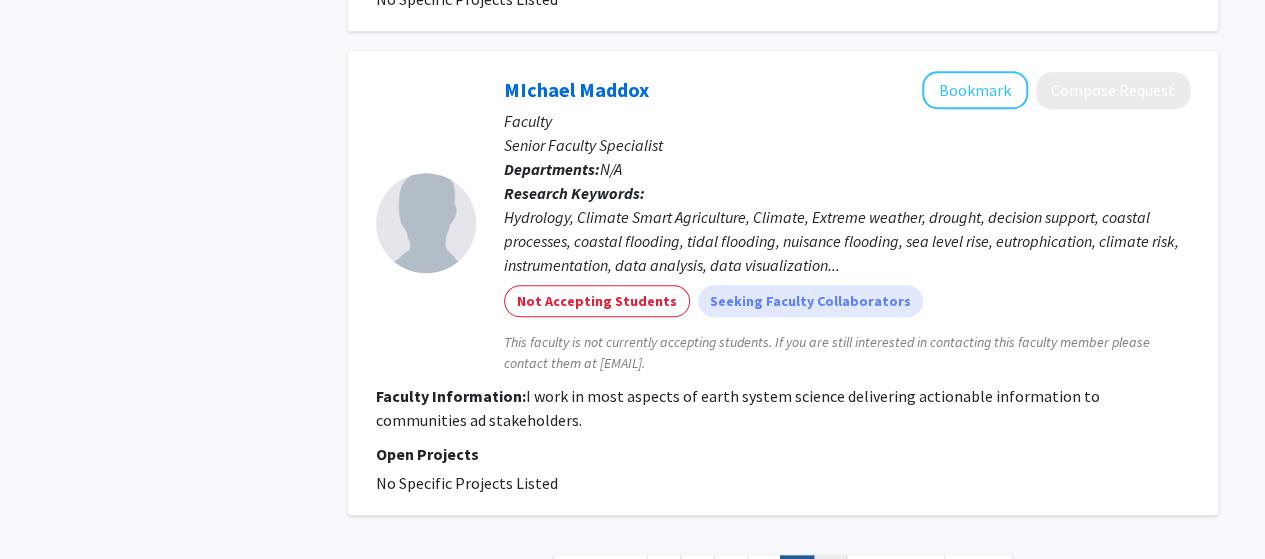 click on "8" 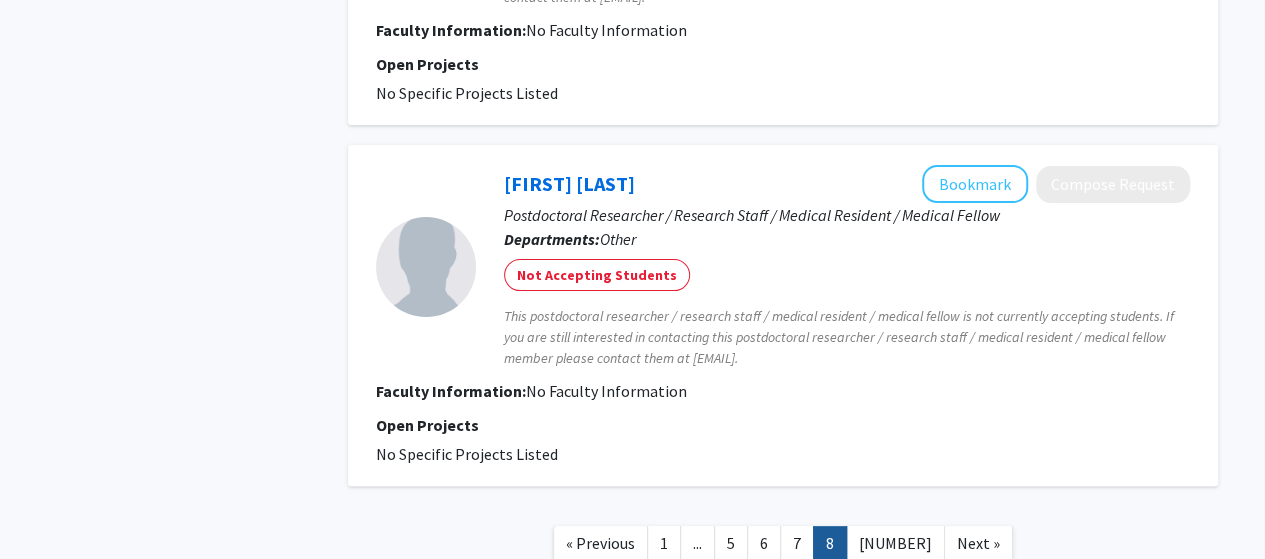 scroll, scrollTop: 3840, scrollLeft: 0, axis: vertical 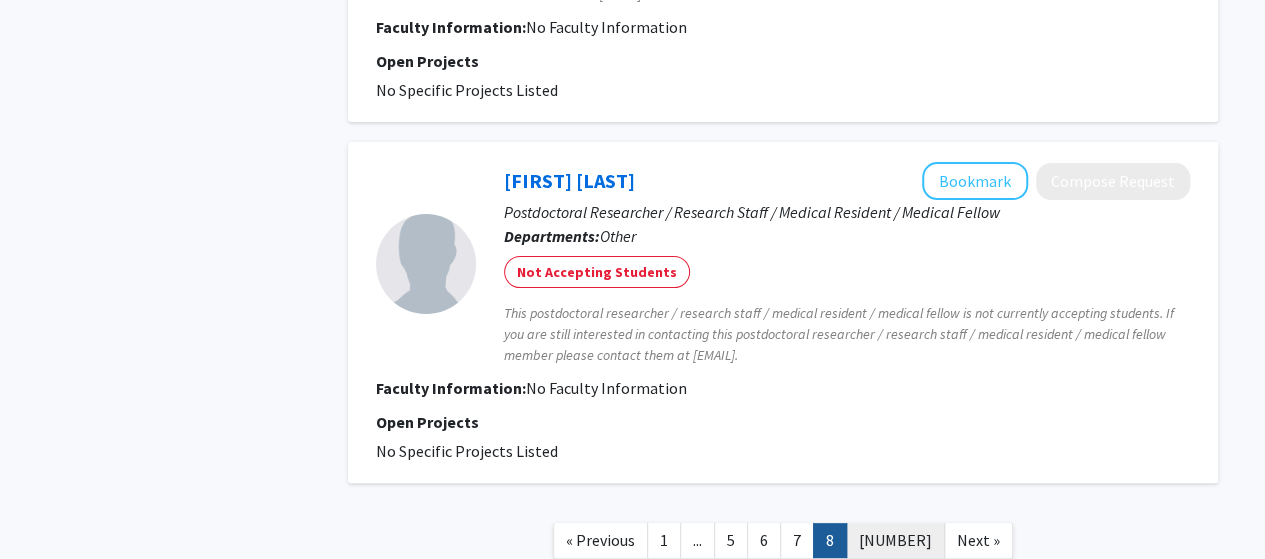 click on "[NUMBER]" 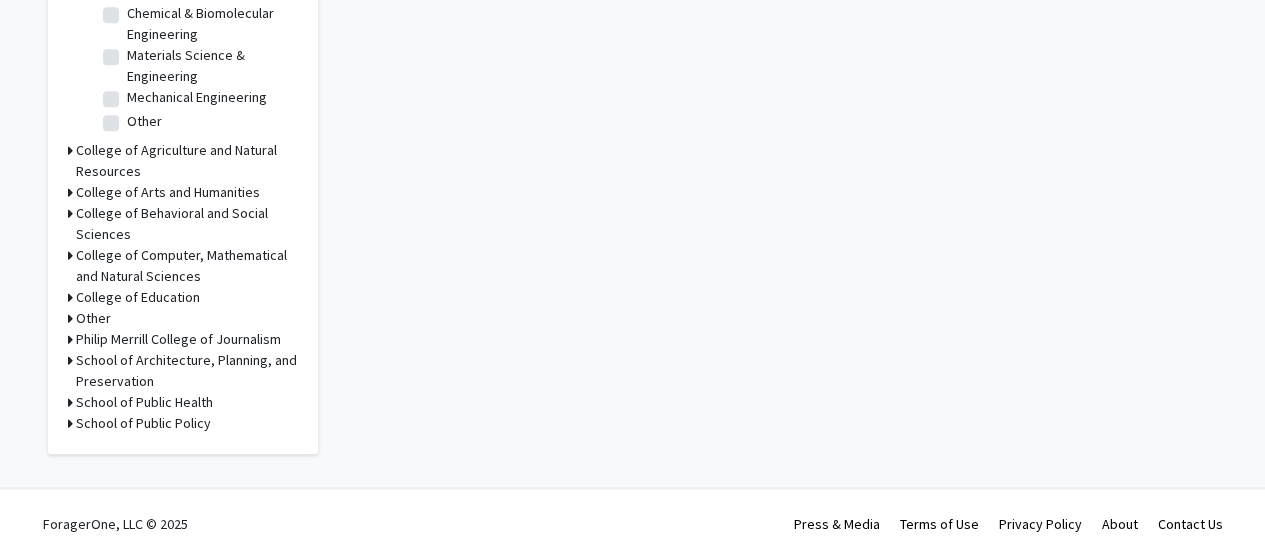 scroll, scrollTop: 0, scrollLeft: 0, axis: both 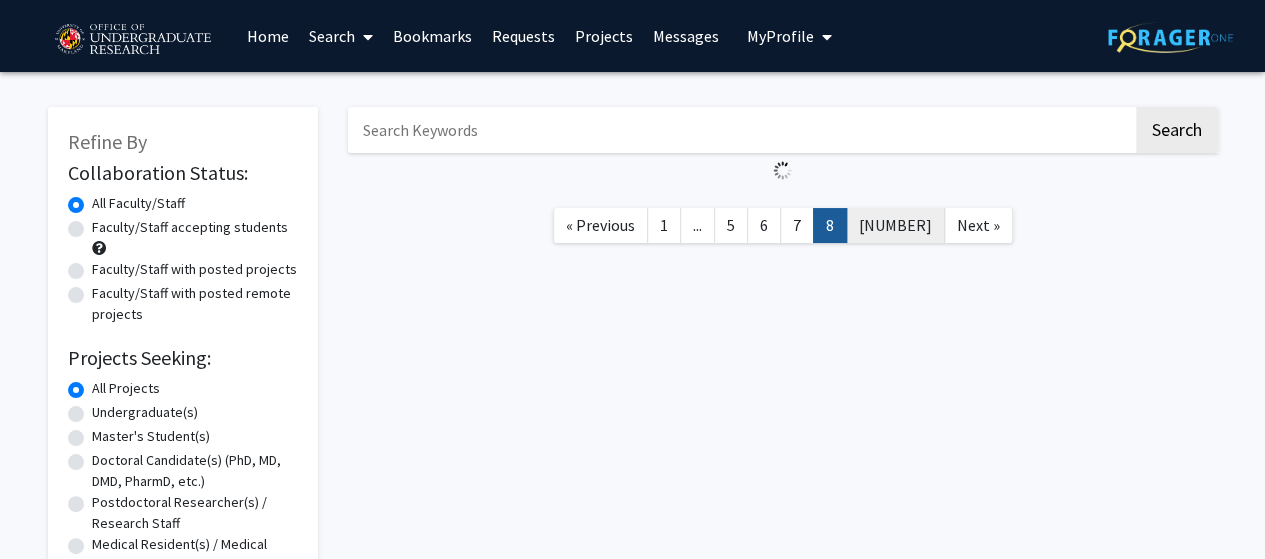 click on "Search « Previous 1 ... 5 6 7 8 9 Next »" 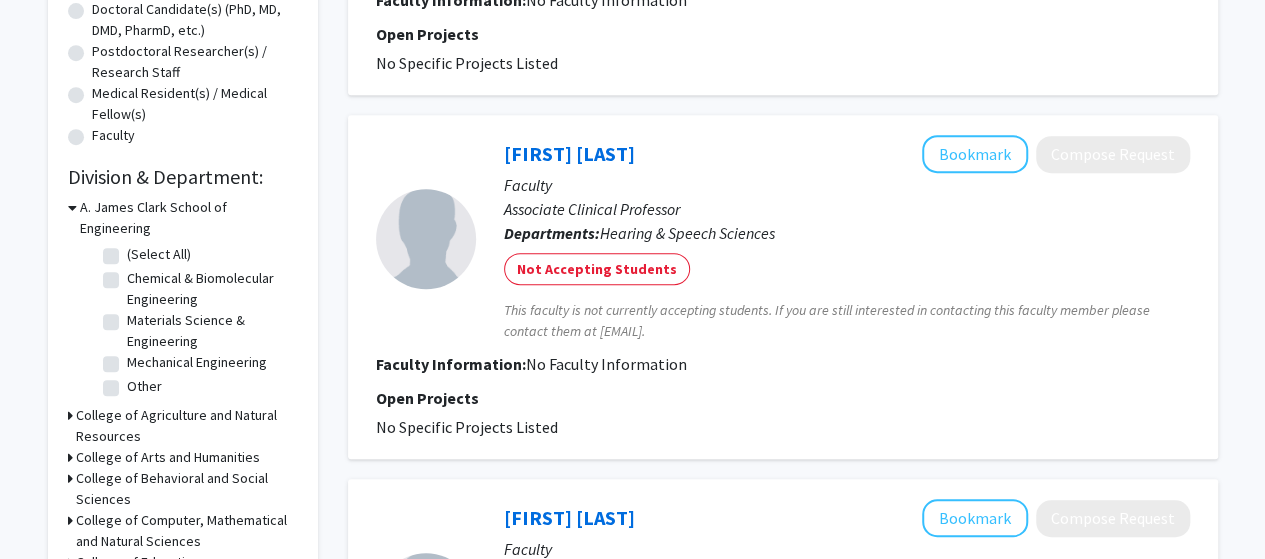 scroll, scrollTop: 452, scrollLeft: 0, axis: vertical 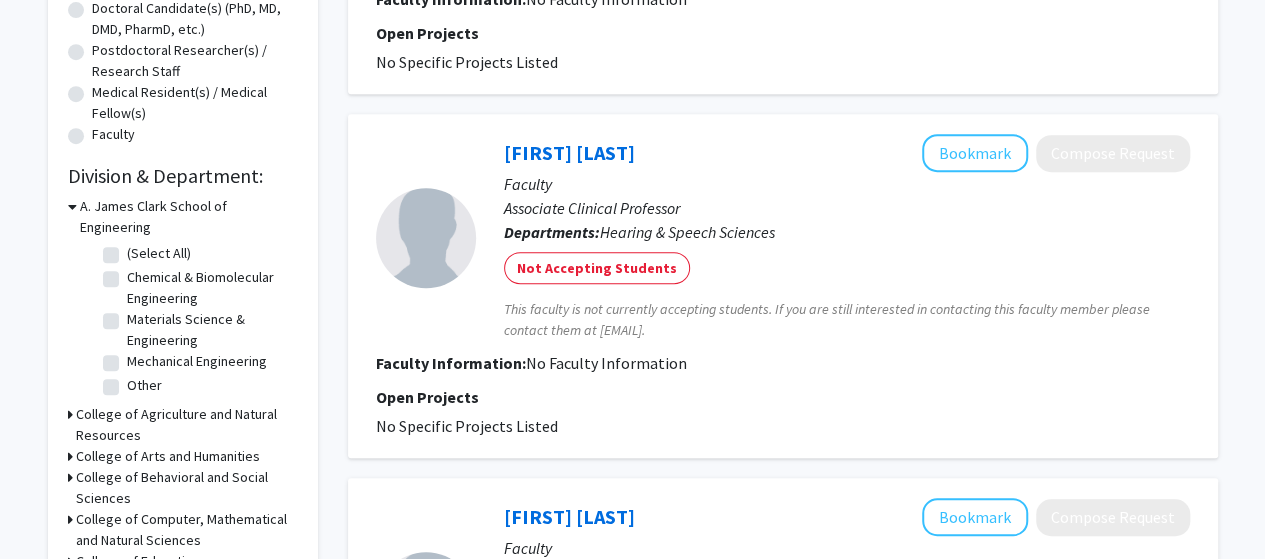 click on "Materials Science & Engineering" 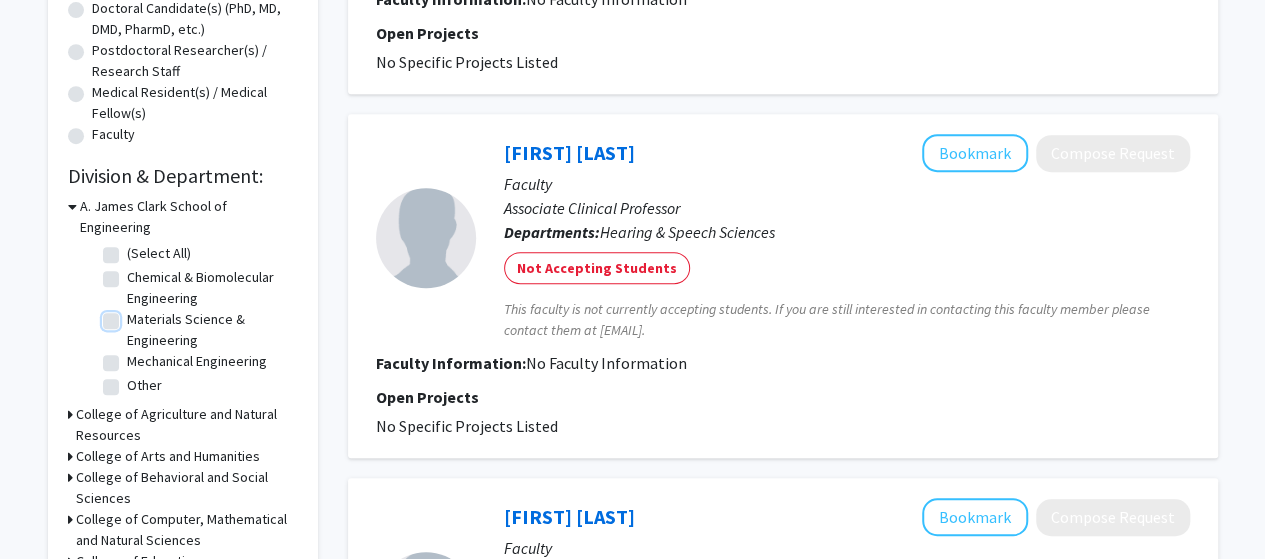 click on "Materials Science & Engineering" at bounding box center (133, 315) 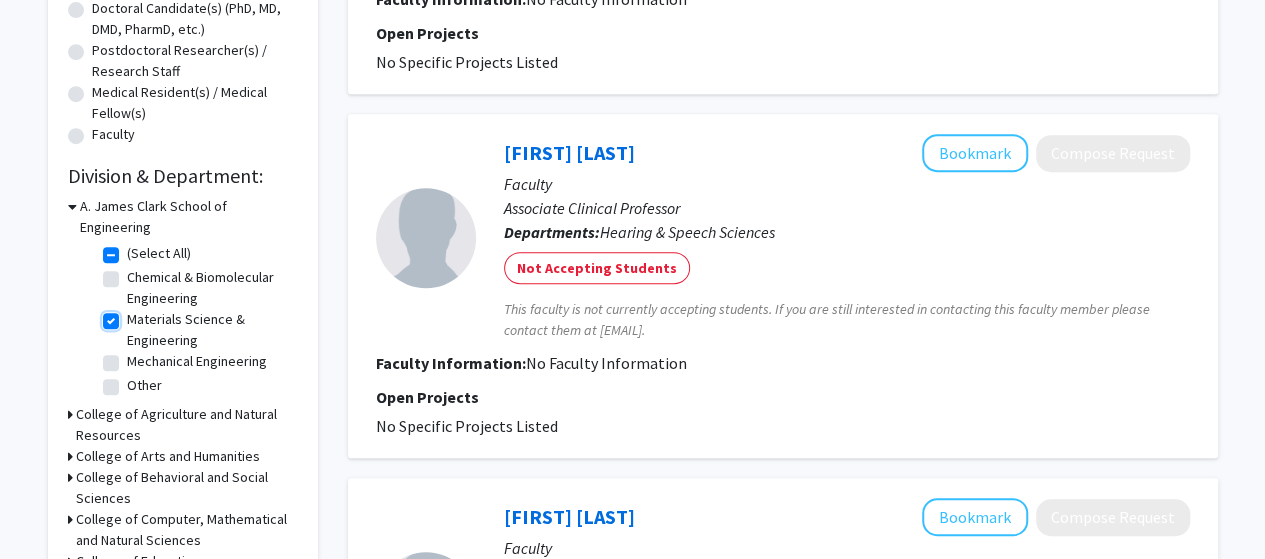 checkbox on "true" 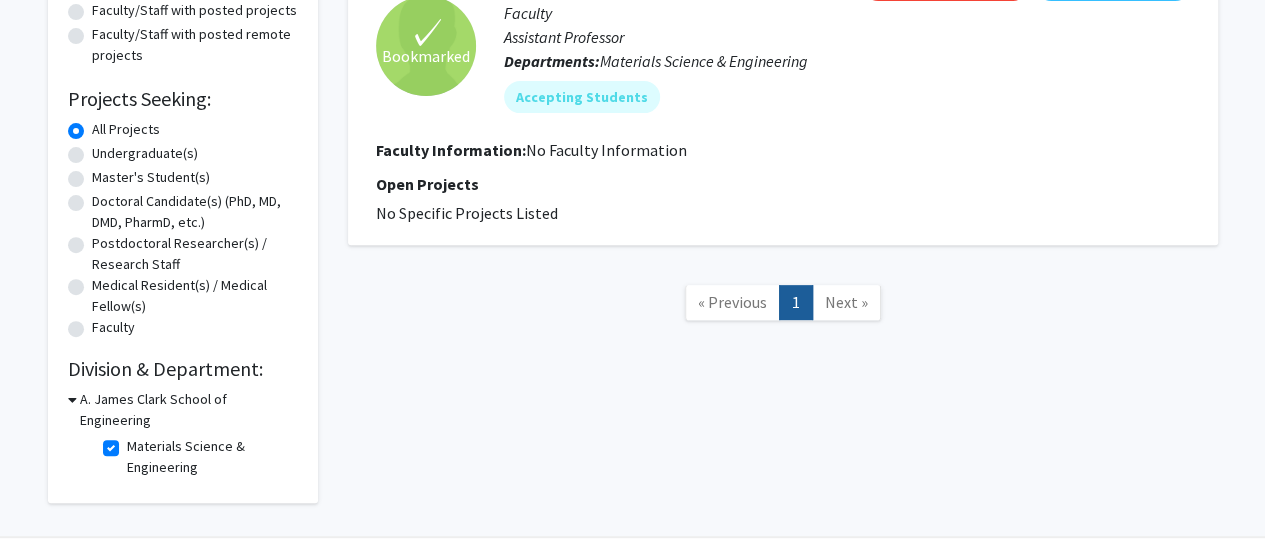 scroll, scrollTop: 279, scrollLeft: 0, axis: vertical 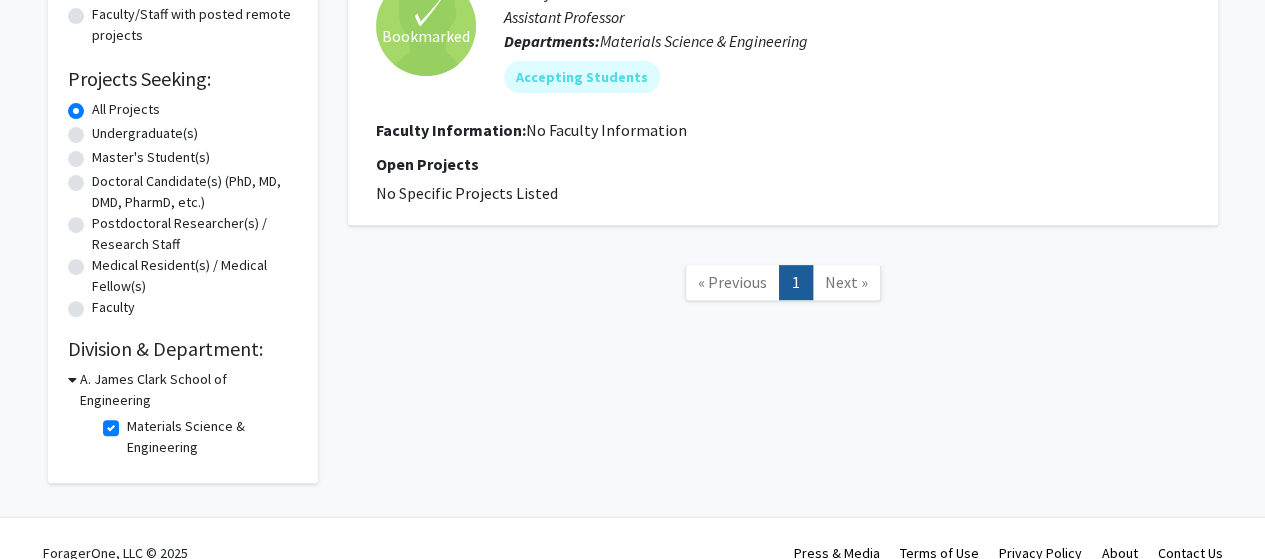 click on "A. James Clark School of Engineering" 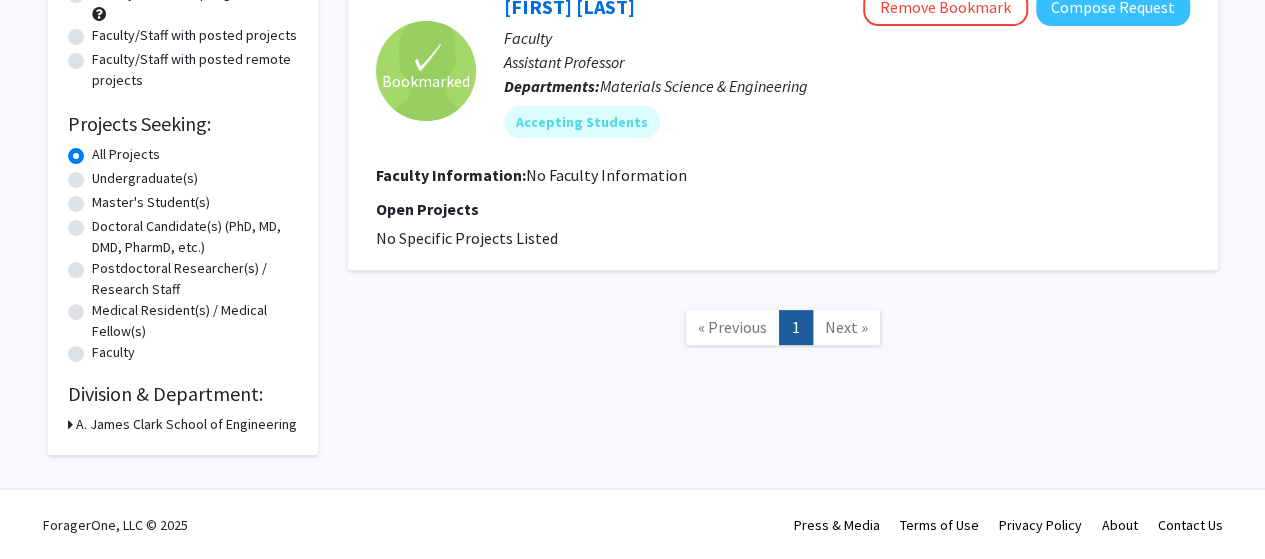 click 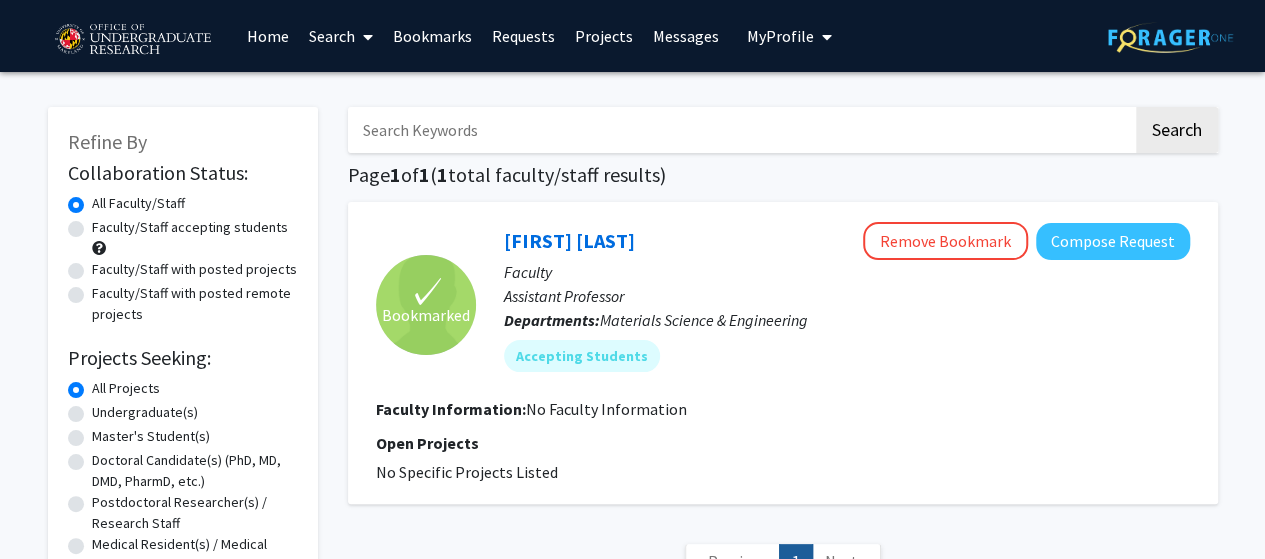 scroll, scrollTop: 286, scrollLeft: 0, axis: vertical 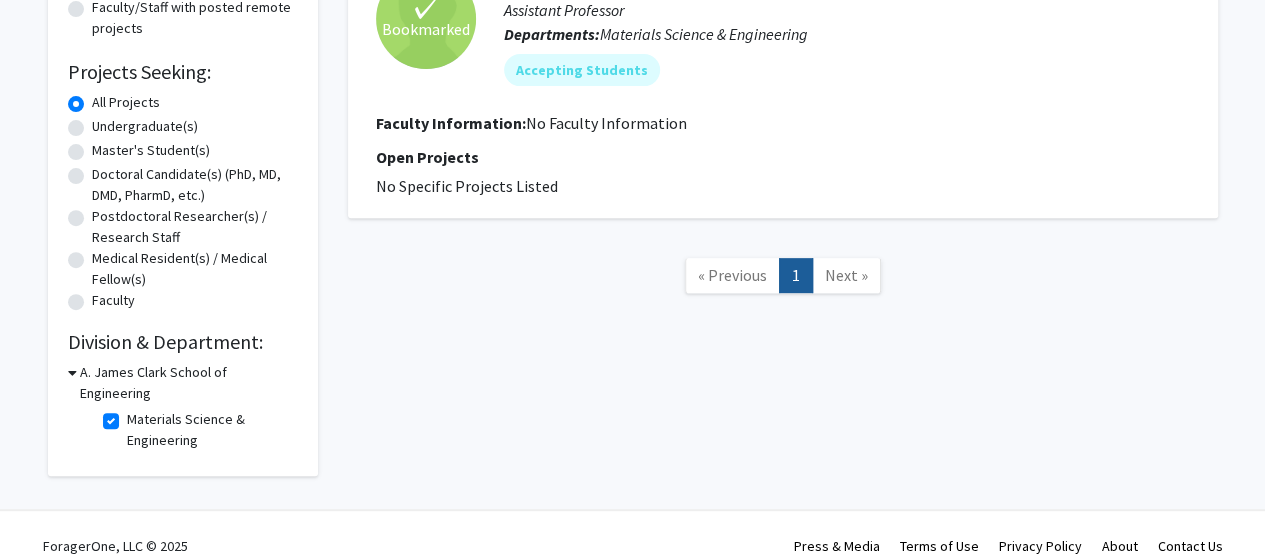 drag, startPoint x: 114, startPoint y: 395, endPoint x: 93, endPoint y: 396, distance: 21.023796 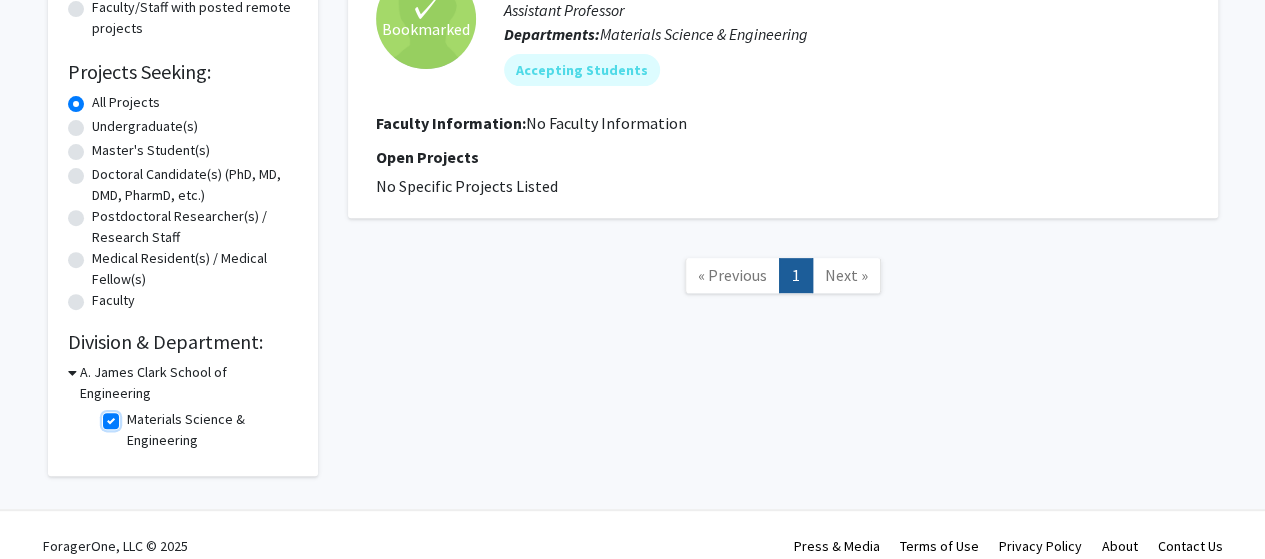 click on "Materials Science & Engineering" at bounding box center (133, 415) 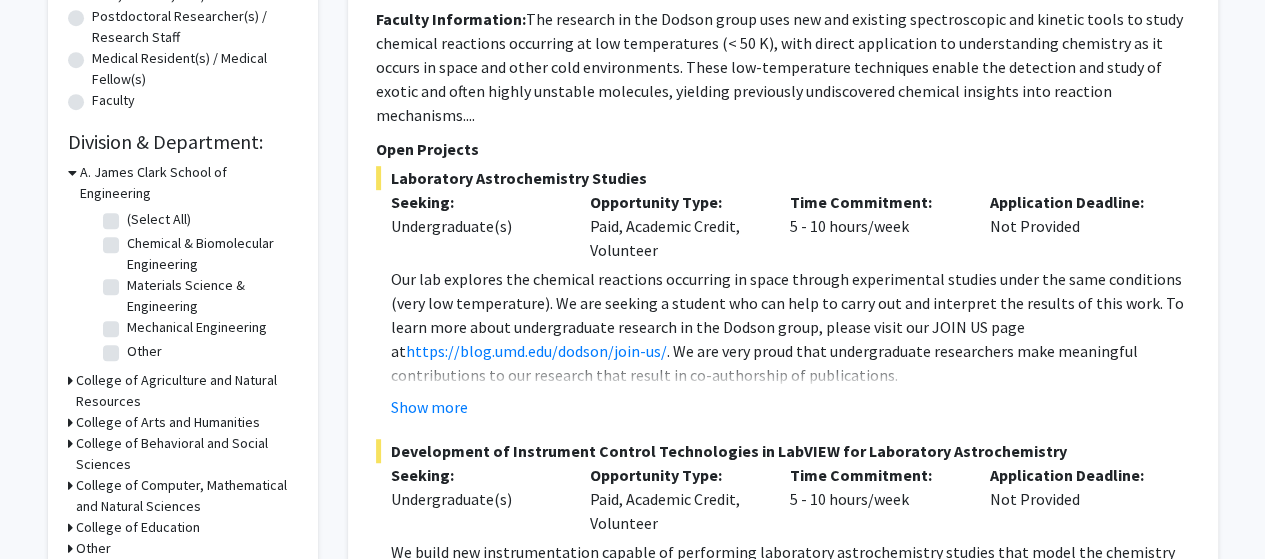 scroll, scrollTop: 485, scrollLeft: 0, axis: vertical 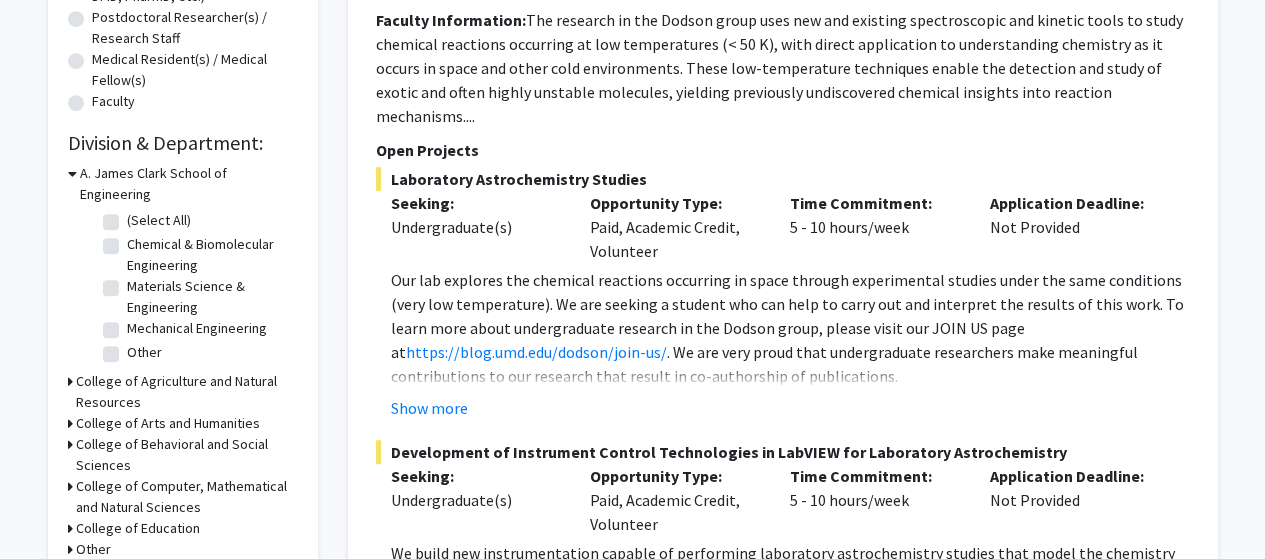click on "(Select All)" 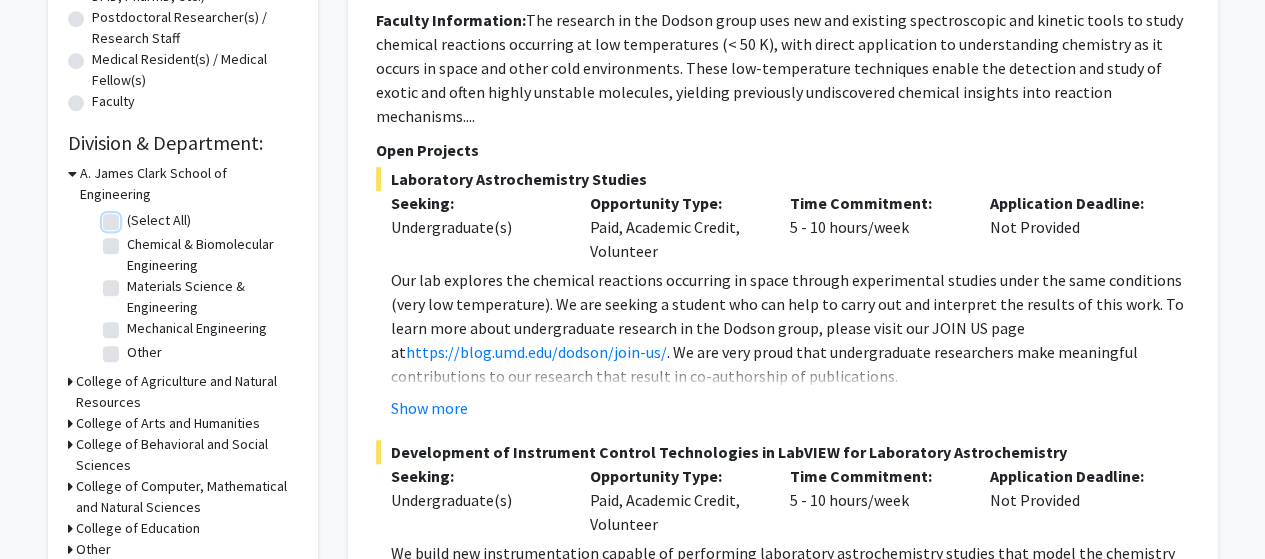 click on "(Select All)" at bounding box center (133, 216) 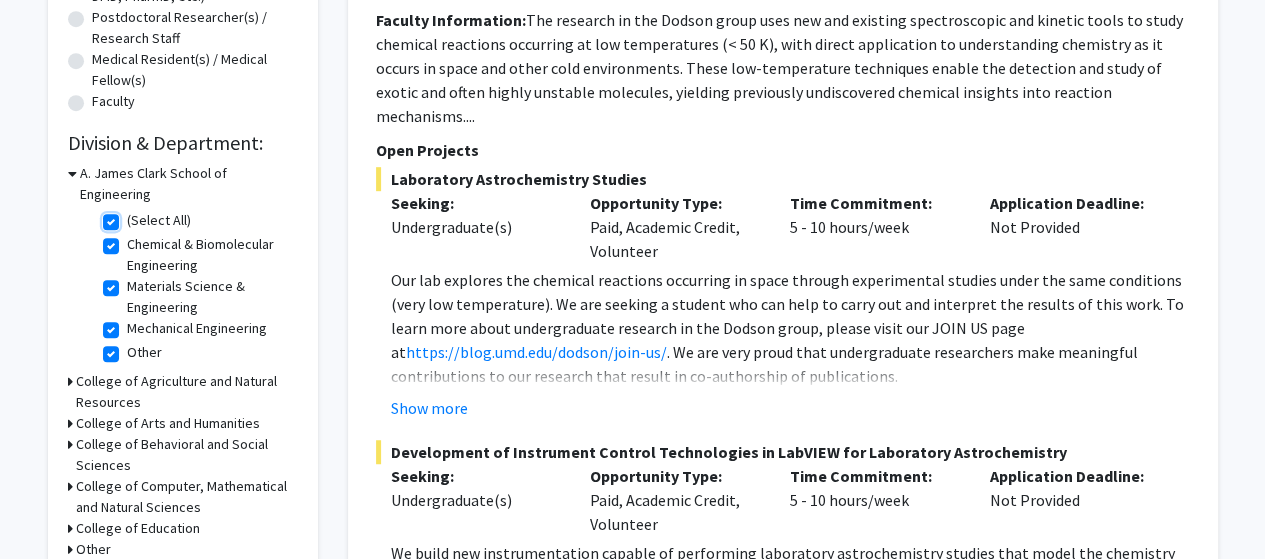 checkbox on "true" 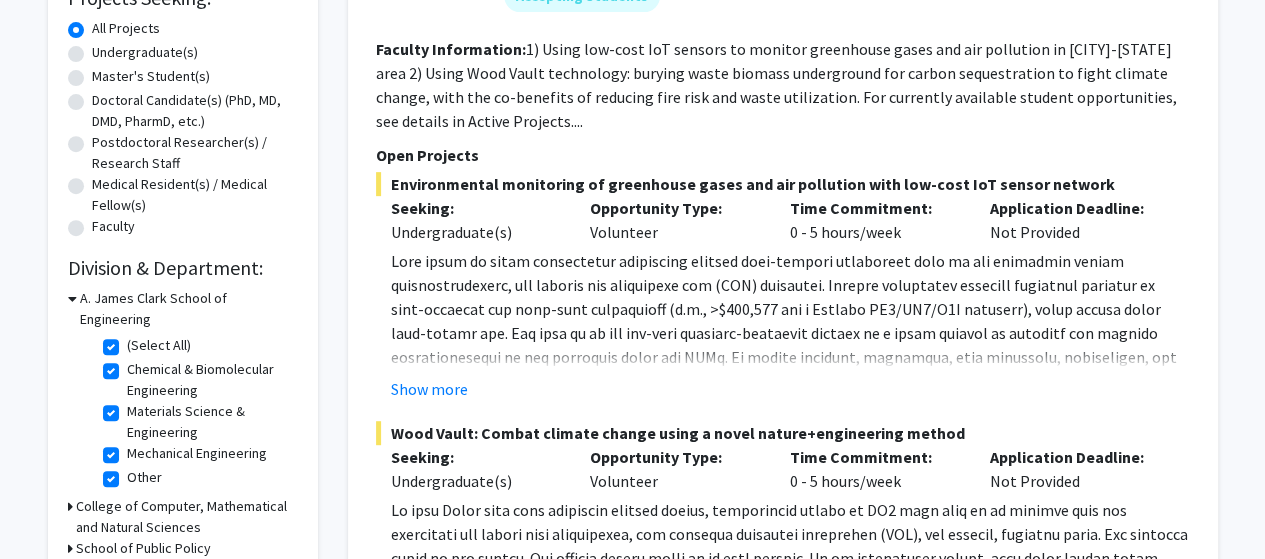 scroll, scrollTop: 464, scrollLeft: 0, axis: vertical 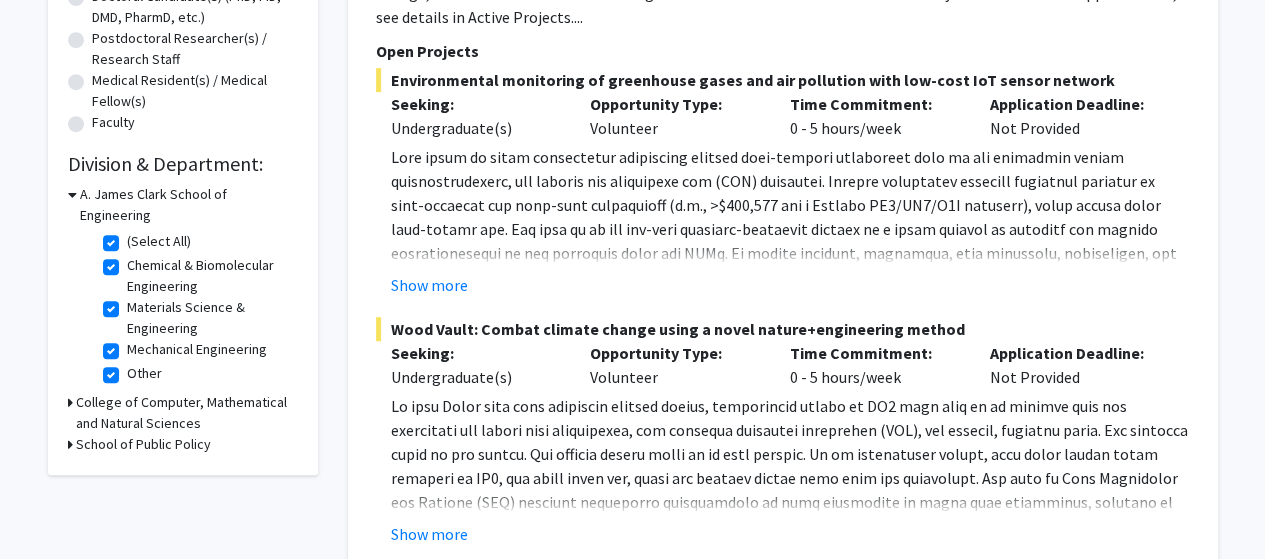 click on "Chemical & Biomolecular Engineering" 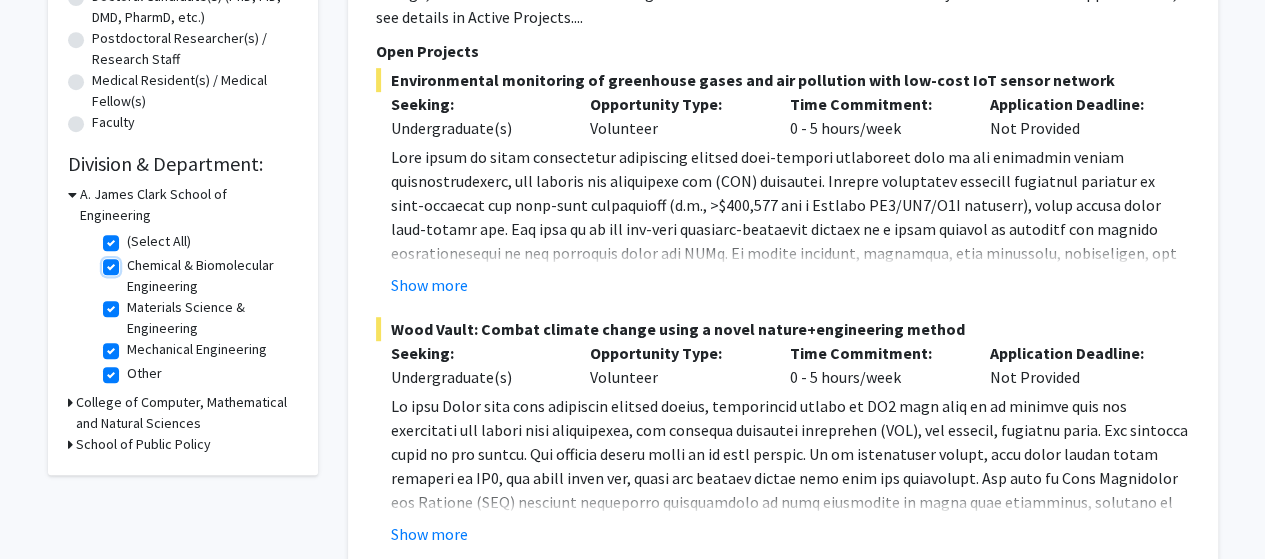 click on "Chemical & Biomolecular Engineering" at bounding box center [133, 261] 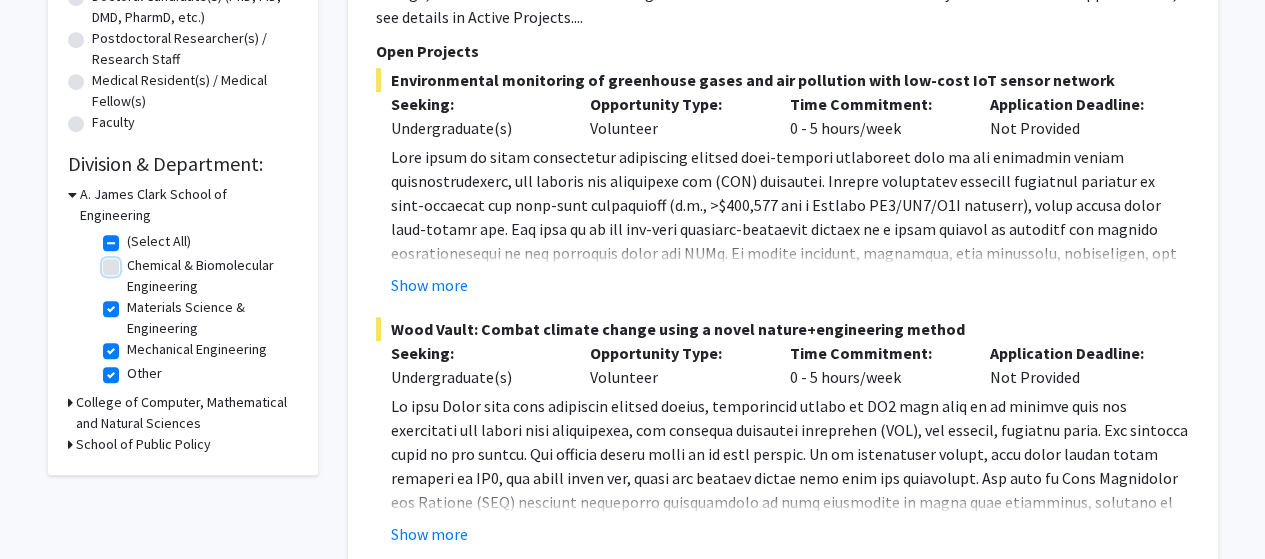 checkbox on "true" 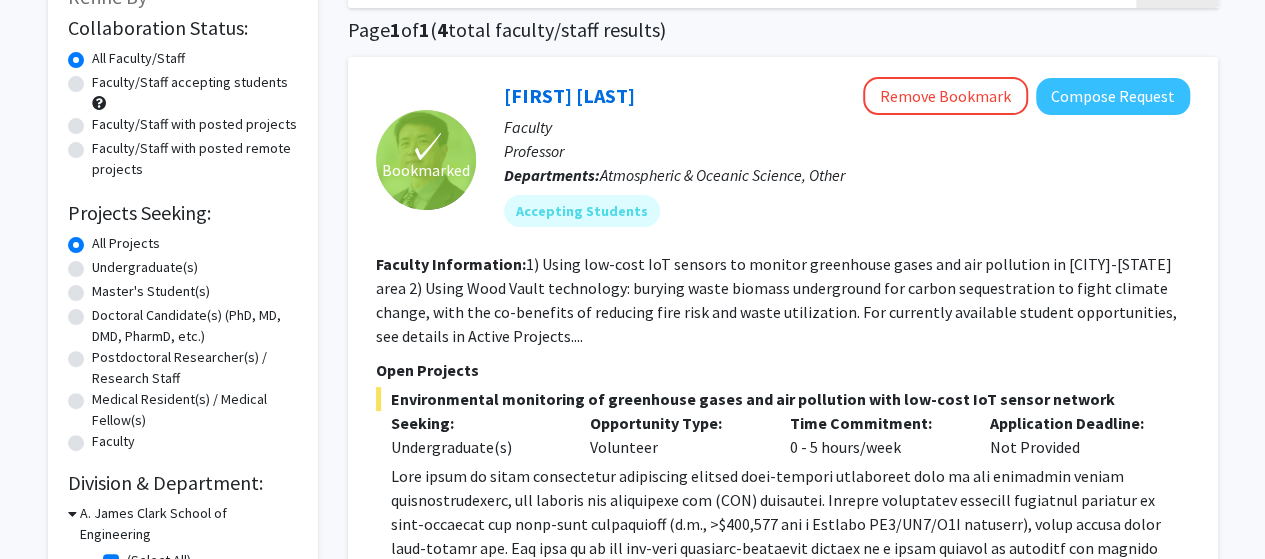 scroll, scrollTop: 133, scrollLeft: 0, axis: vertical 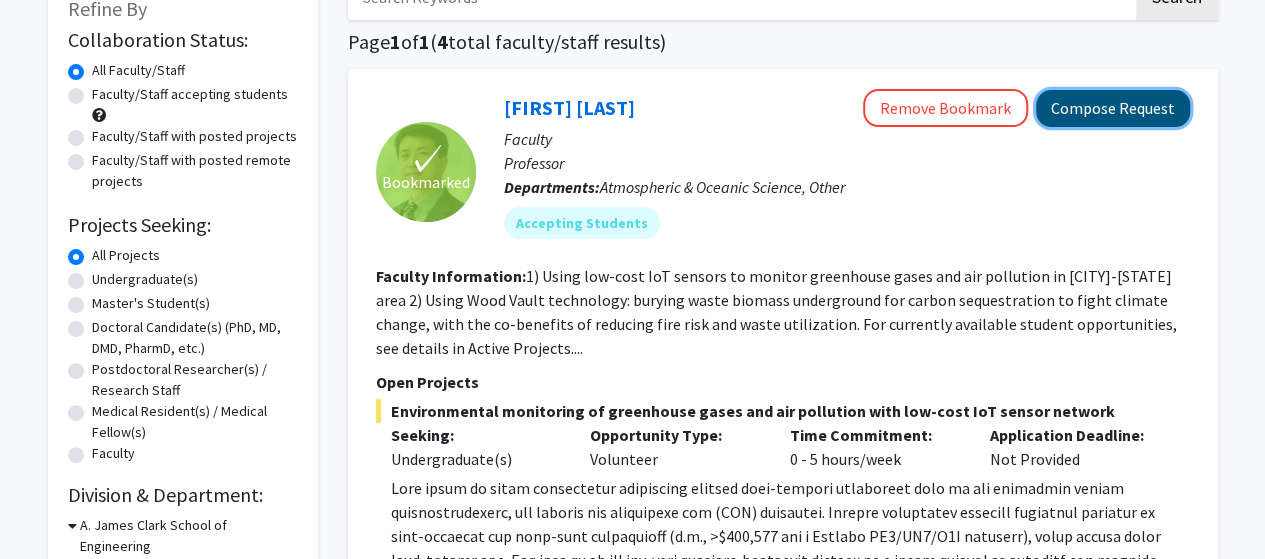 click on "Compose Request" 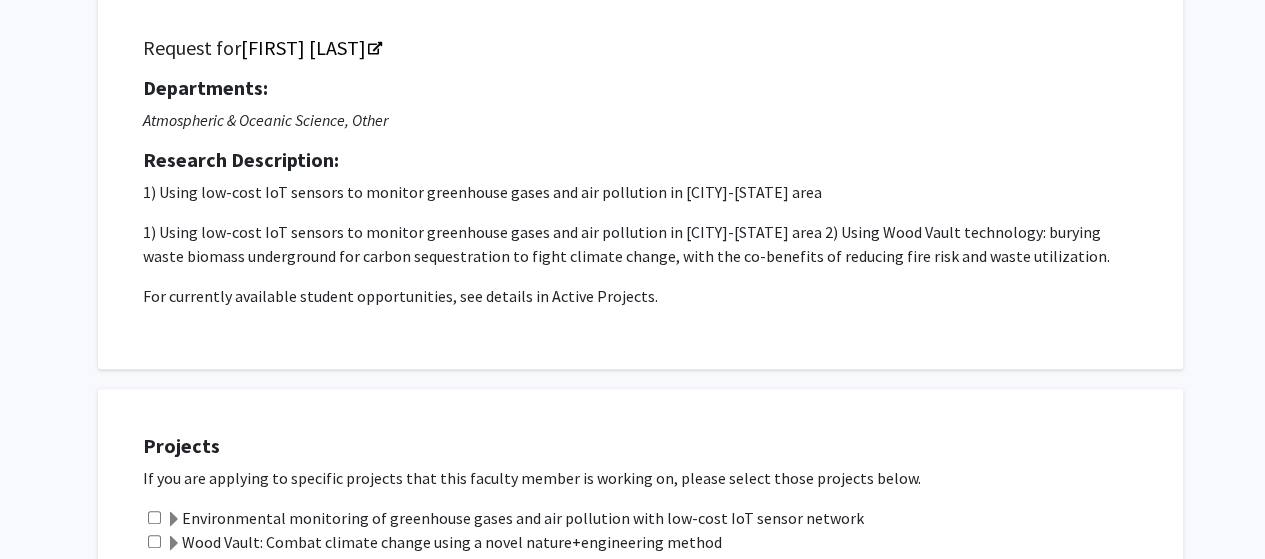 scroll, scrollTop: 0, scrollLeft: 0, axis: both 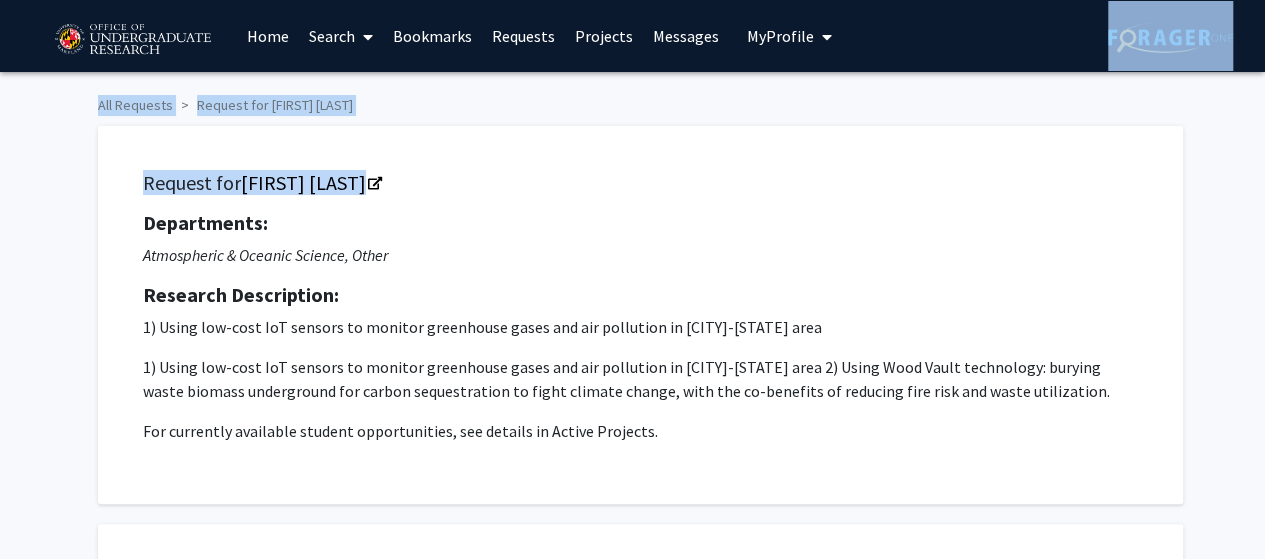 drag, startPoint x: 877, startPoint y: 189, endPoint x: 865, endPoint y: 43, distance: 146.49232 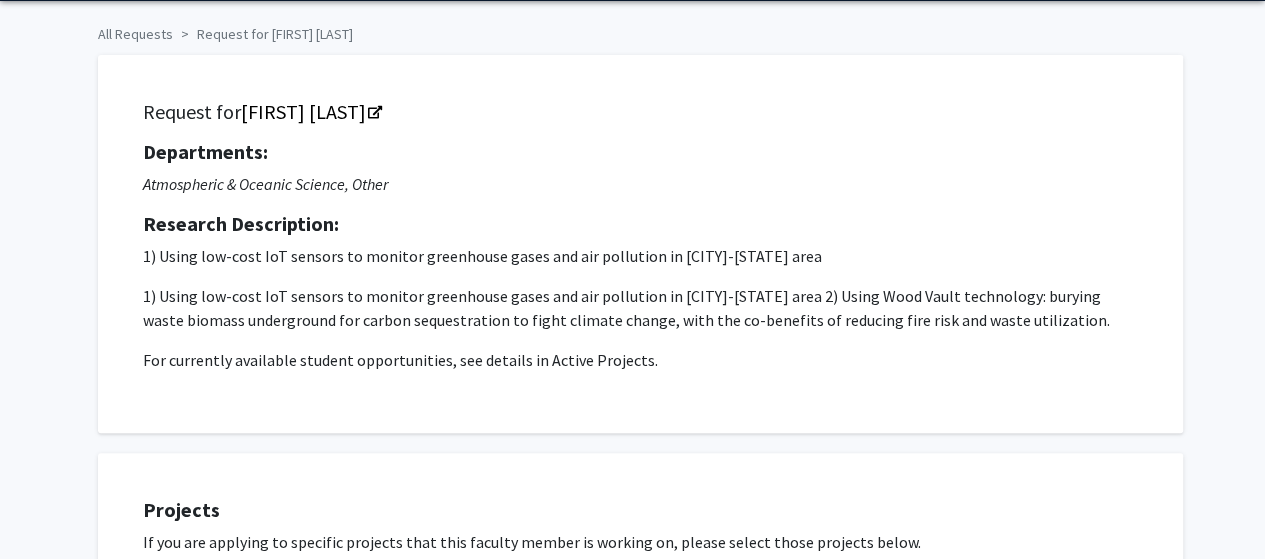 scroll, scrollTop: 0, scrollLeft: 0, axis: both 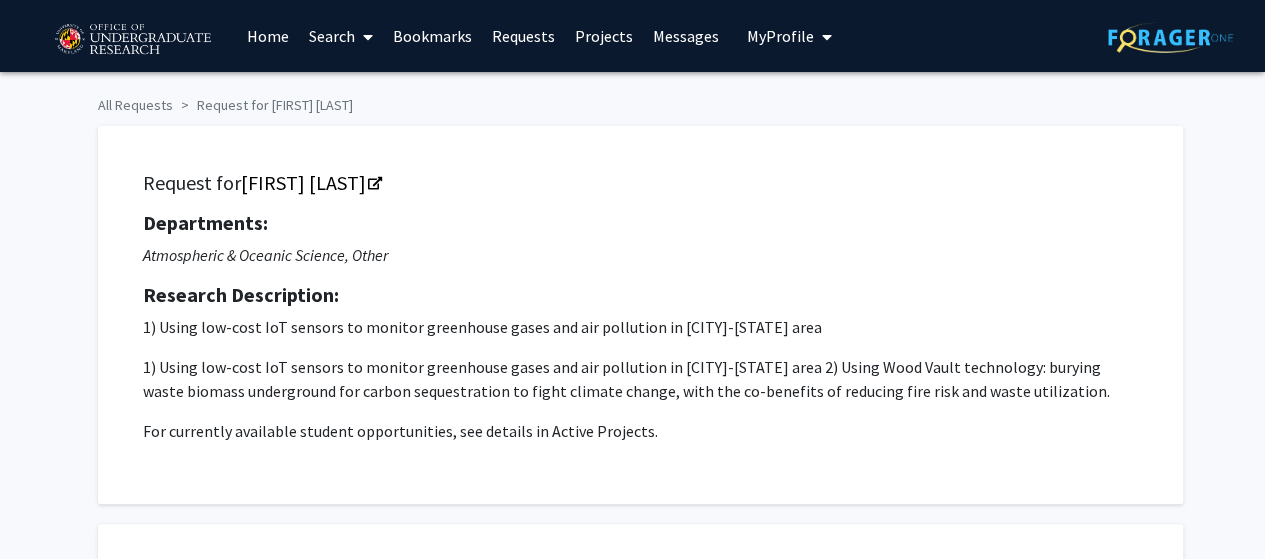 drag, startPoint x: 840, startPoint y: 0, endPoint x: 706, endPoint y: 132, distance: 188.09572 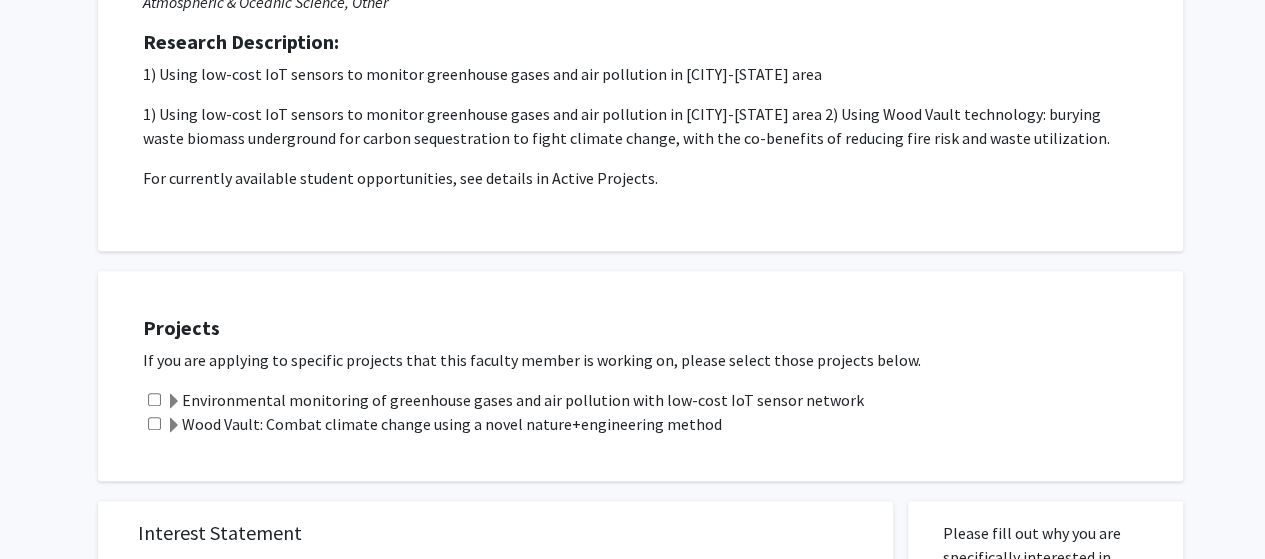 scroll, scrollTop: 260, scrollLeft: 0, axis: vertical 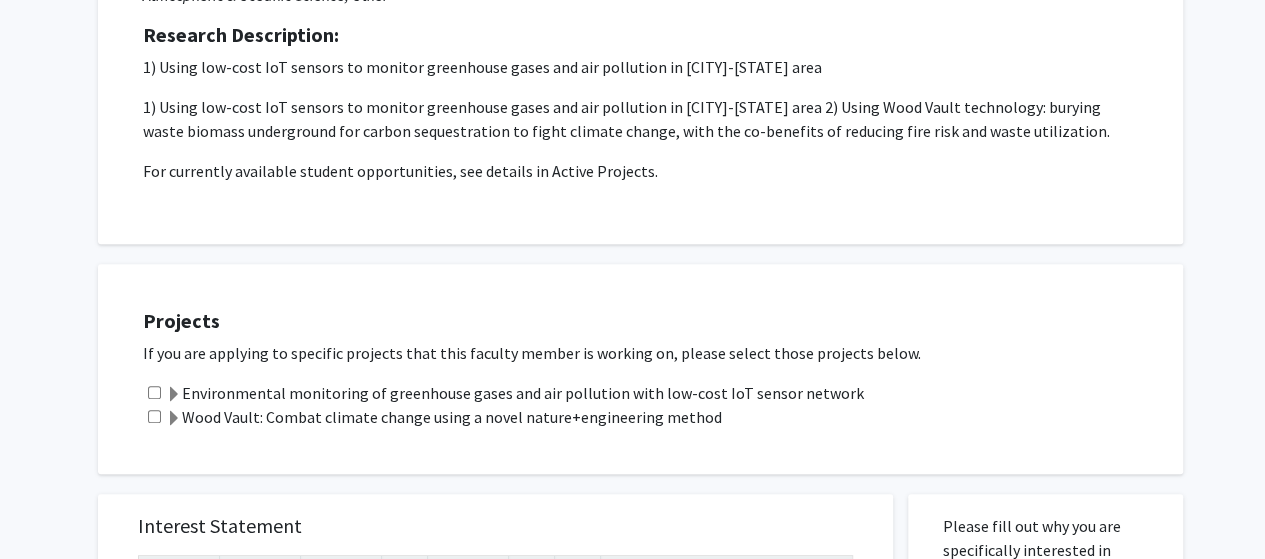 click on "Environmental monitoring of greenhouse gases and air pollution with low-cost IoT sensor network" 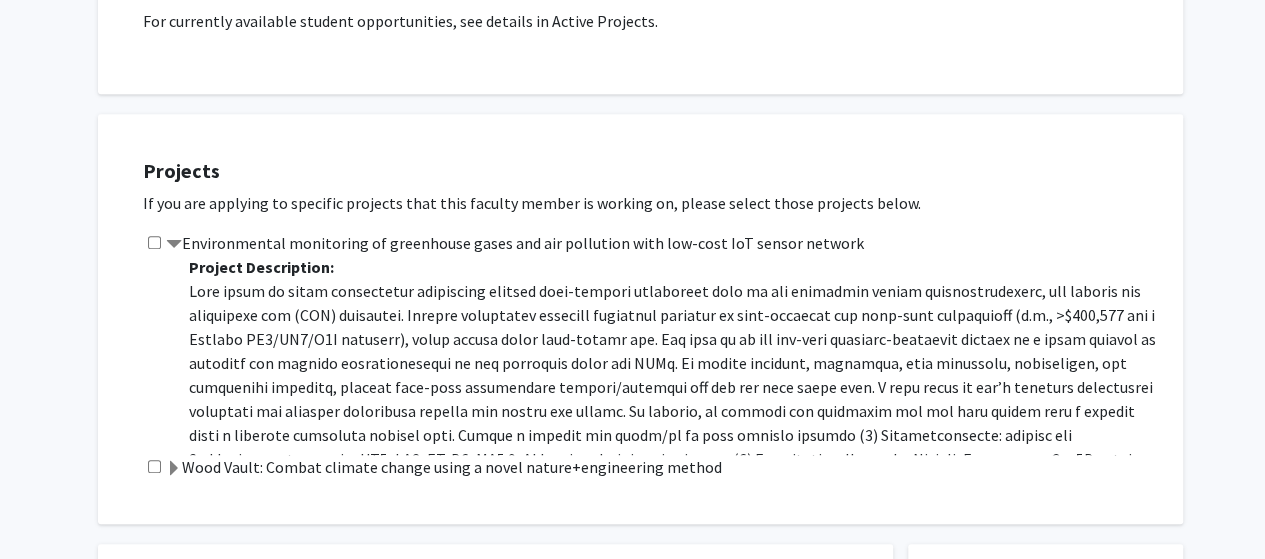 scroll, scrollTop: 439, scrollLeft: 0, axis: vertical 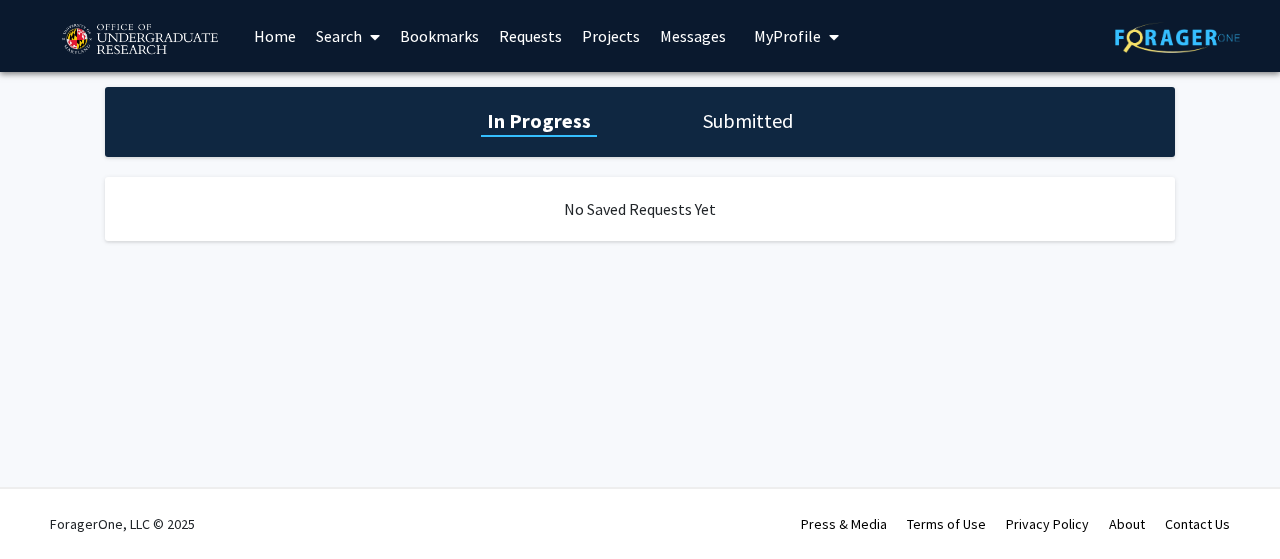 click on "Projects" at bounding box center [611, 36] 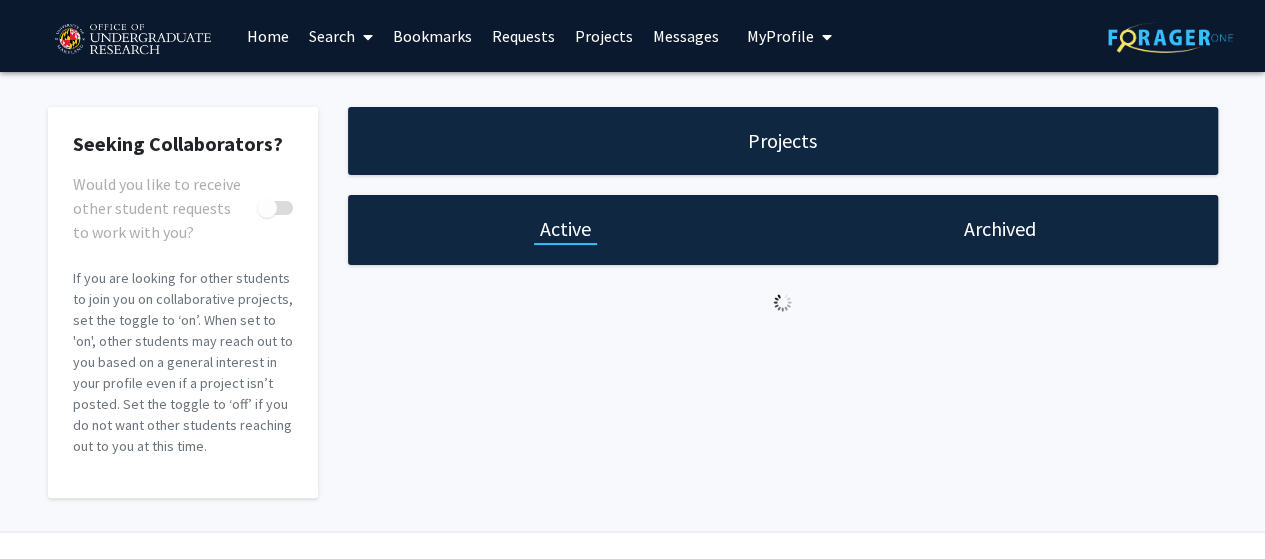 checkbox on "true" 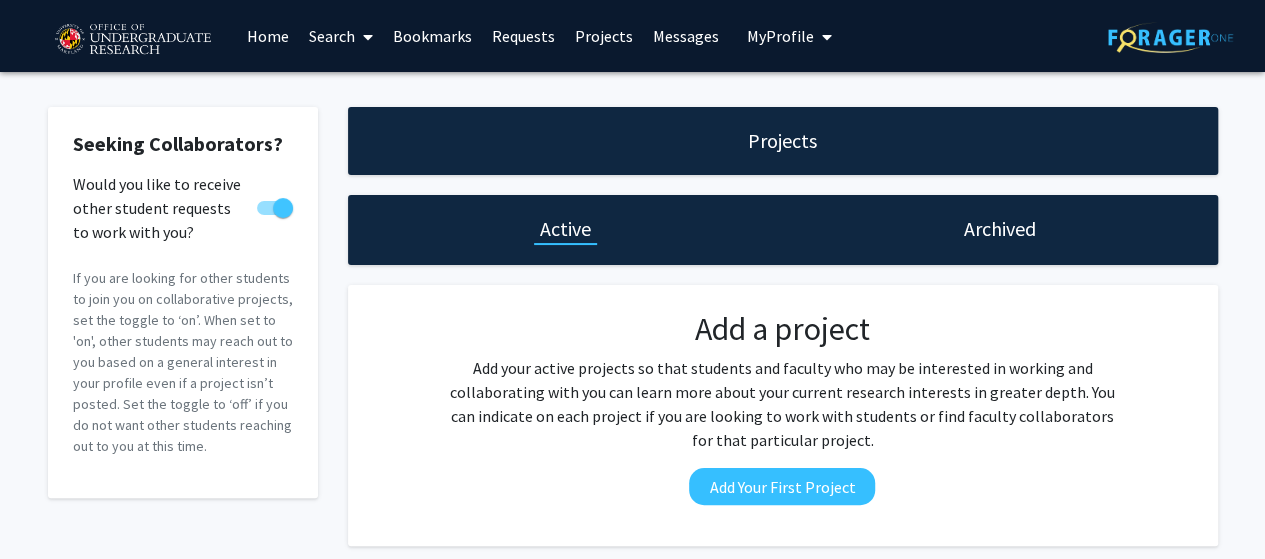 click on "Archived" 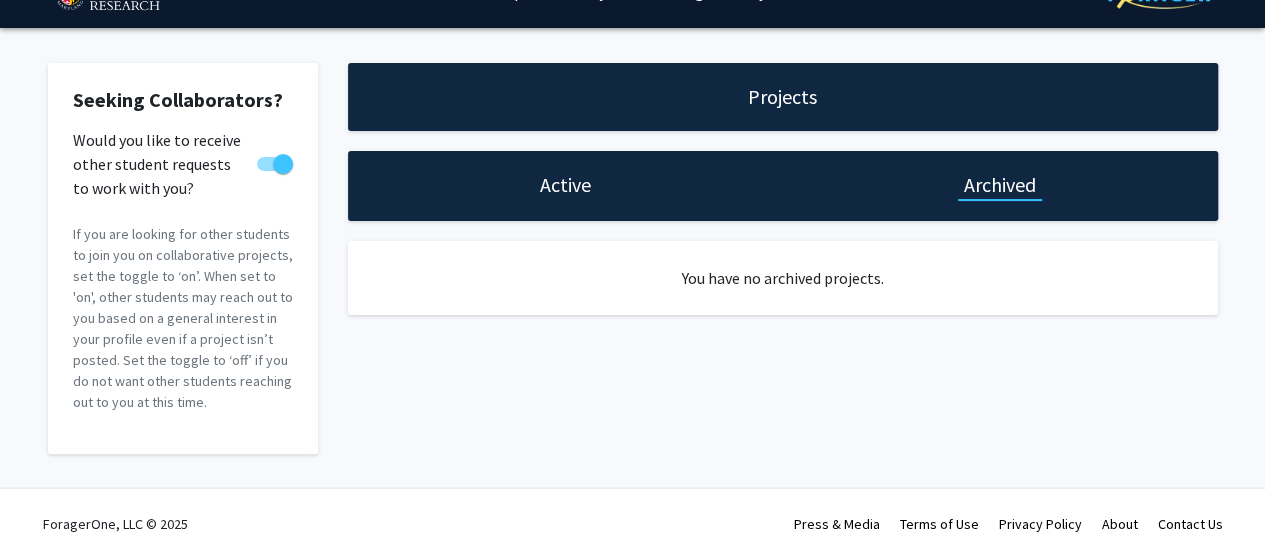 scroll, scrollTop: 0, scrollLeft: 0, axis: both 